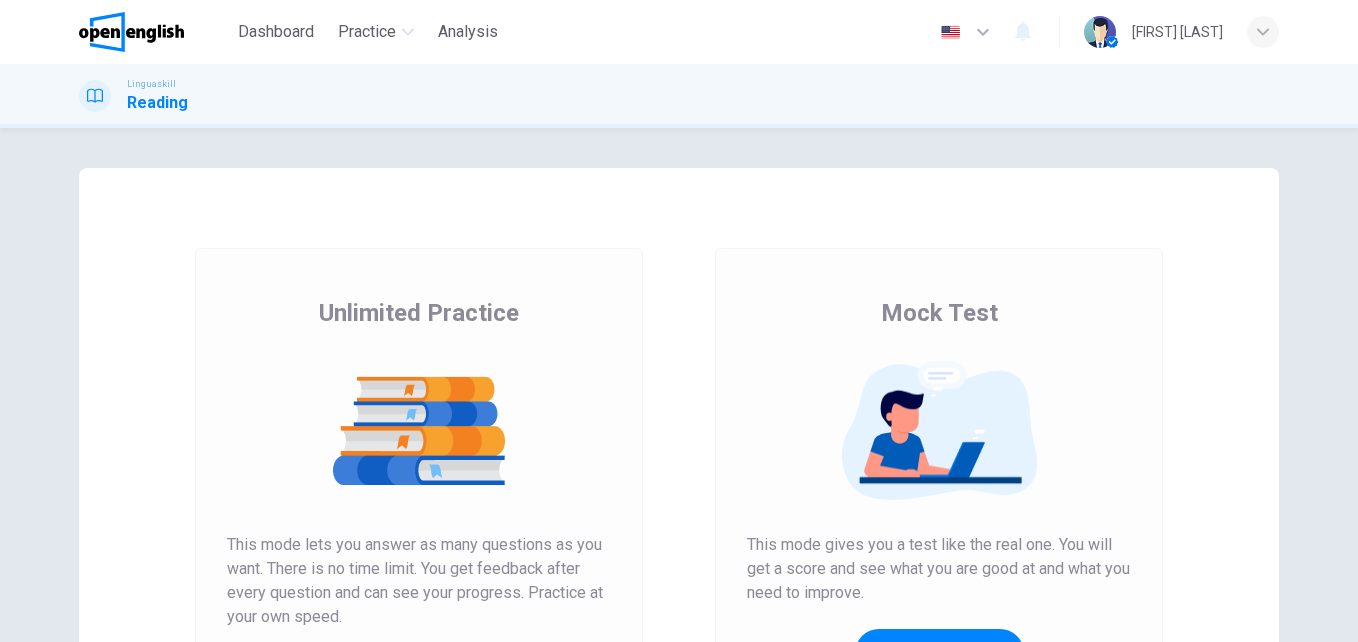 scroll, scrollTop: 0, scrollLeft: 0, axis: both 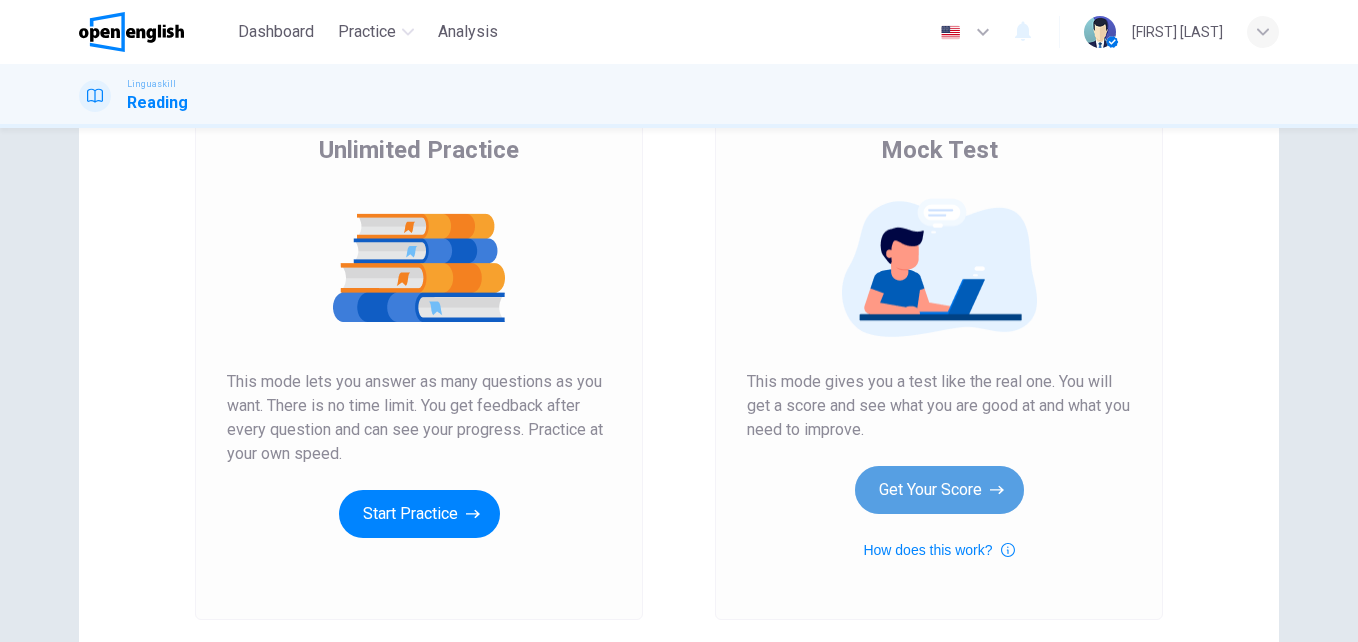 click on "Get Your Score" at bounding box center (419, 514) 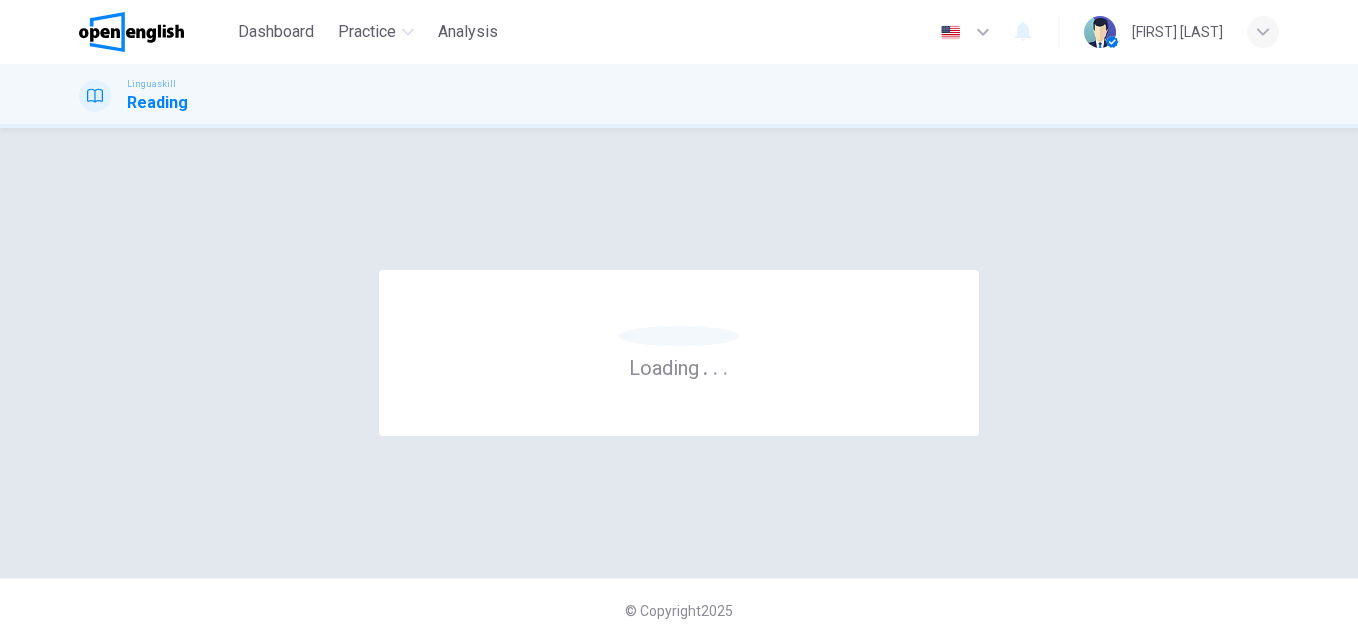 scroll, scrollTop: 0, scrollLeft: 0, axis: both 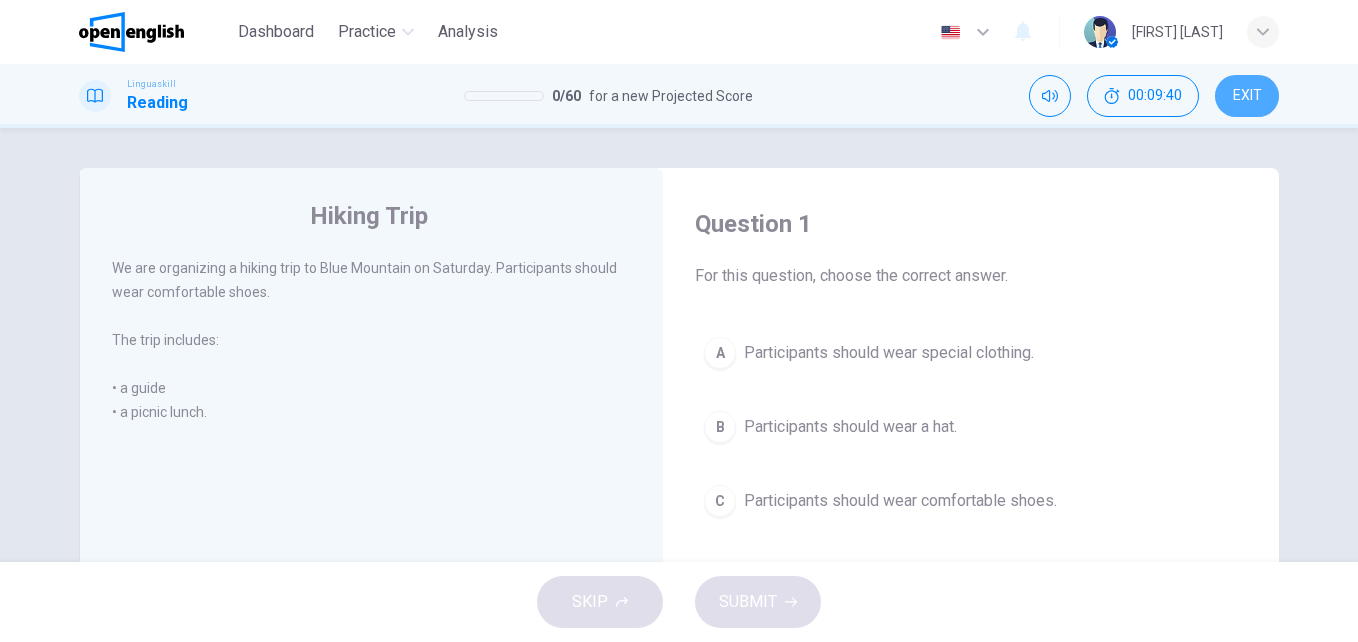 click on "EXIT" at bounding box center (1247, 96) 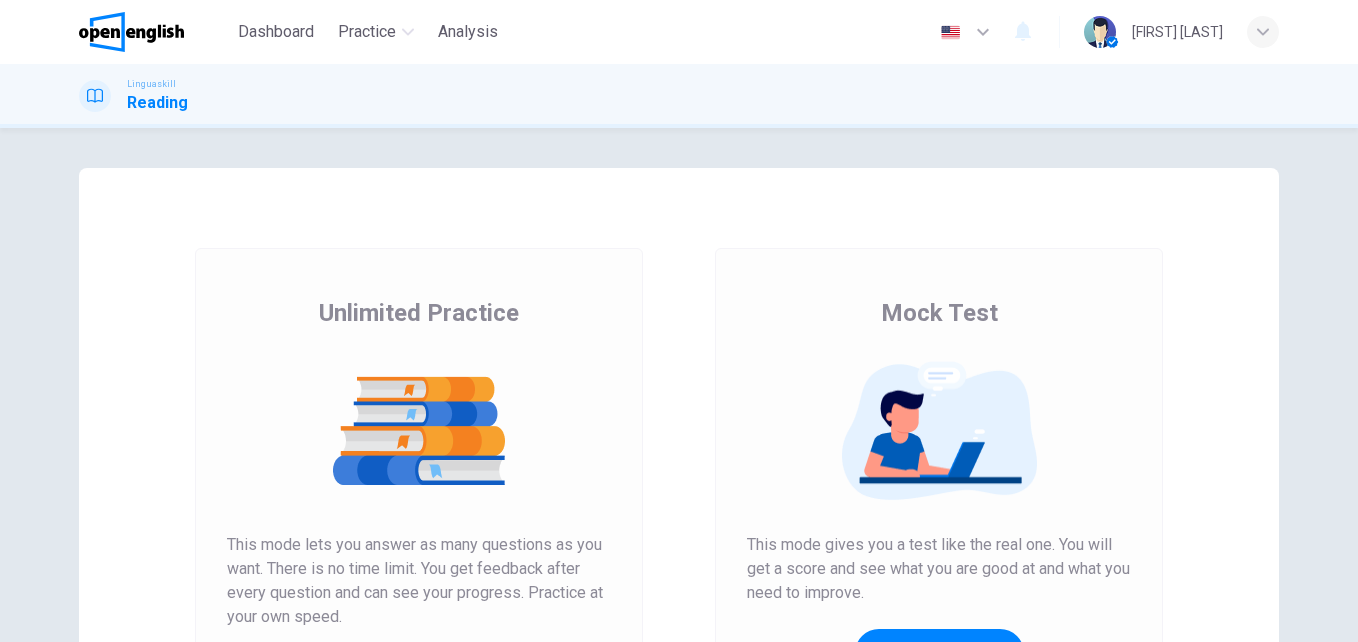 scroll, scrollTop: 0, scrollLeft: 0, axis: both 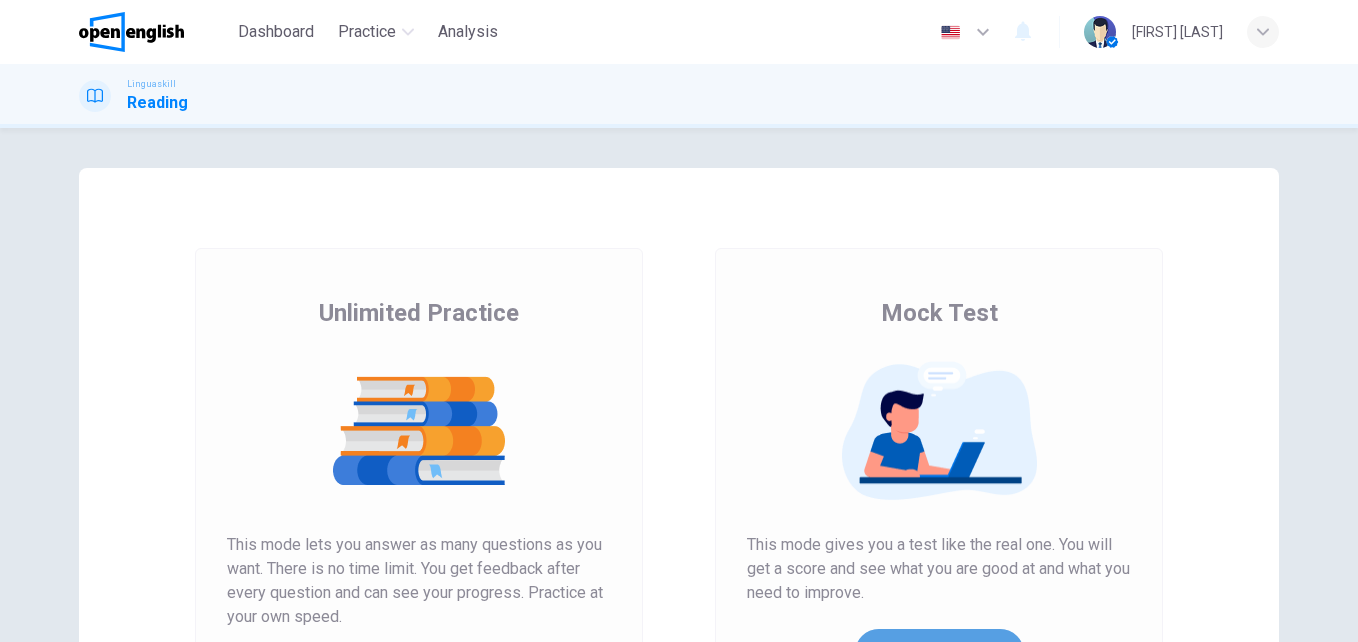 click on "Get Your Score" at bounding box center (419, 677) 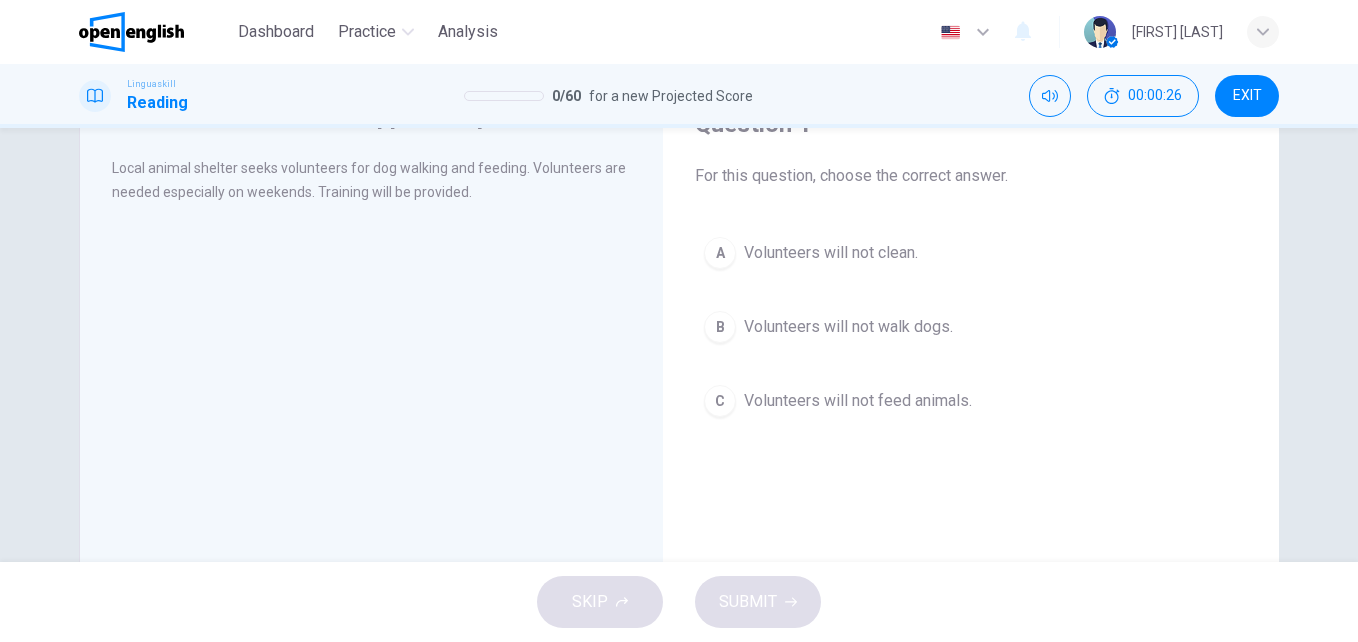 scroll, scrollTop: 96, scrollLeft: 0, axis: vertical 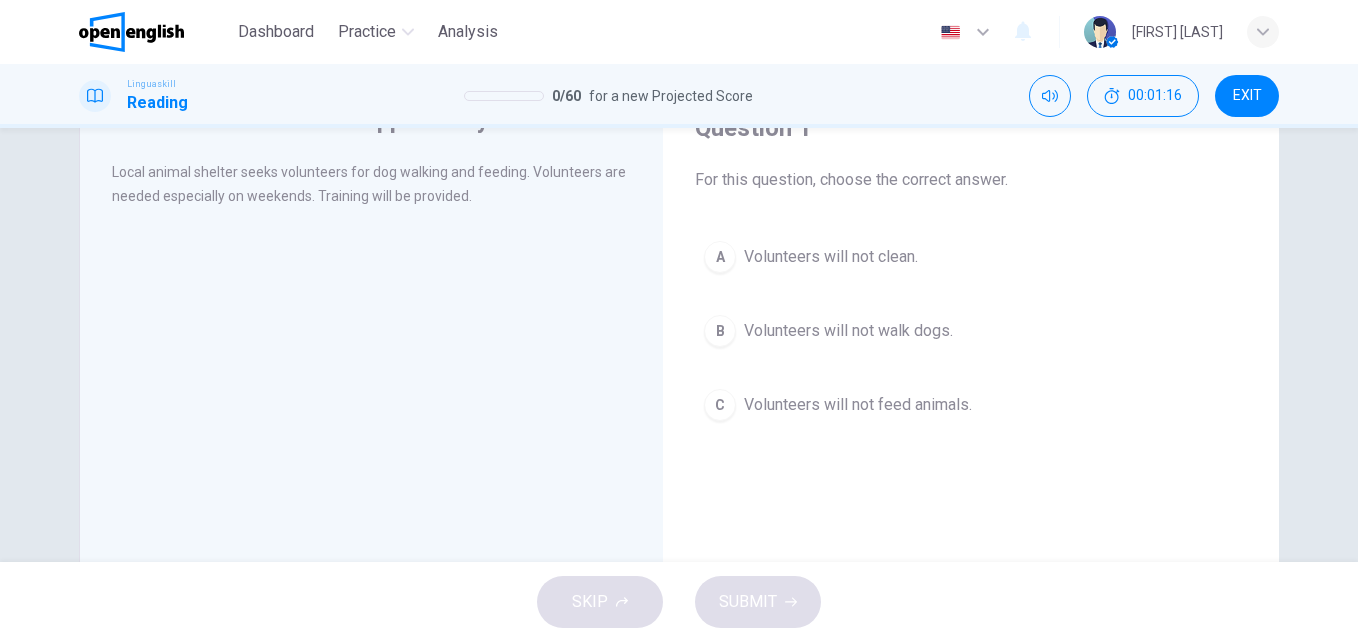 click on "Volunteers will not clean." at bounding box center [831, 257] 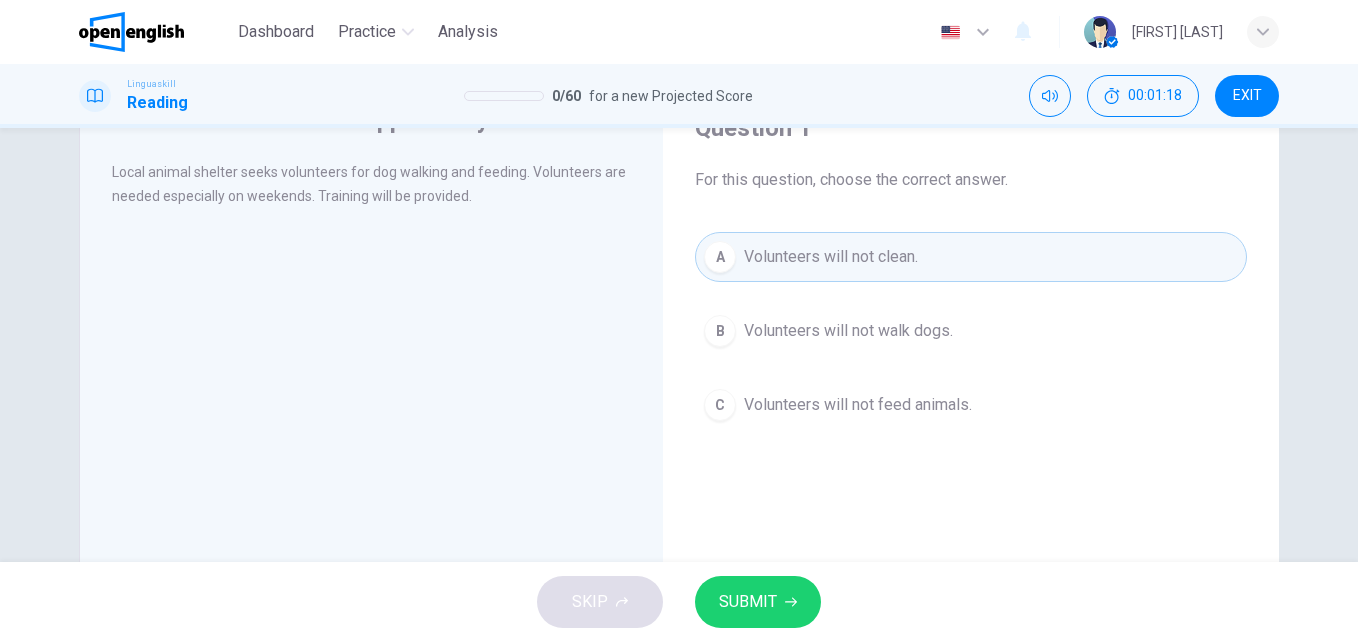 click on "SUBMIT" at bounding box center (748, 602) 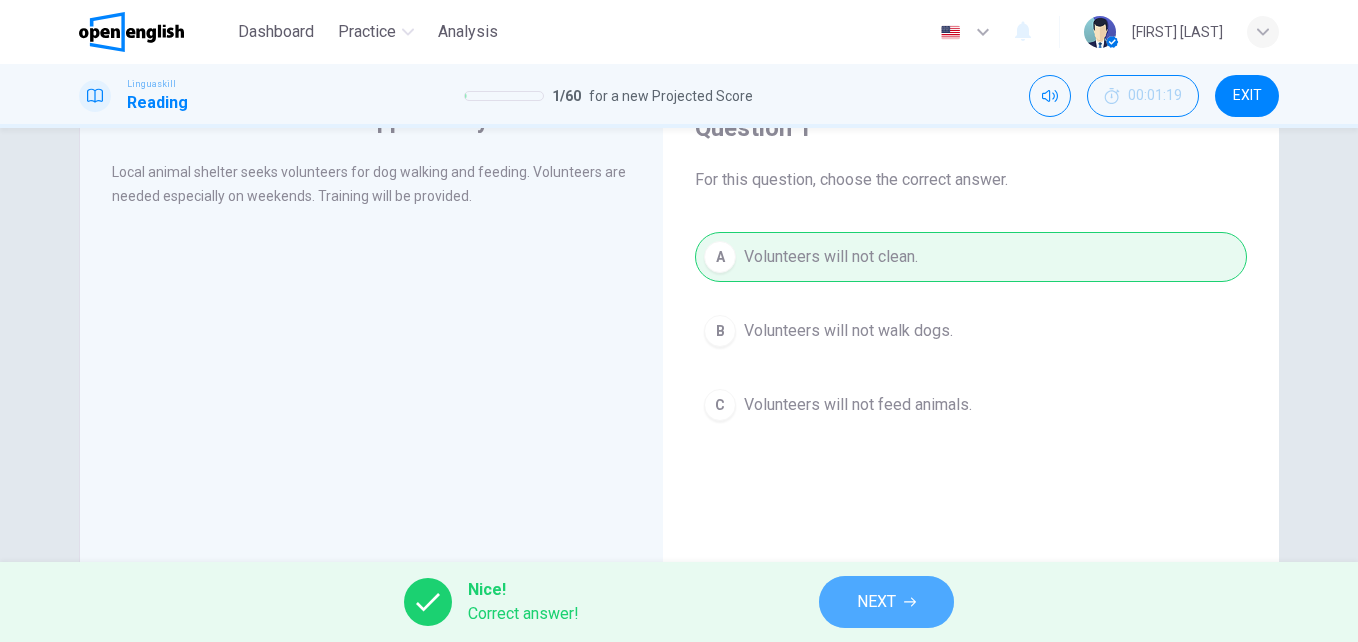click on "NEXT" at bounding box center (876, 602) 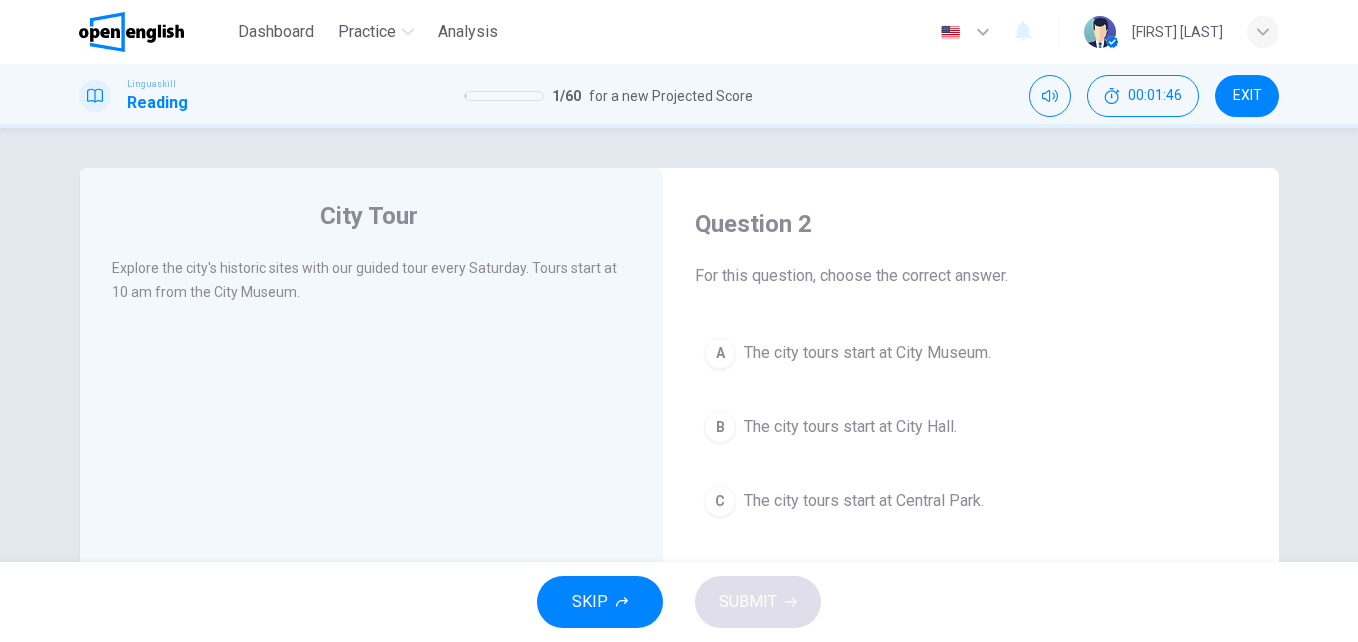 click on "The city tours start at City Museum." at bounding box center [867, 353] 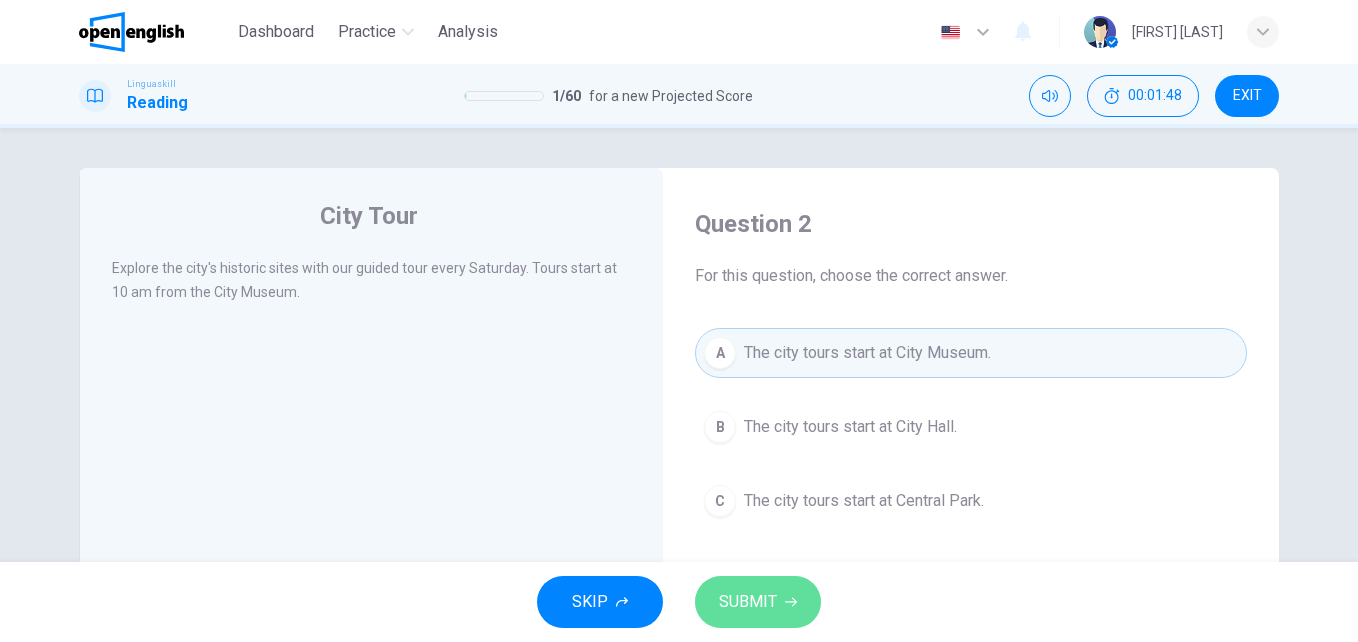 click on "SUBMIT" at bounding box center (758, 602) 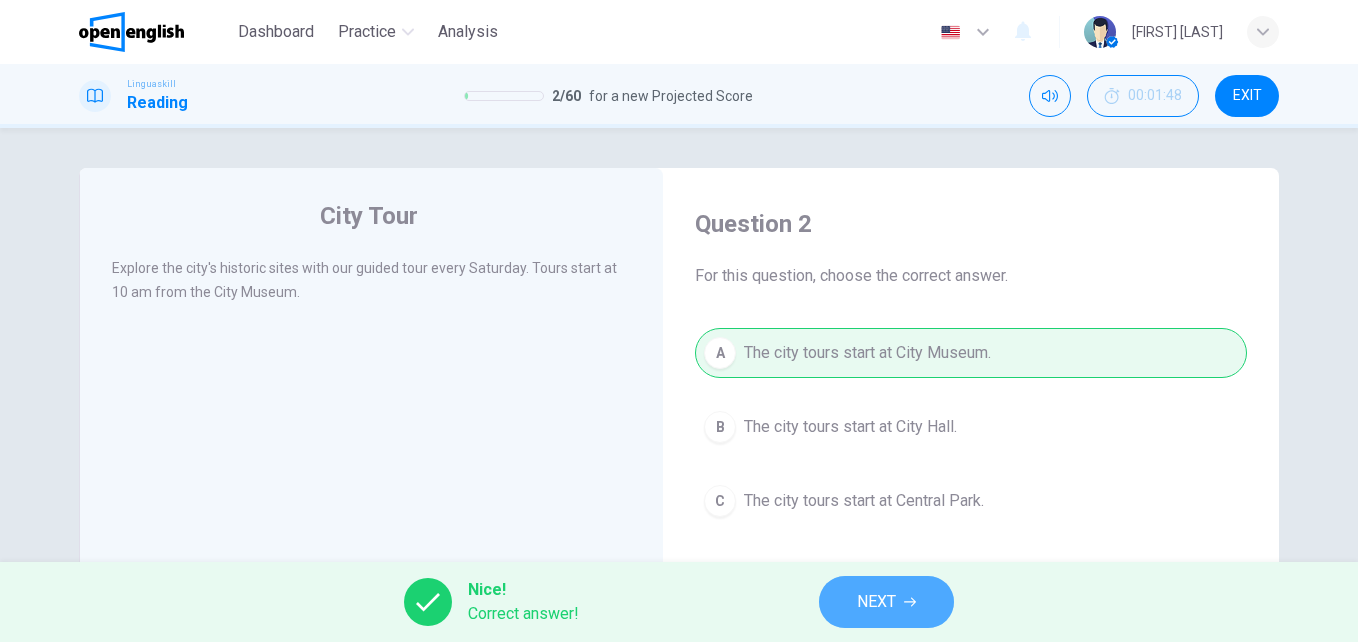 click on "NEXT" at bounding box center [876, 602] 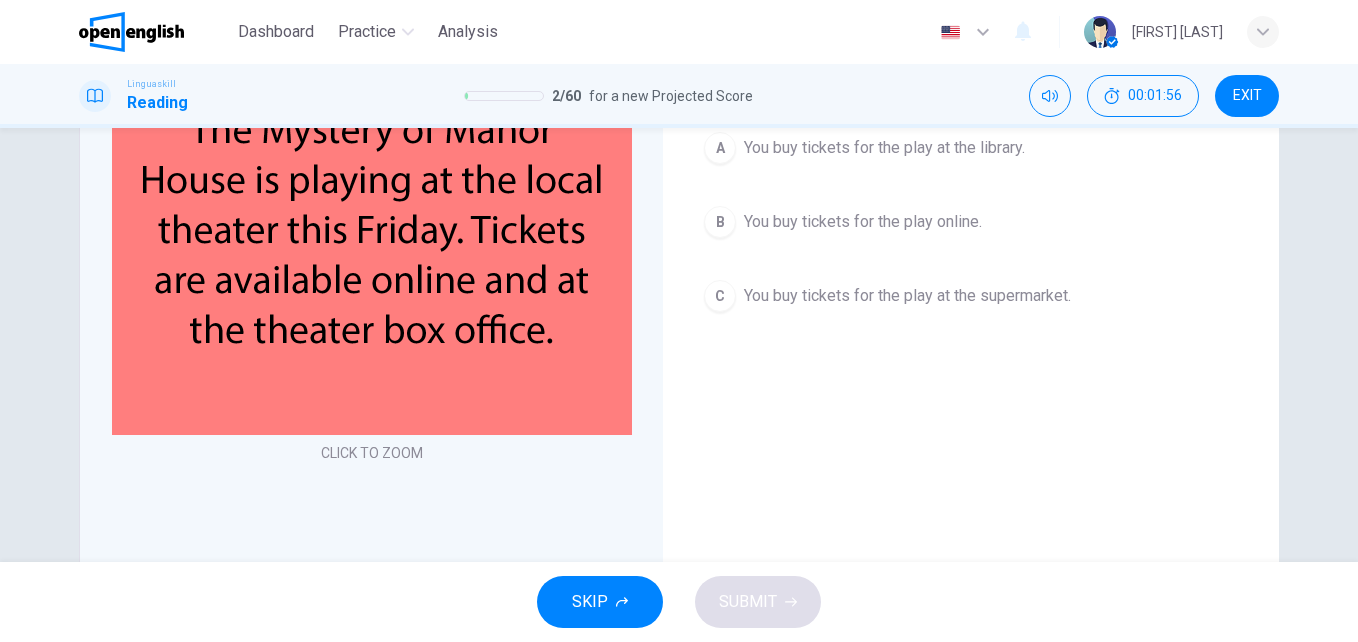 scroll, scrollTop: 192, scrollLeft: 0, axis: vertical 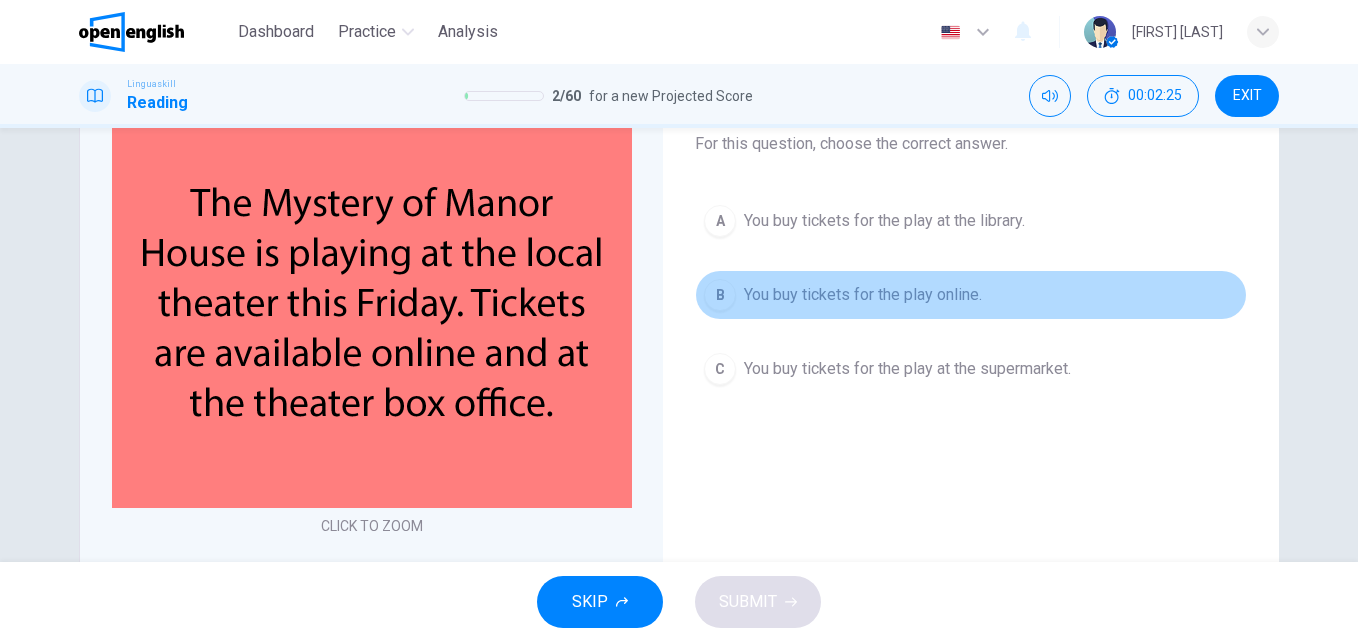 click on "B You buy tickets for the play online." at bounding box center [971, 295] 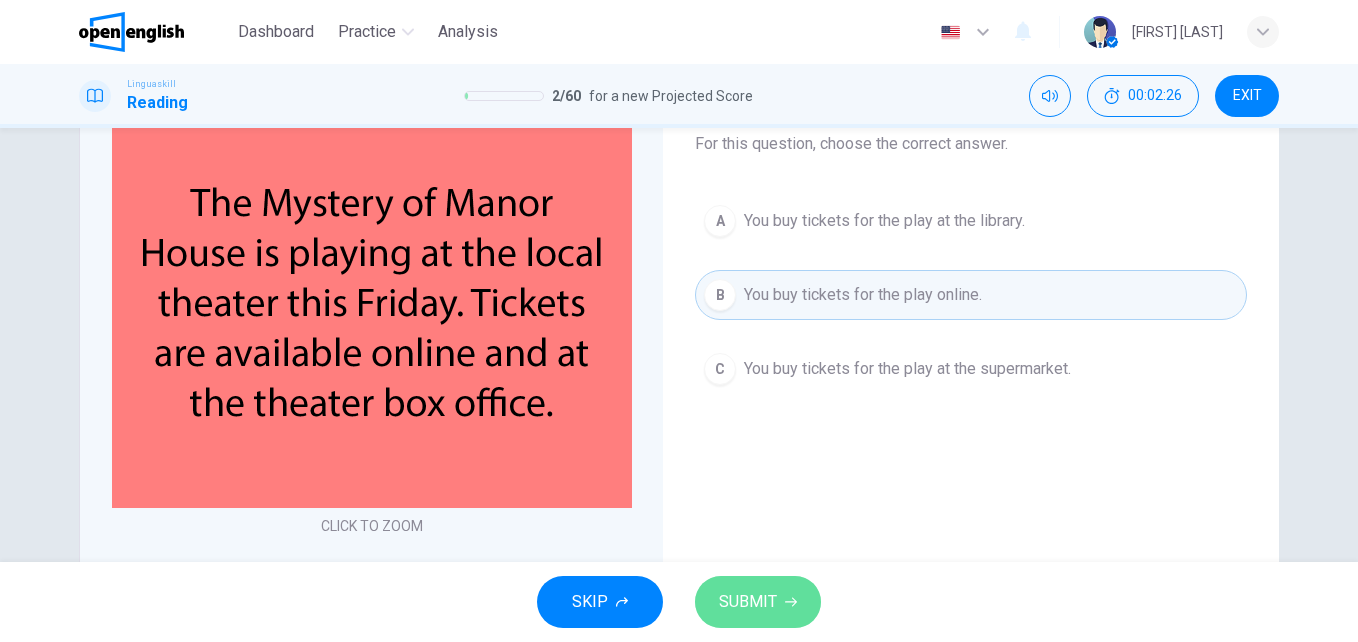 click on "SUBMIT" at bounding box center [748, 602] 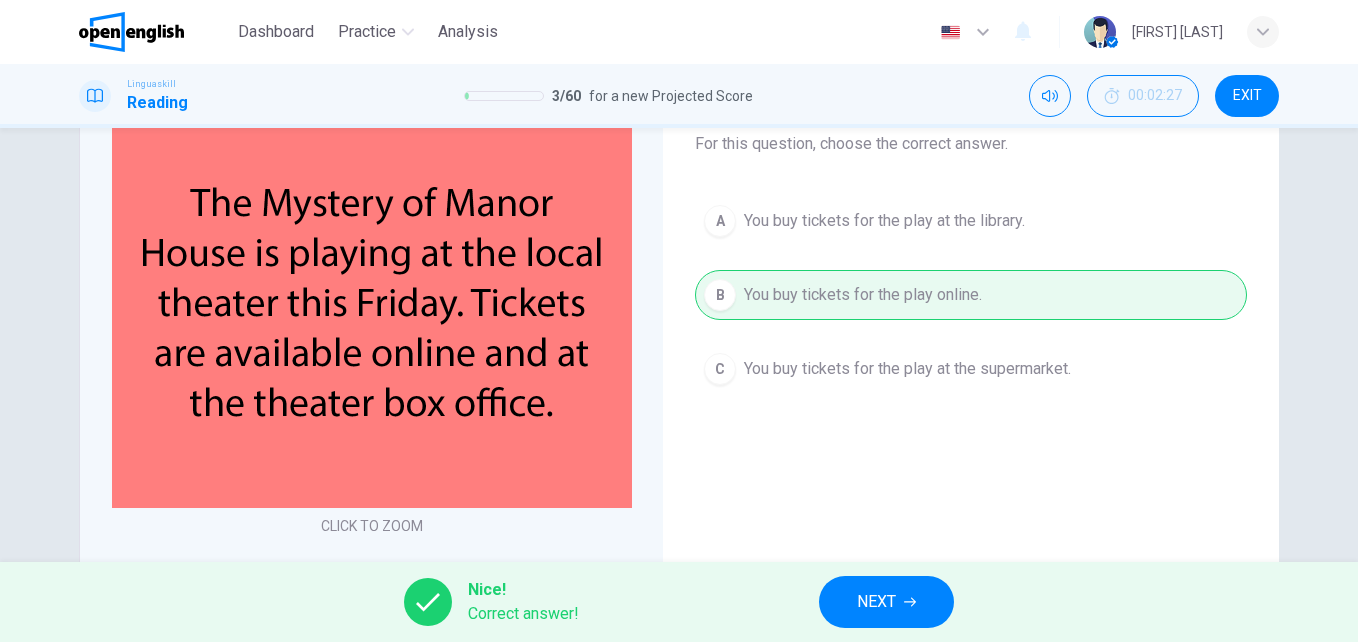 click on "NEXT" at bounding box center (886, 602) 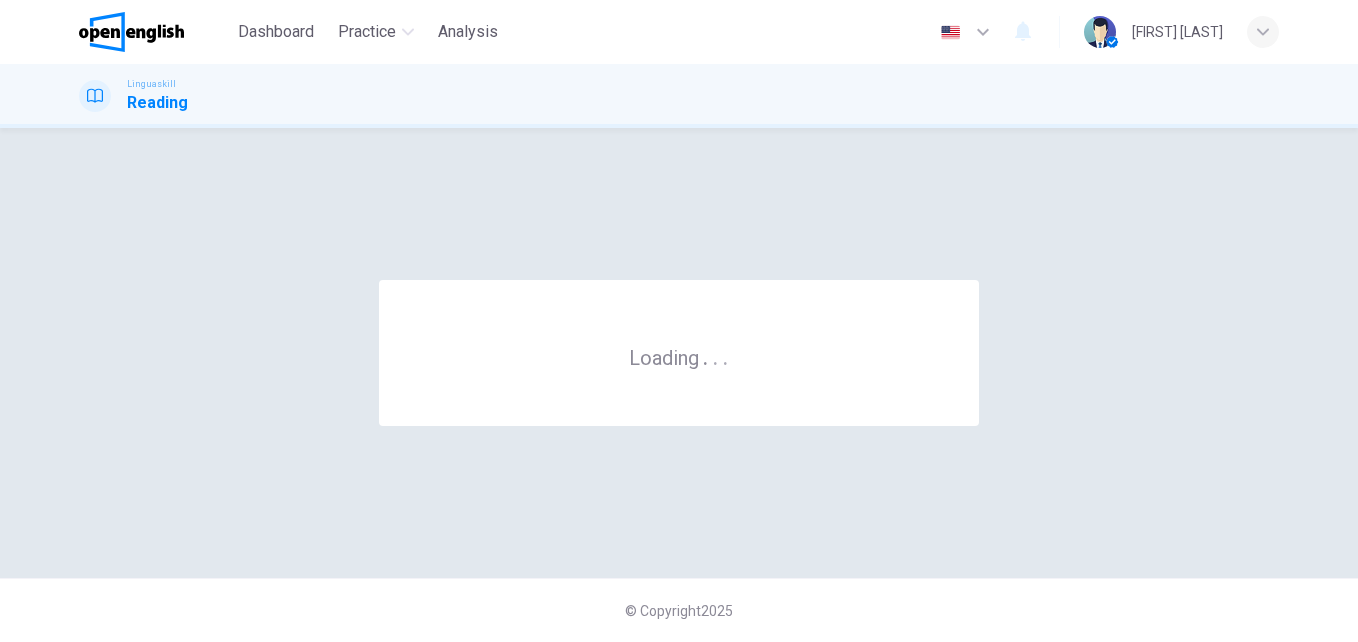 scroll, scrollTop: 0, scrollLeft: 0, axis: both 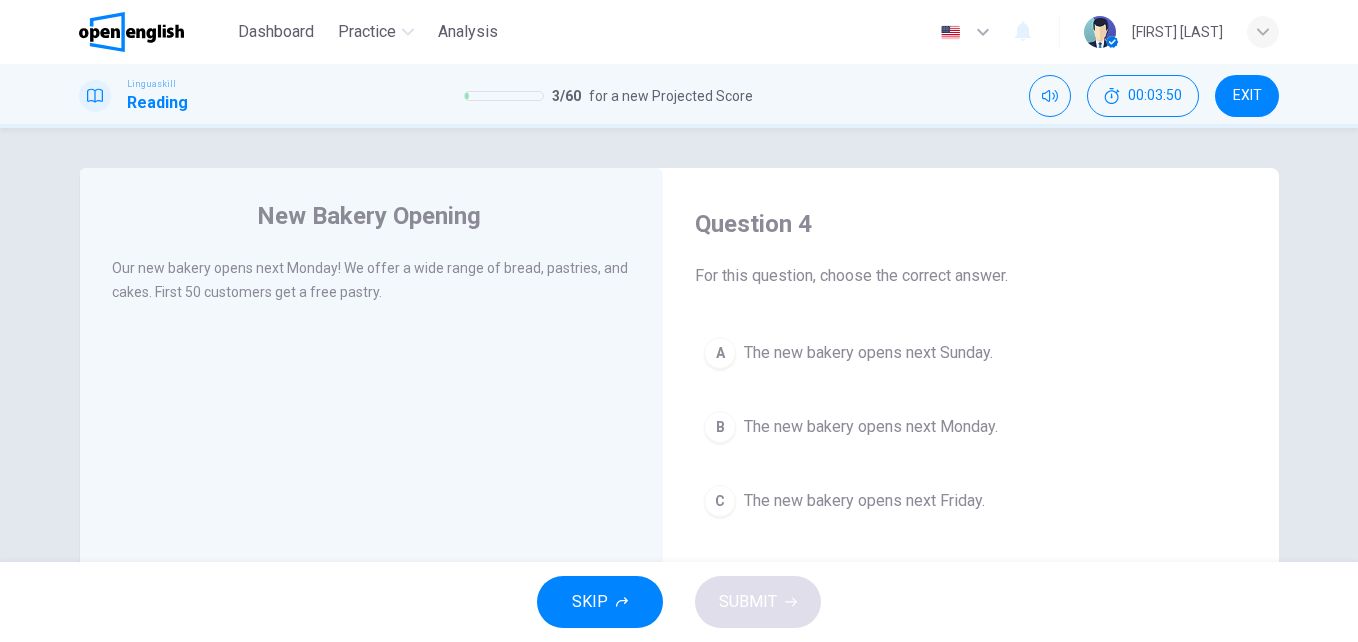 click on "The new bakery opens next Monday." at bounding box center (868, 353) 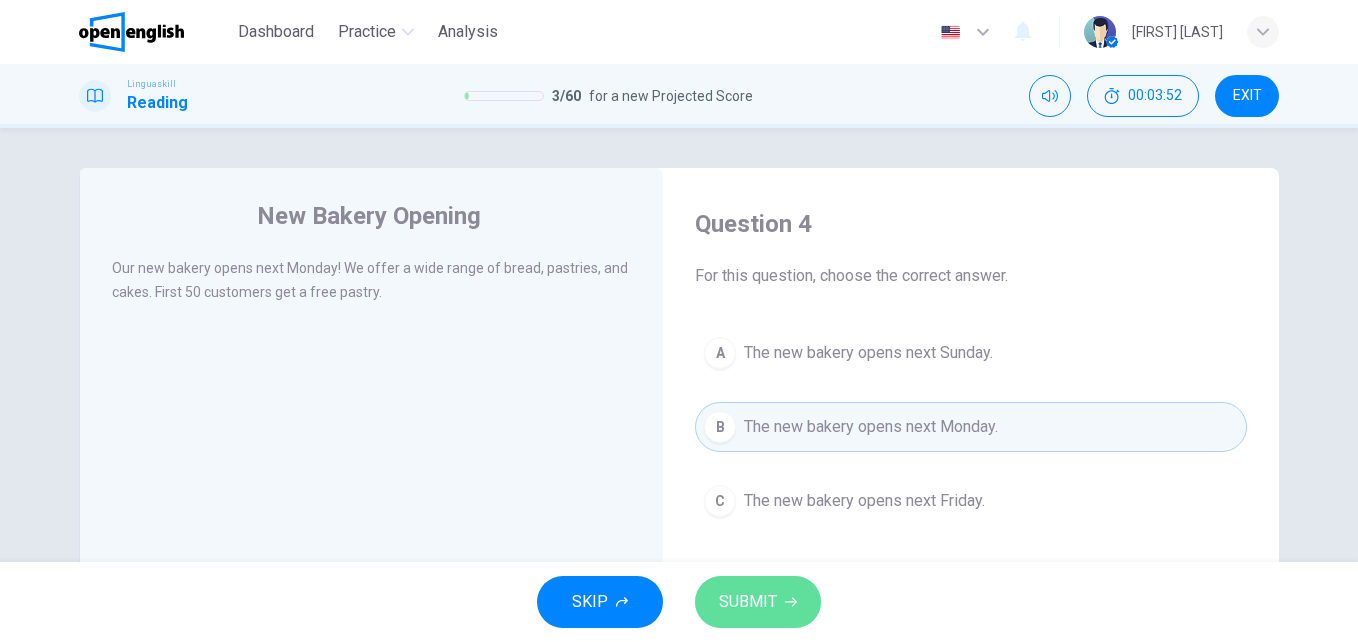 click on "SUBMIT" at bounding box center [748, 602] 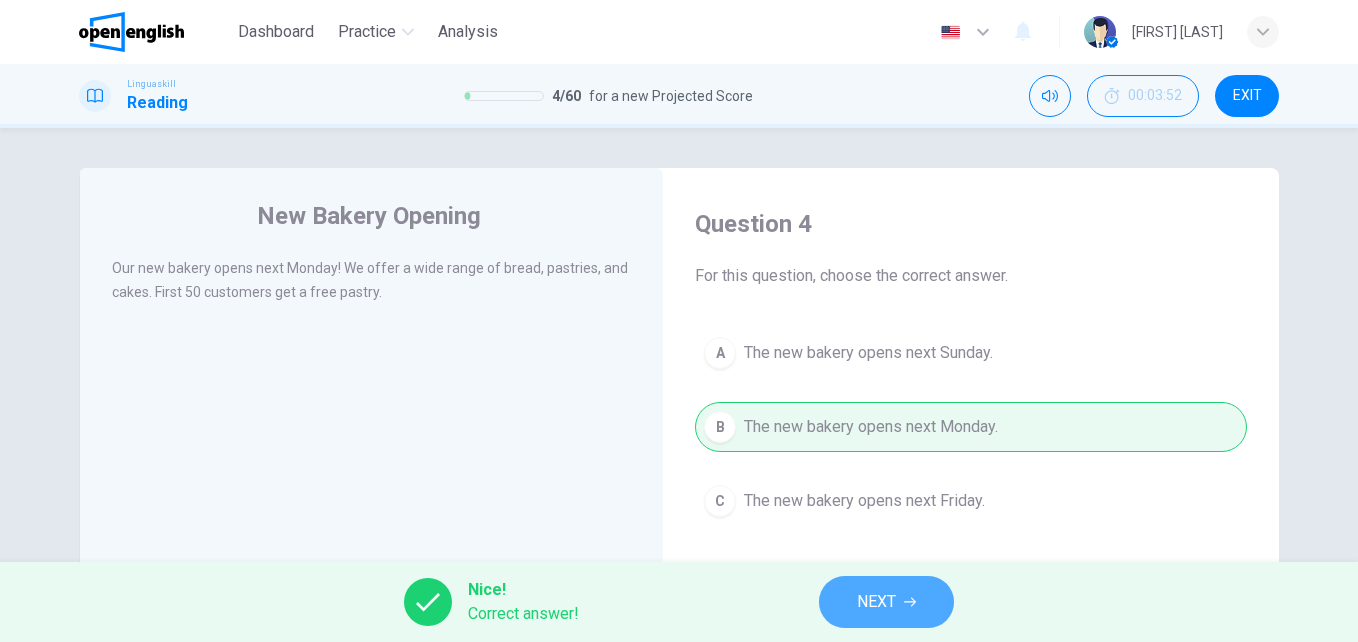 click on "NEXT" at bounding box center (886, 602) 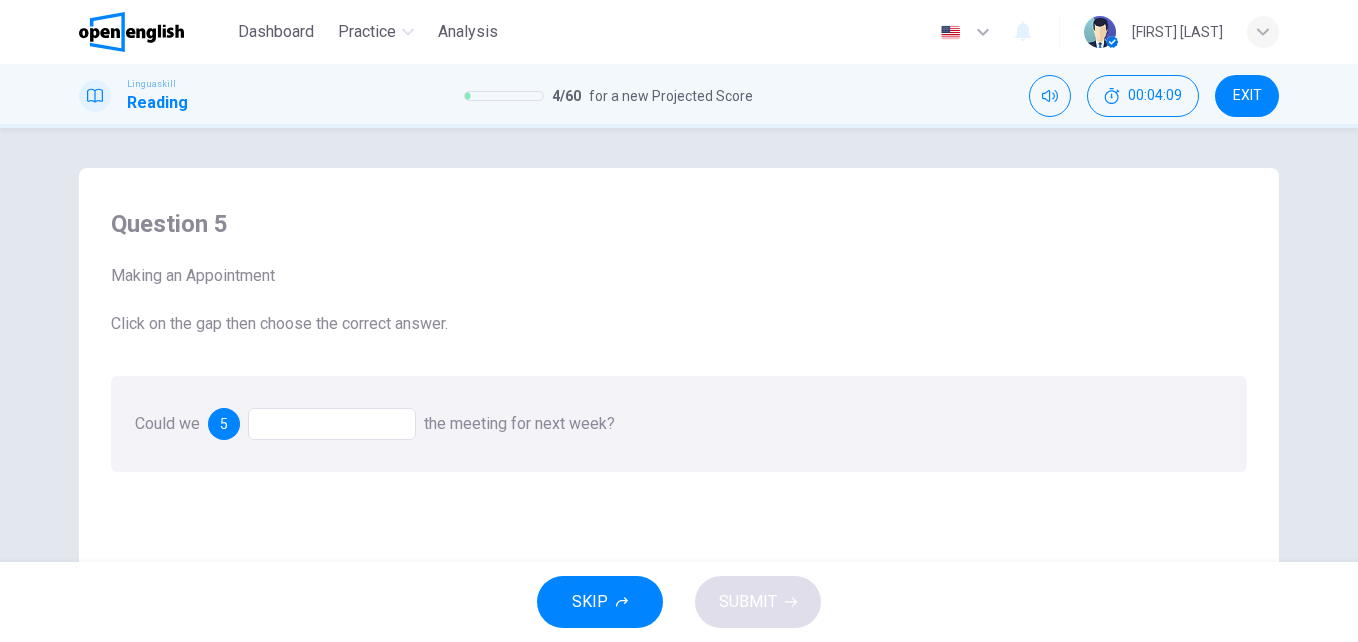 click at bounding box center [332, 424] 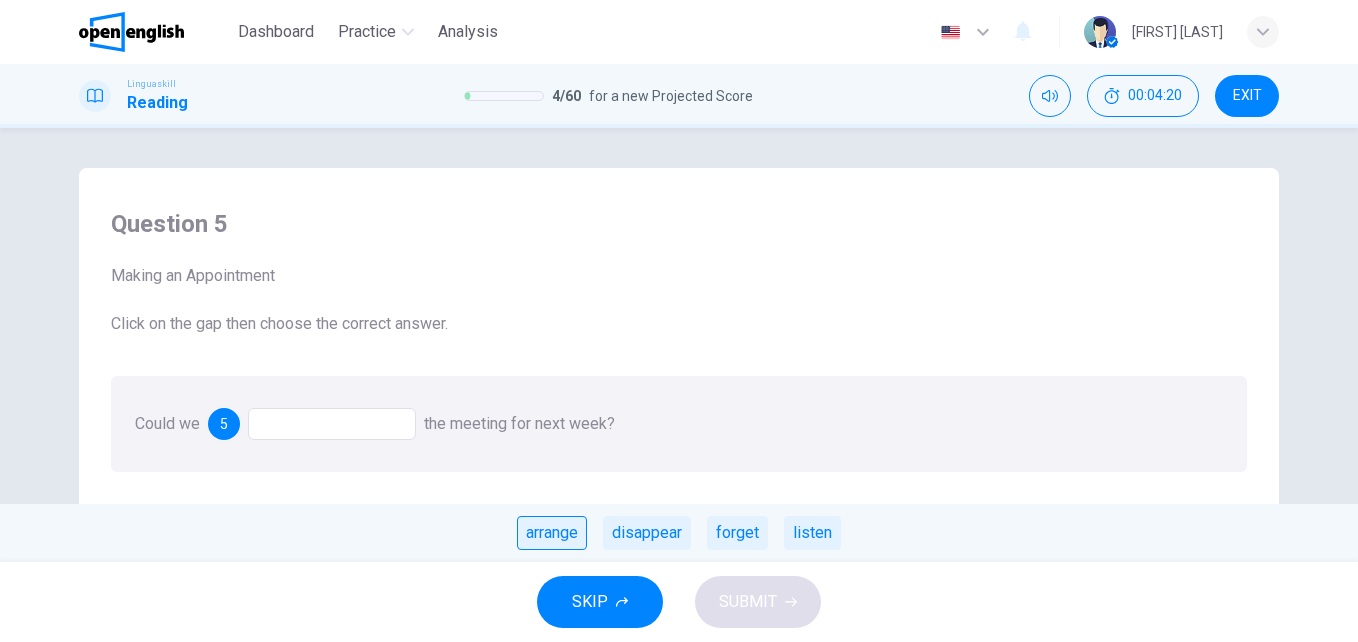 click on "arrange" at bounding box center (552, 533) 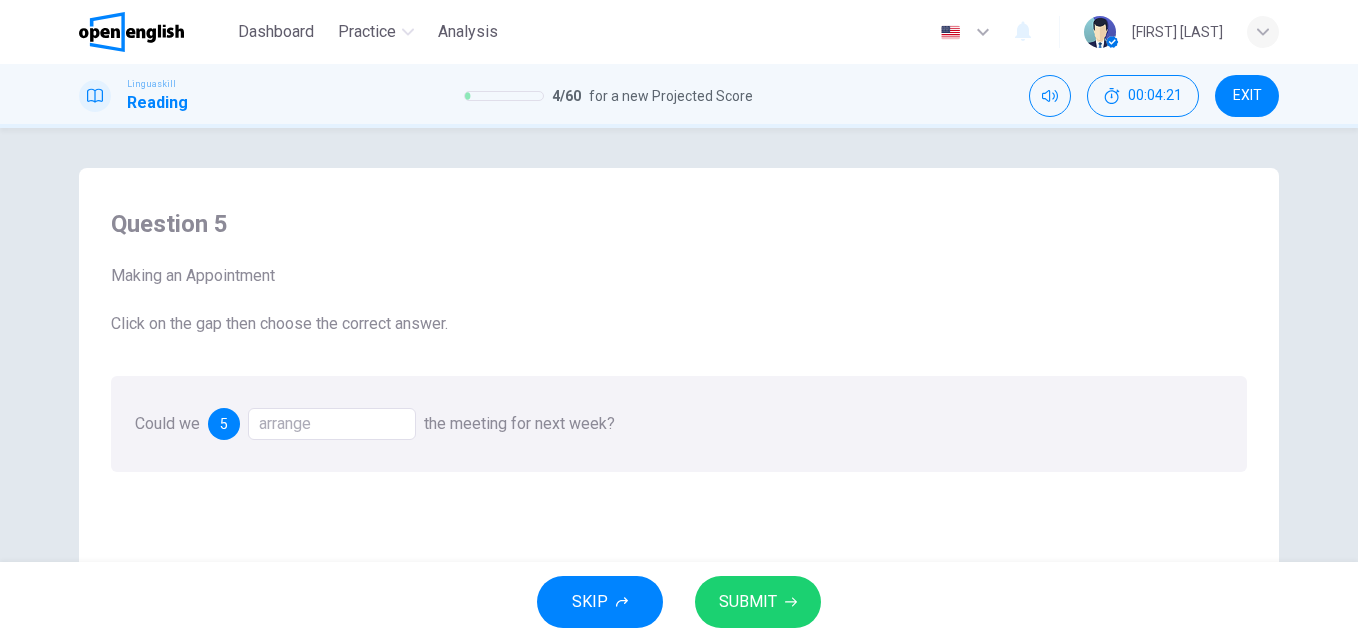 click on "SUBMIT" at bounding box center [748, 602] 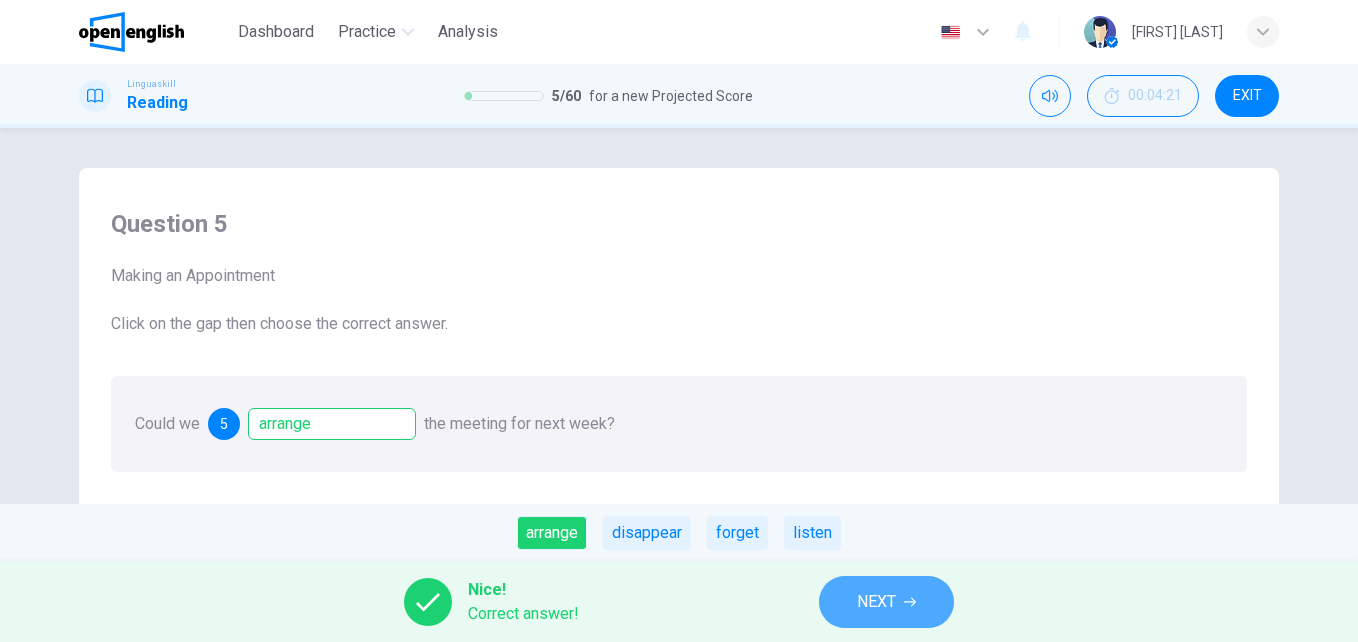 click on "NEXT" at bounding box center (876, 602) 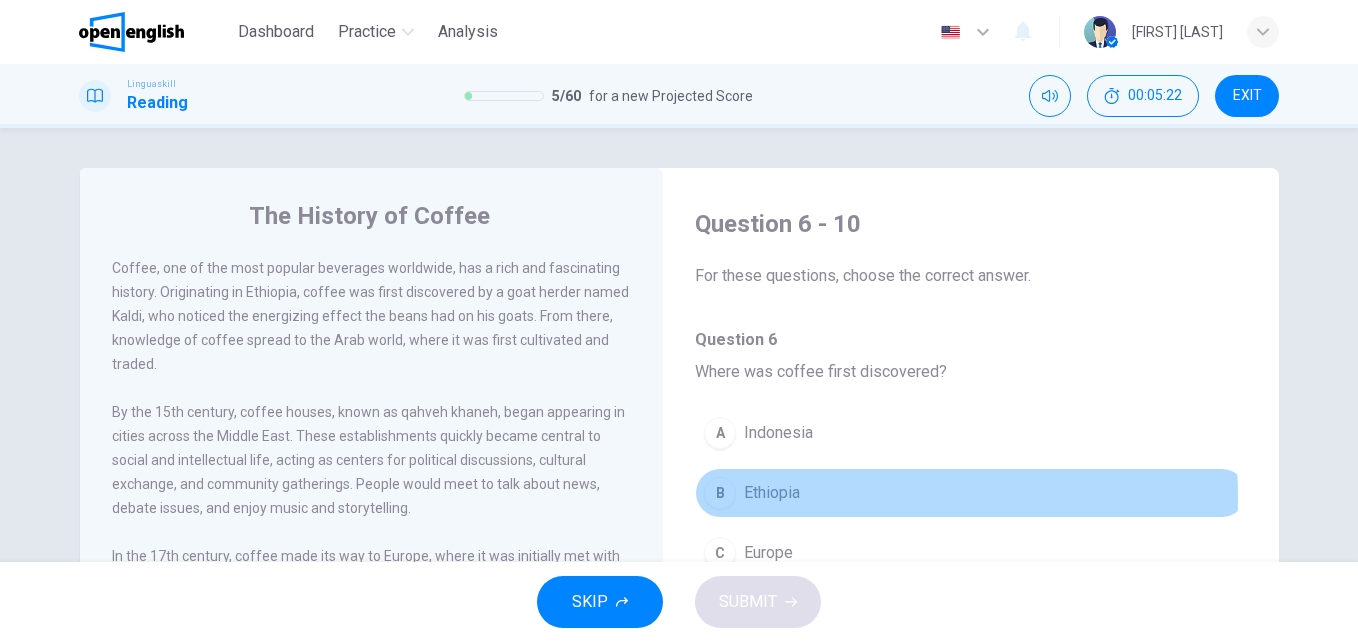 click on "Ethiopia" at bounding box center [778, 433] 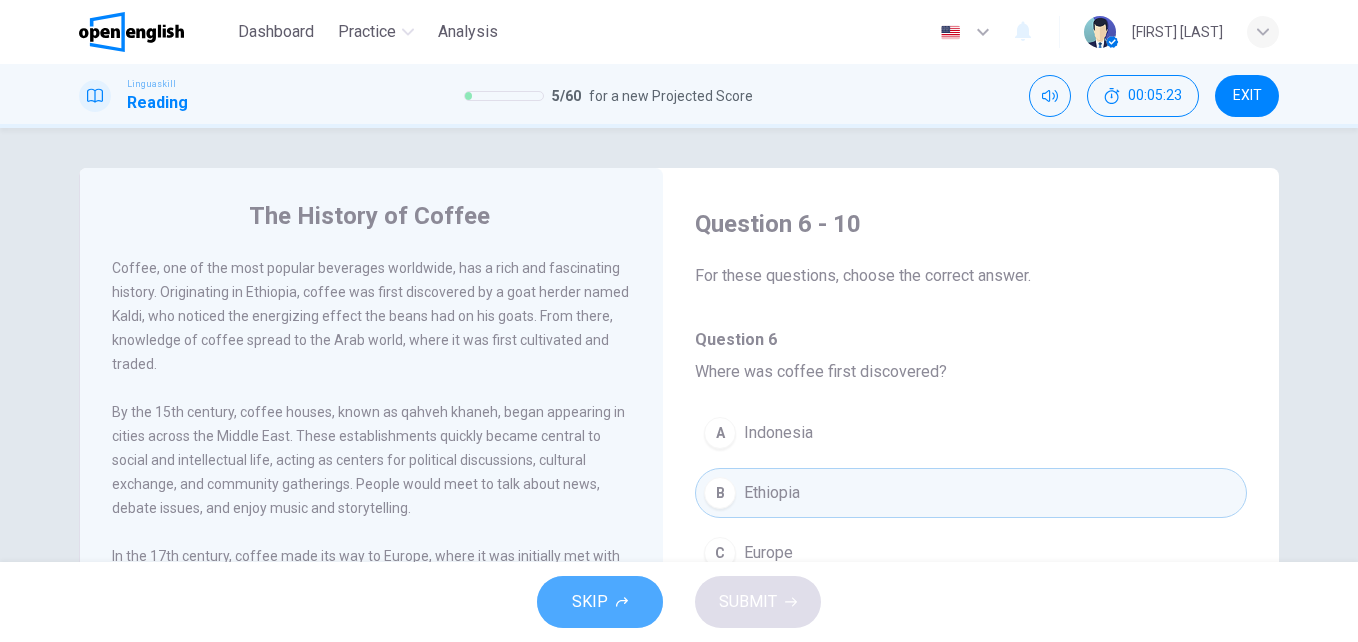 click on "SKIP" at bounding box center (600, 602) 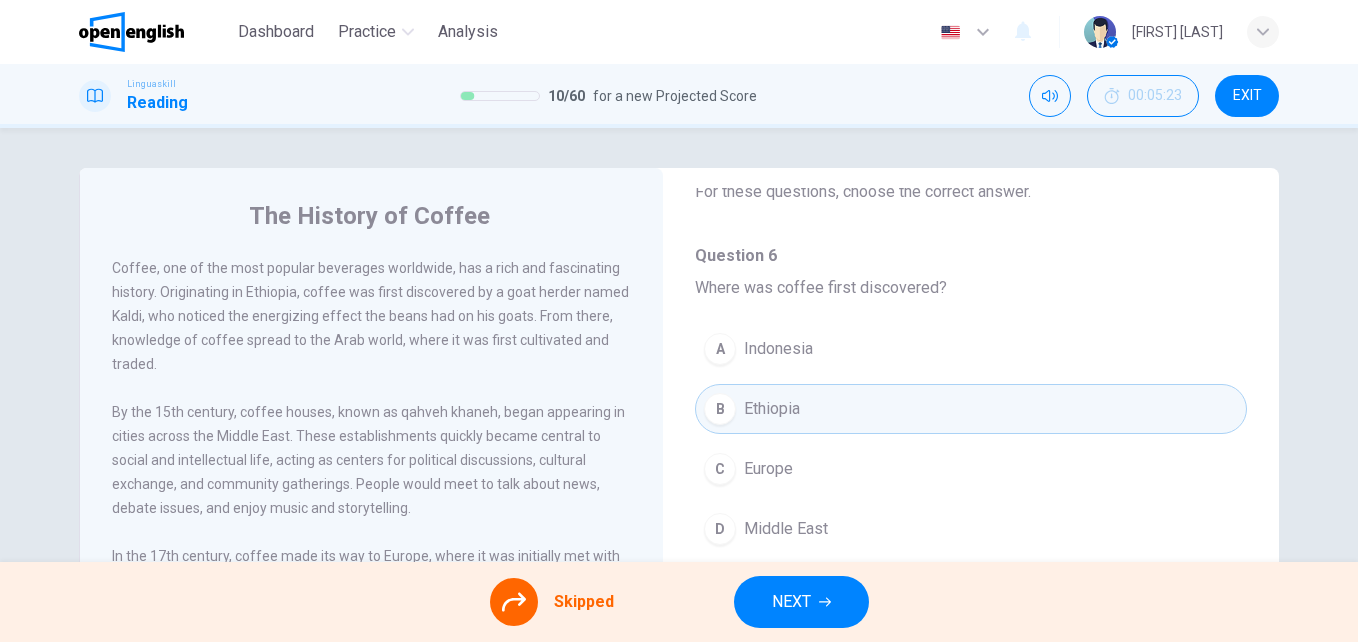 scroll, scrollTop: 158, scrollLeft: 0, axis: vertical 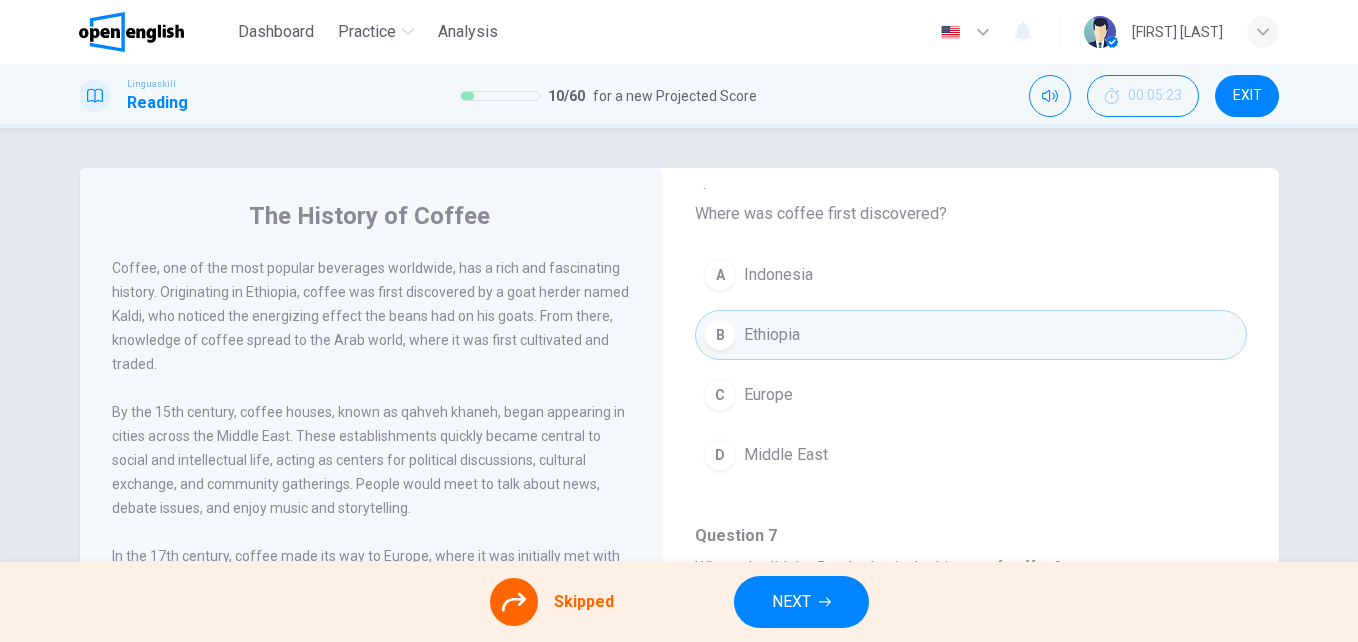 click on "A Indonesia B Ethiopia C Europe D Middle East" at bounding box center (971, 375) 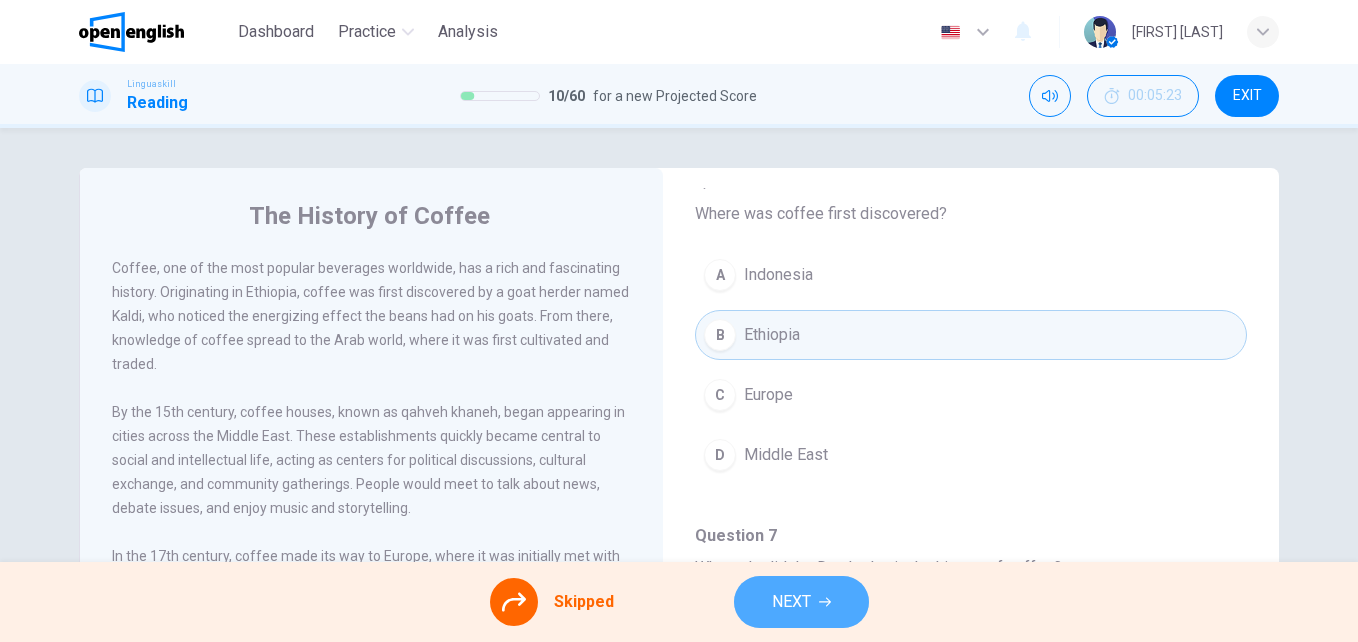 click on "NEXT" at bounding box center (791, 602) 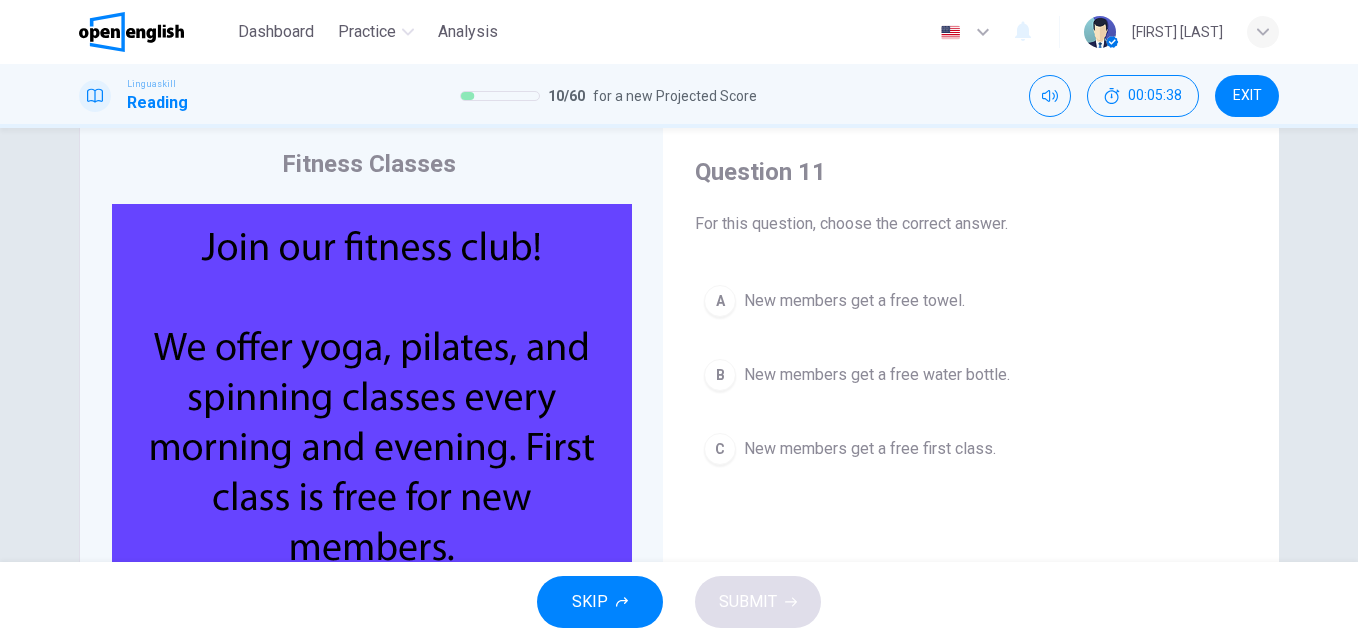 scroll, scrollTop: 79, scrollLeft: 0, axis: vertical 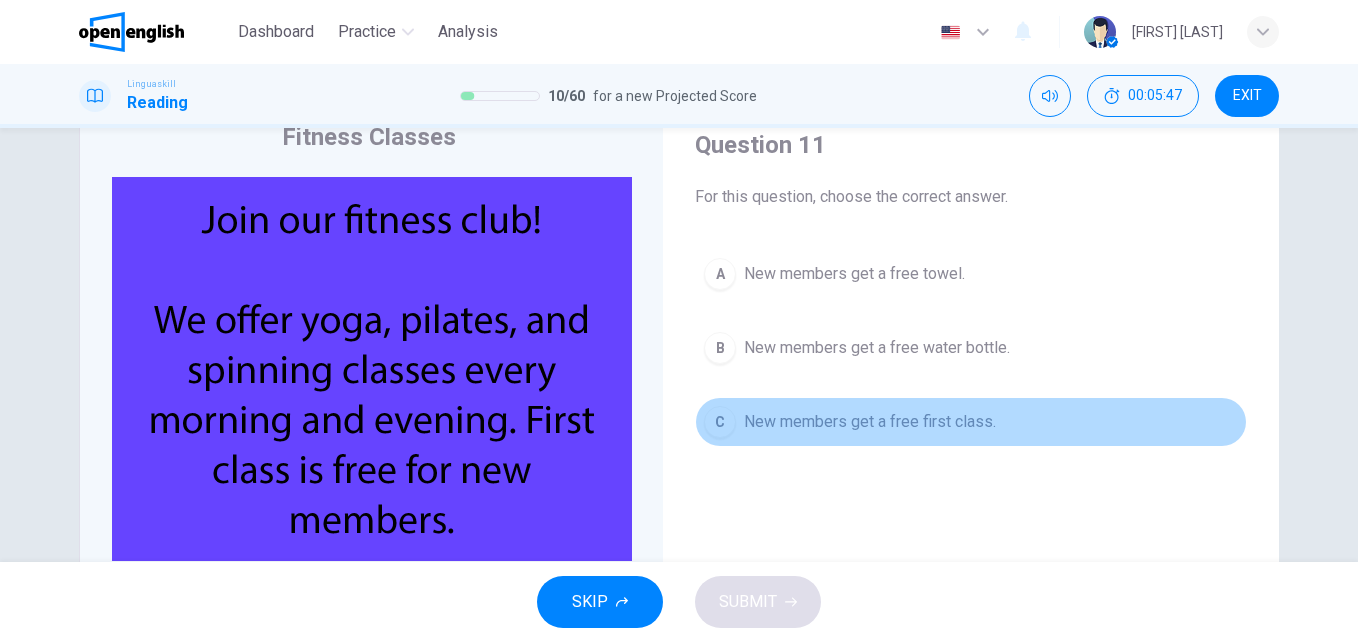 click on "New members get a free first class." at bounding box center [854, 274] 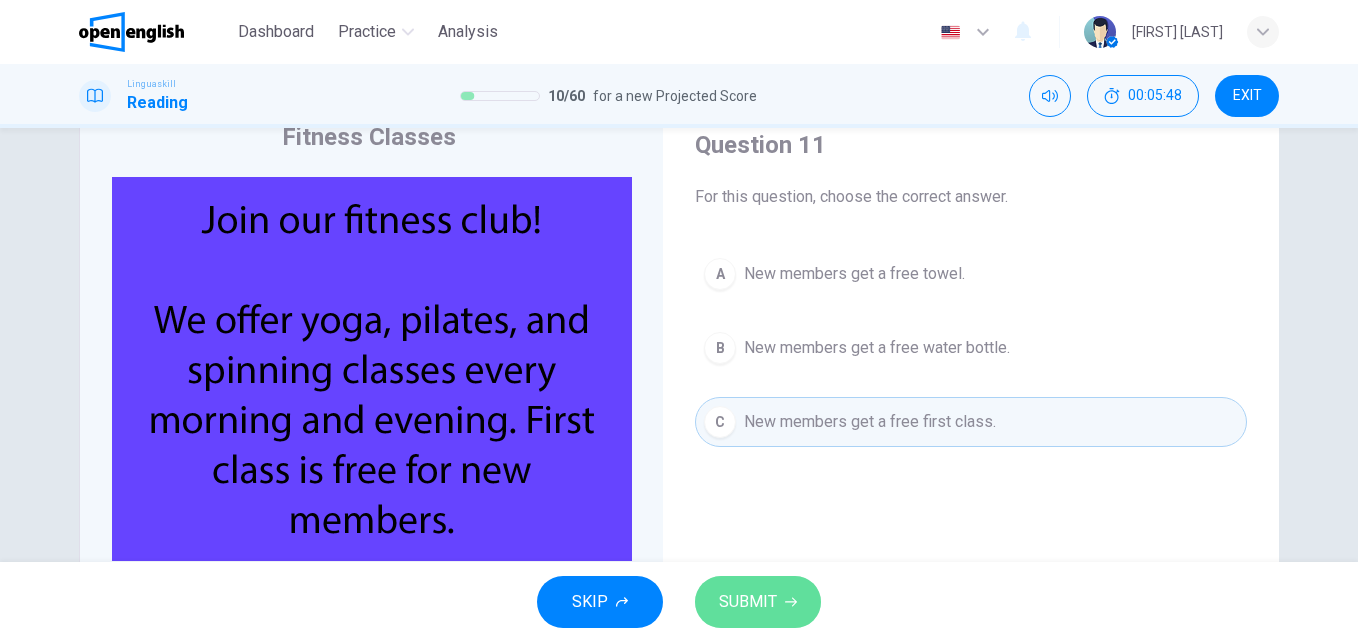 click on "SUBMIT" at bounding box center (758, 602) 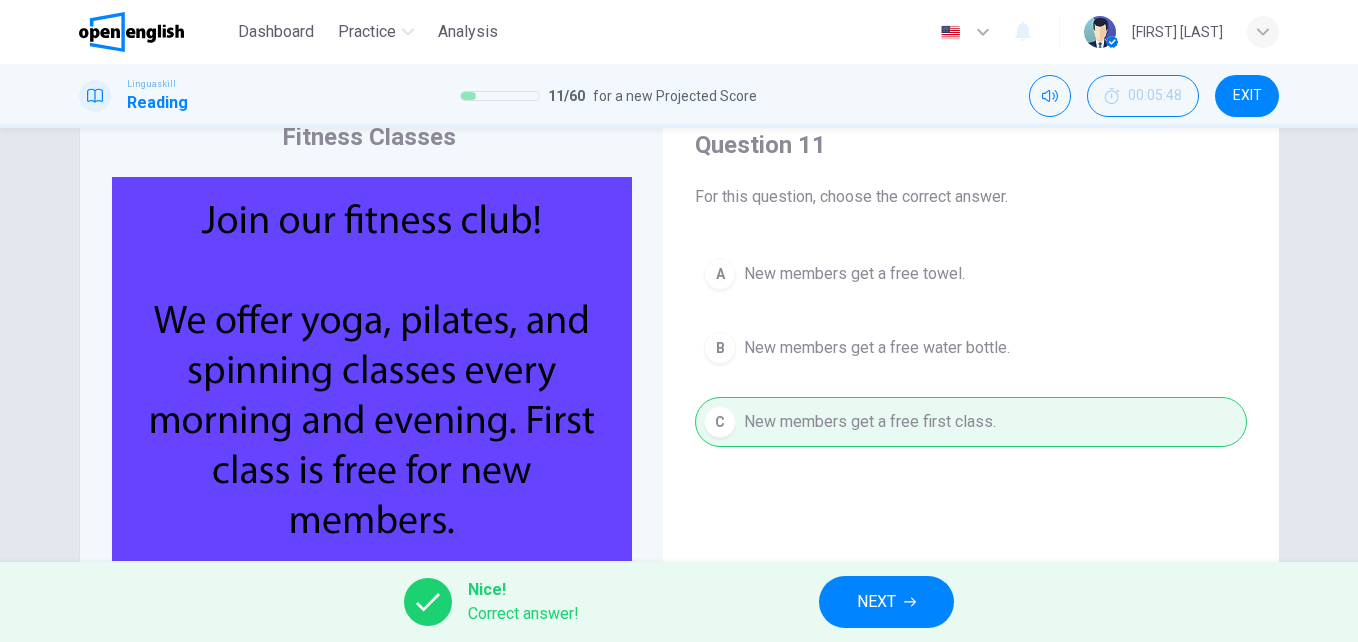 click on "NEXT" at bounding box center [876, 602] 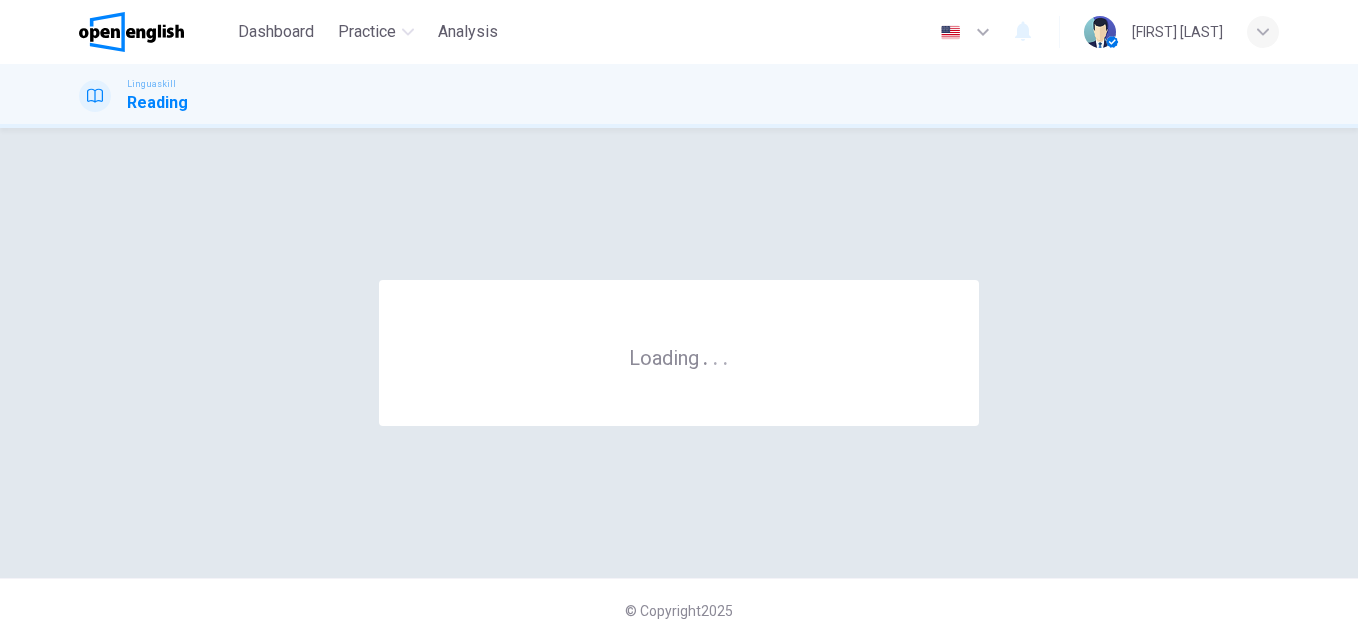 scroll, scrollTop: 0, scrollLeft: 0, axis: both 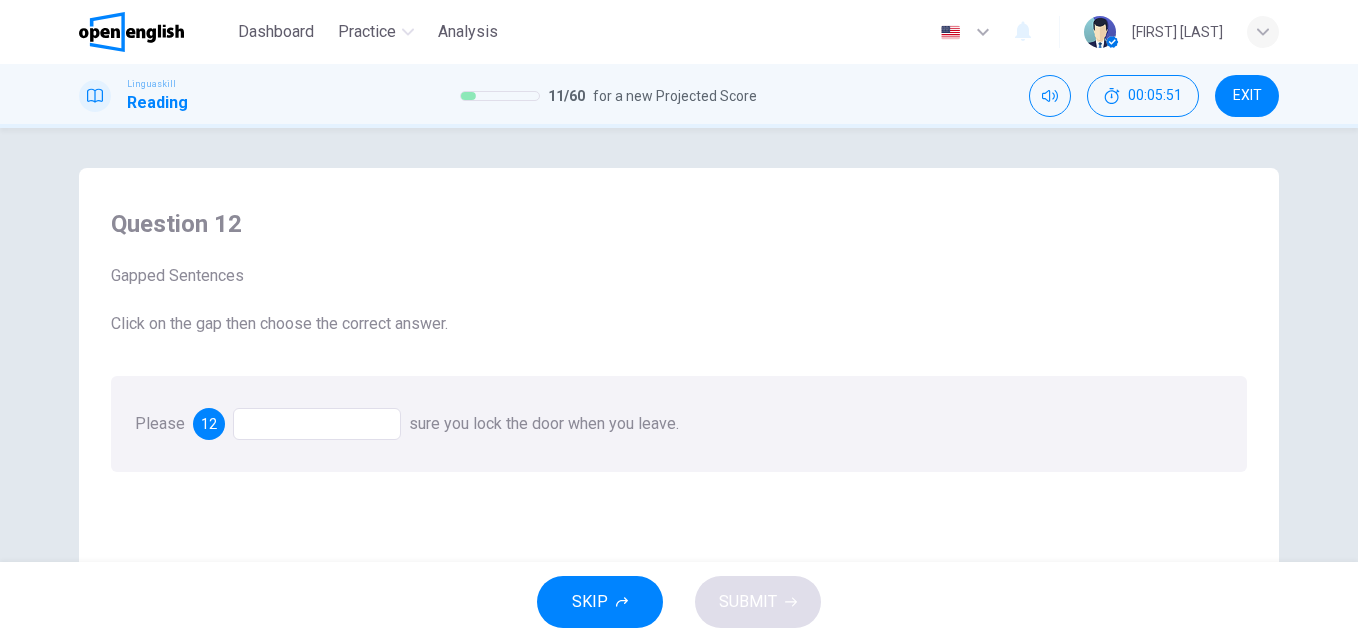 click at bounding box center (317, 424) 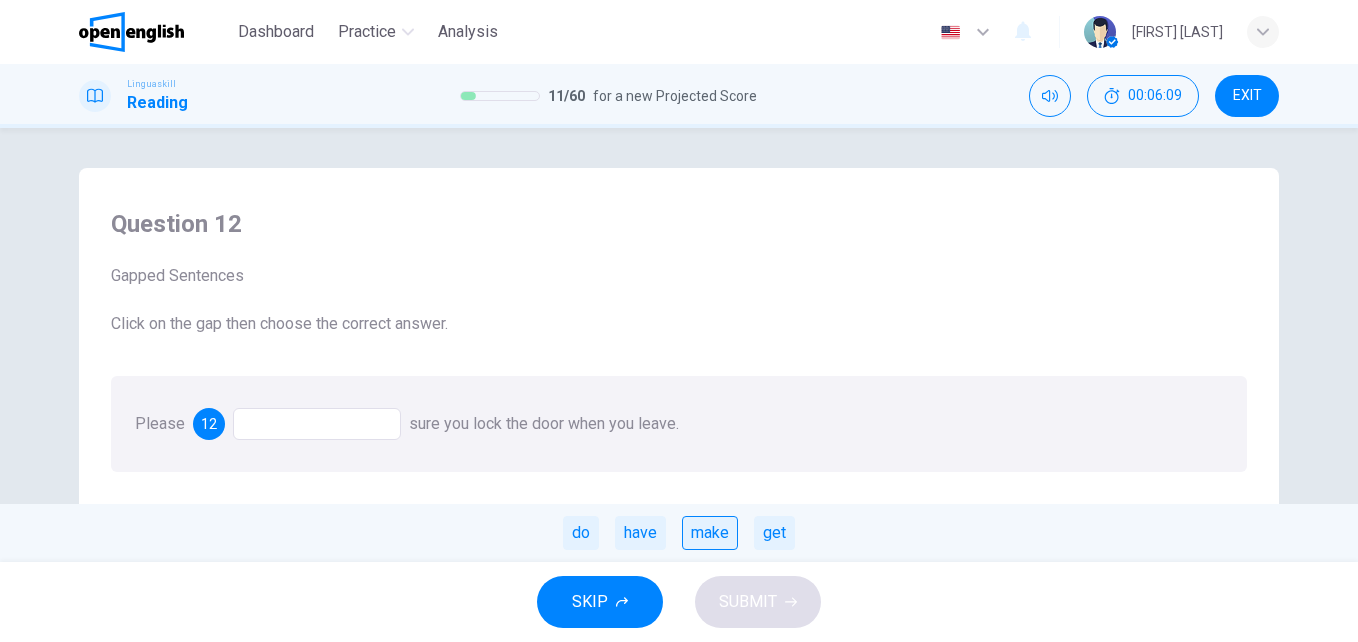 click on "make" at bounding box center (710, 533) 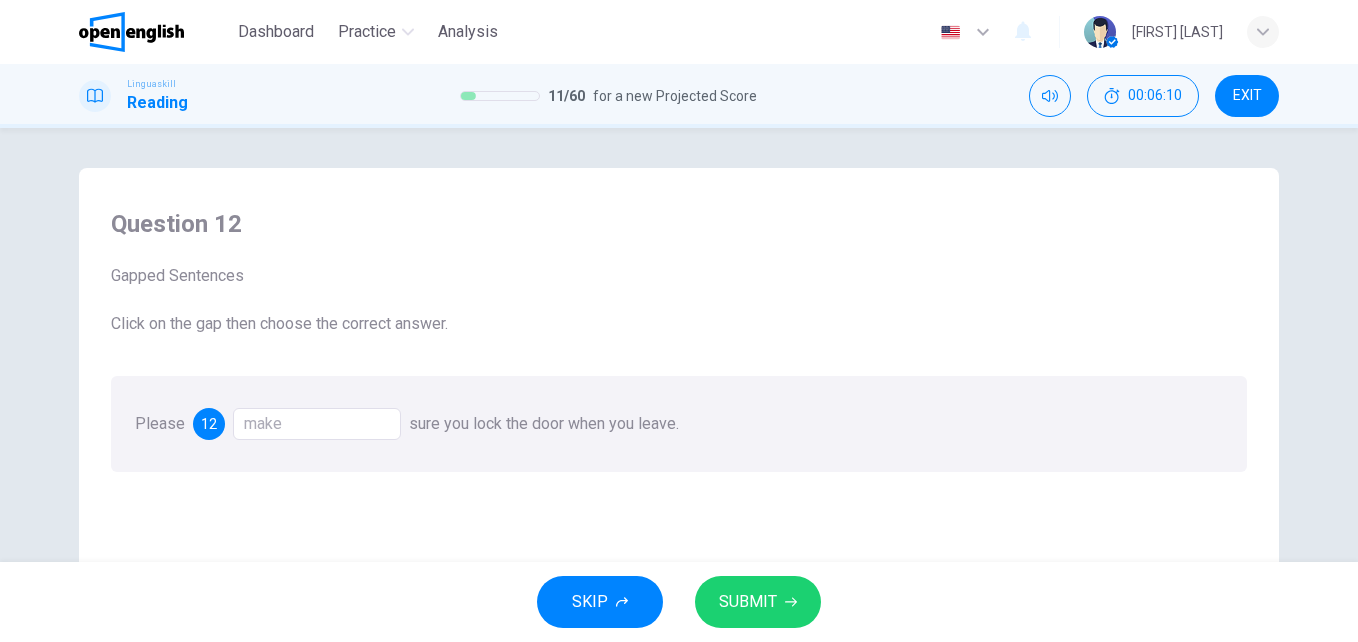 click on "SUBMIT" at bounding box center [748, 602] 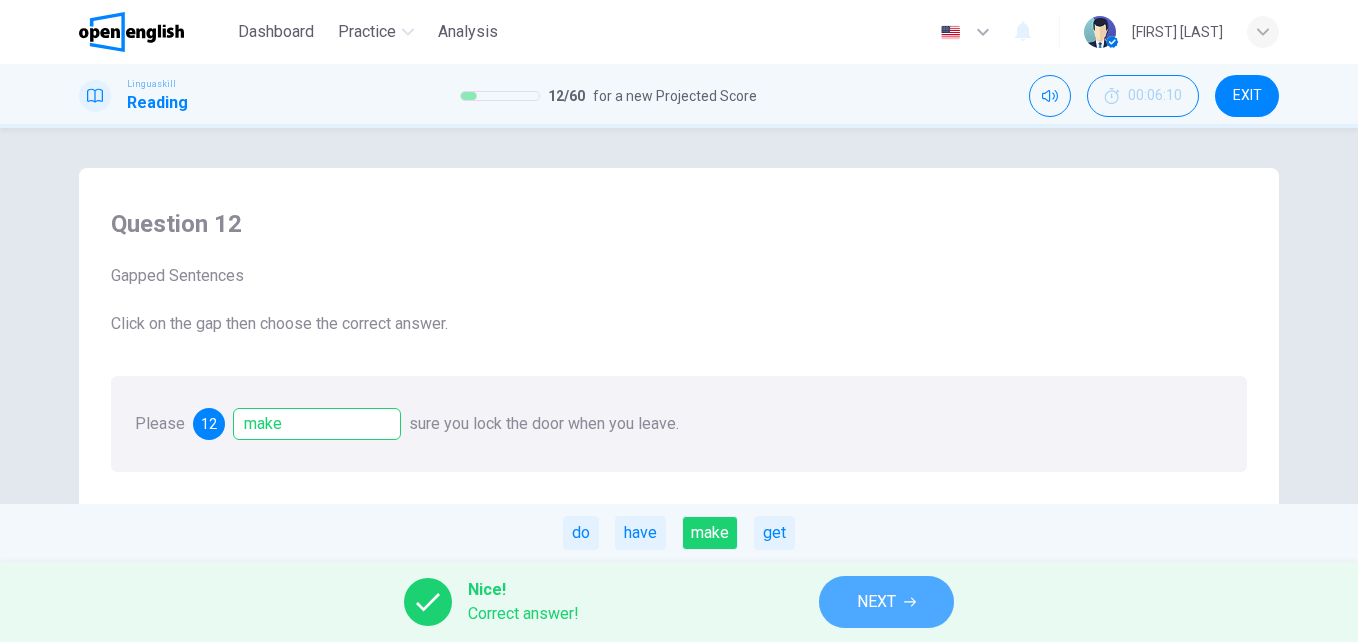 click on "NEXT" at bounding box center [876, 602] 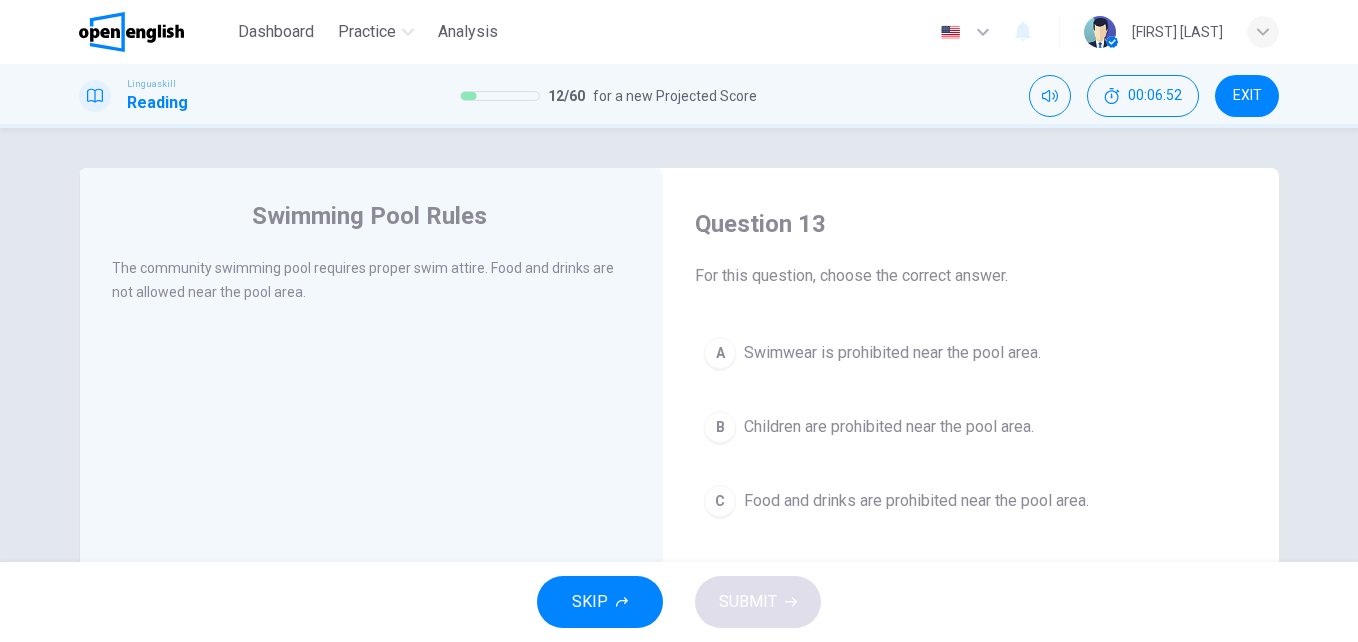 click on "Swimwear is prohibited near the pool area." at bounding box center (892, 353) 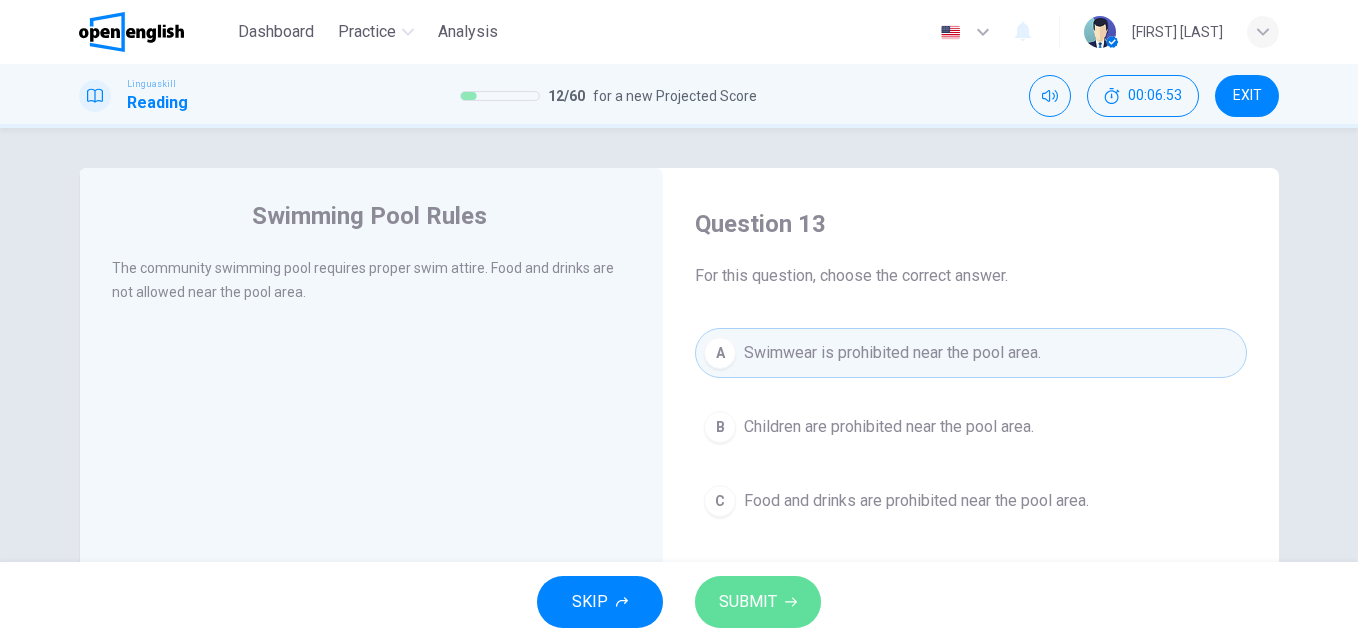 click on "SUBMIT" at bounding box center (748, 602) 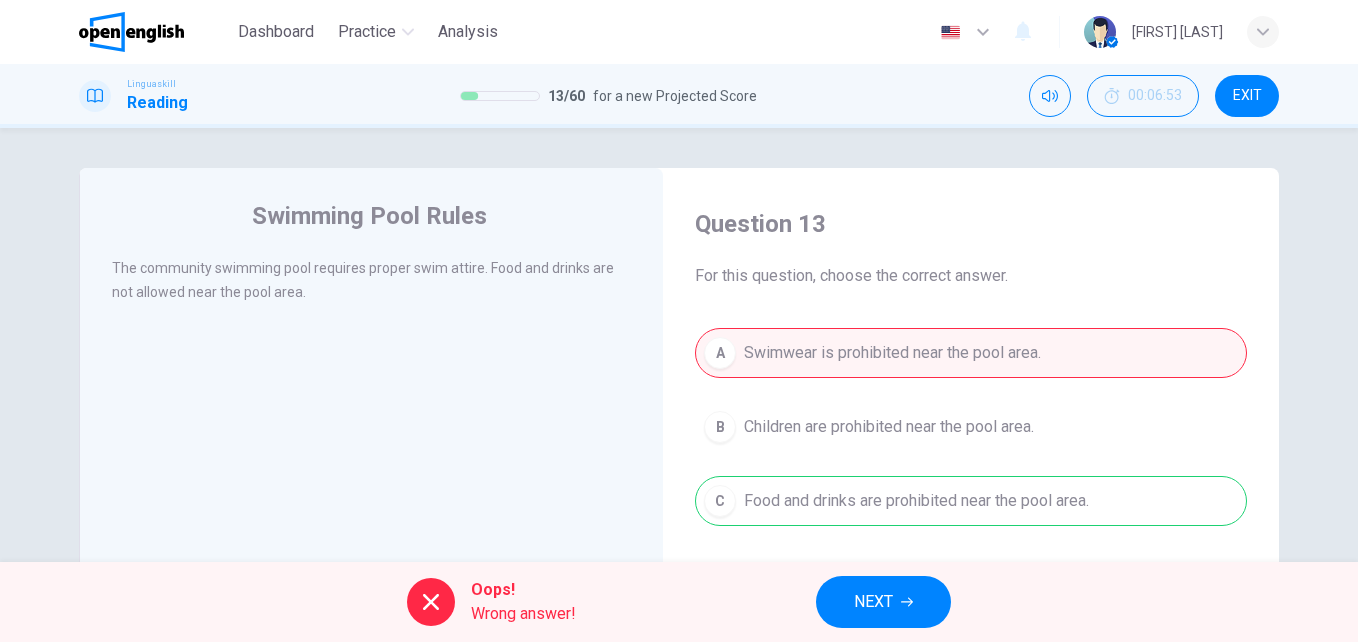 click on "NEXT" at bounding box center [873, 602] 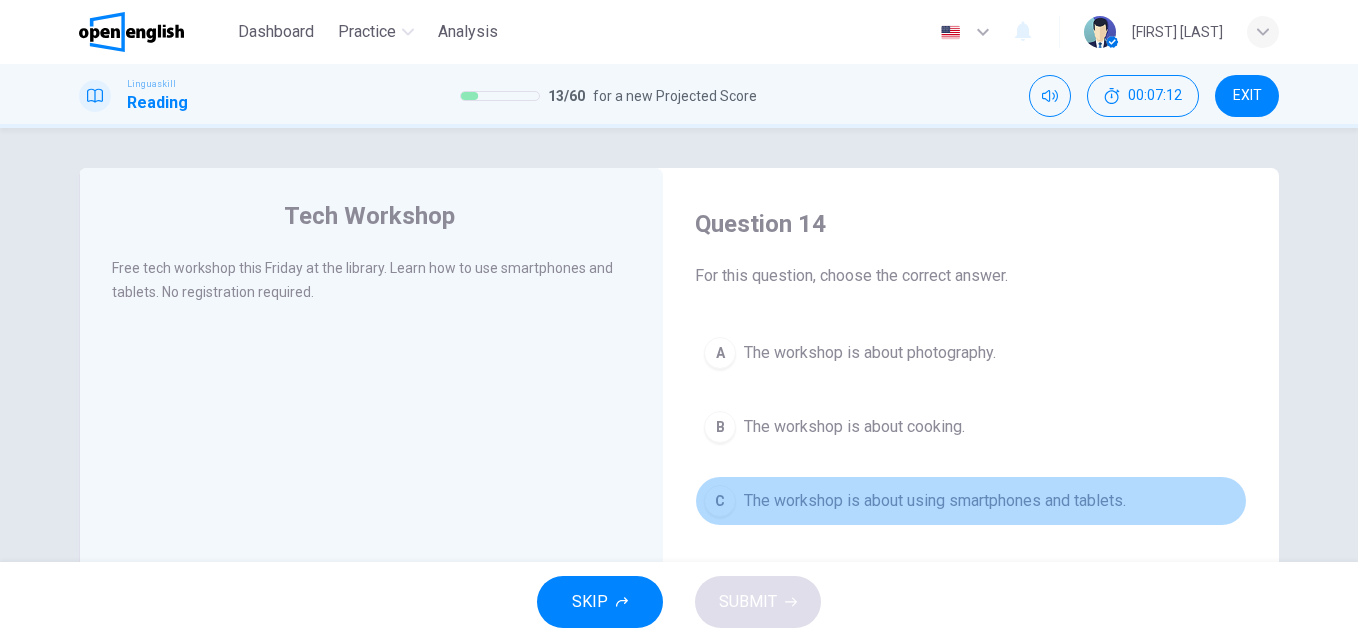 click on "The workshop is about using smartphones and tablets." at bounding box center [870, 353] 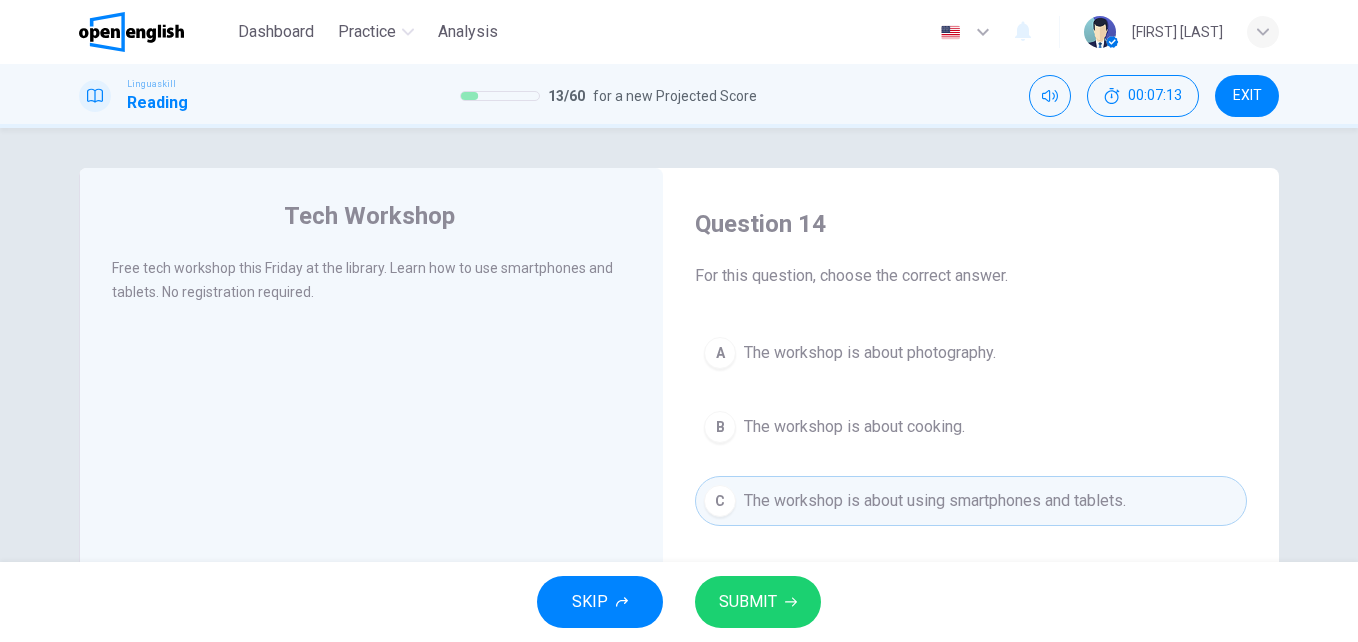 click on "SUBMIT" at bounding box center [748, 602] 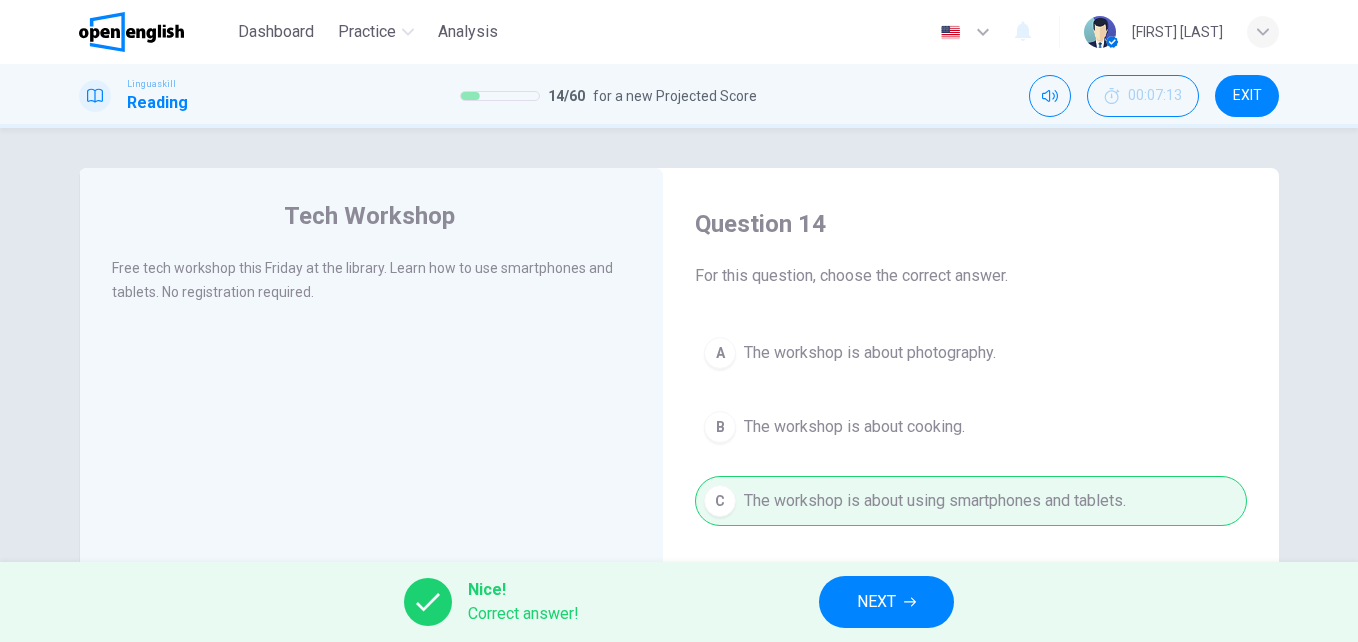 click on "NEXT" at bounding box center (876, 602) 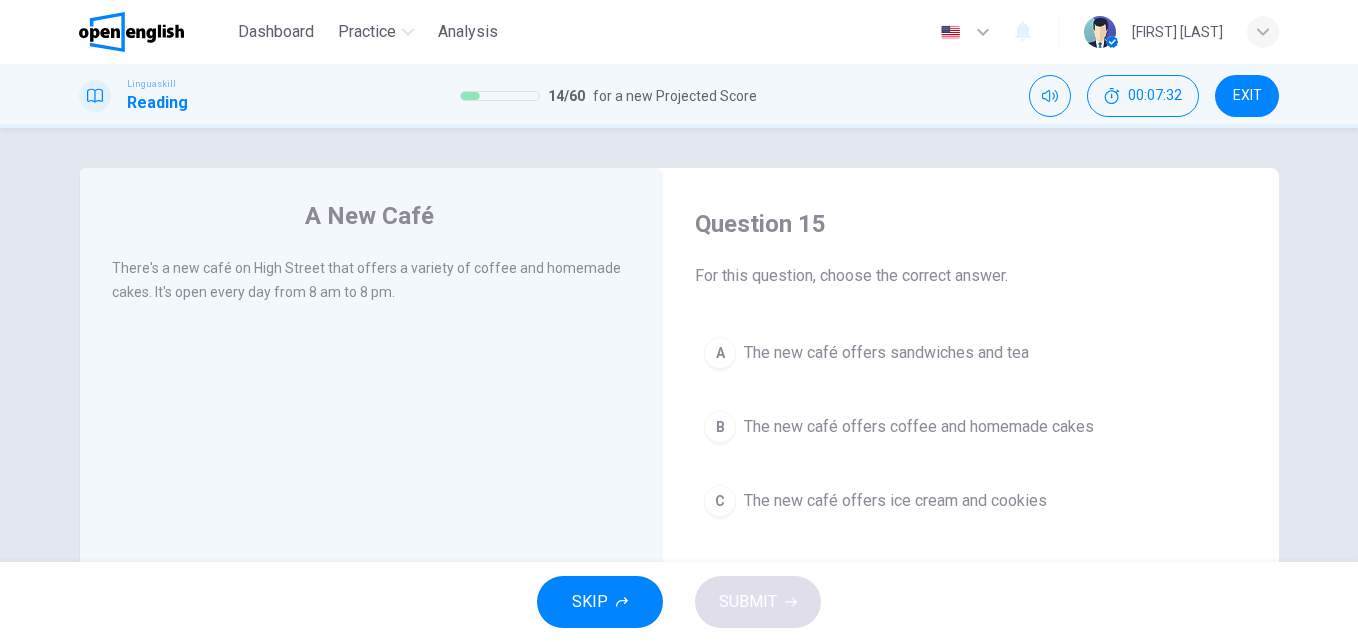 click on "The new café offers coffee and homemade cakes" at bounding box center (886, 353) 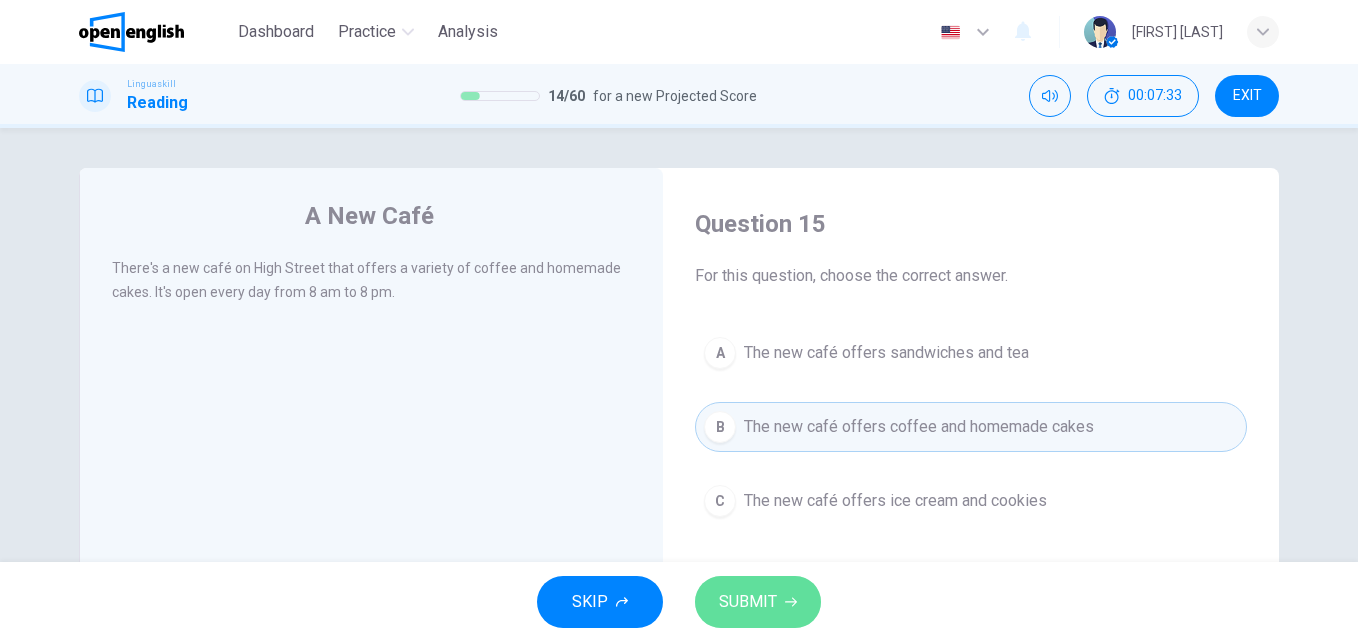 click on "SUBMIT" at bounding box center [748, 602] 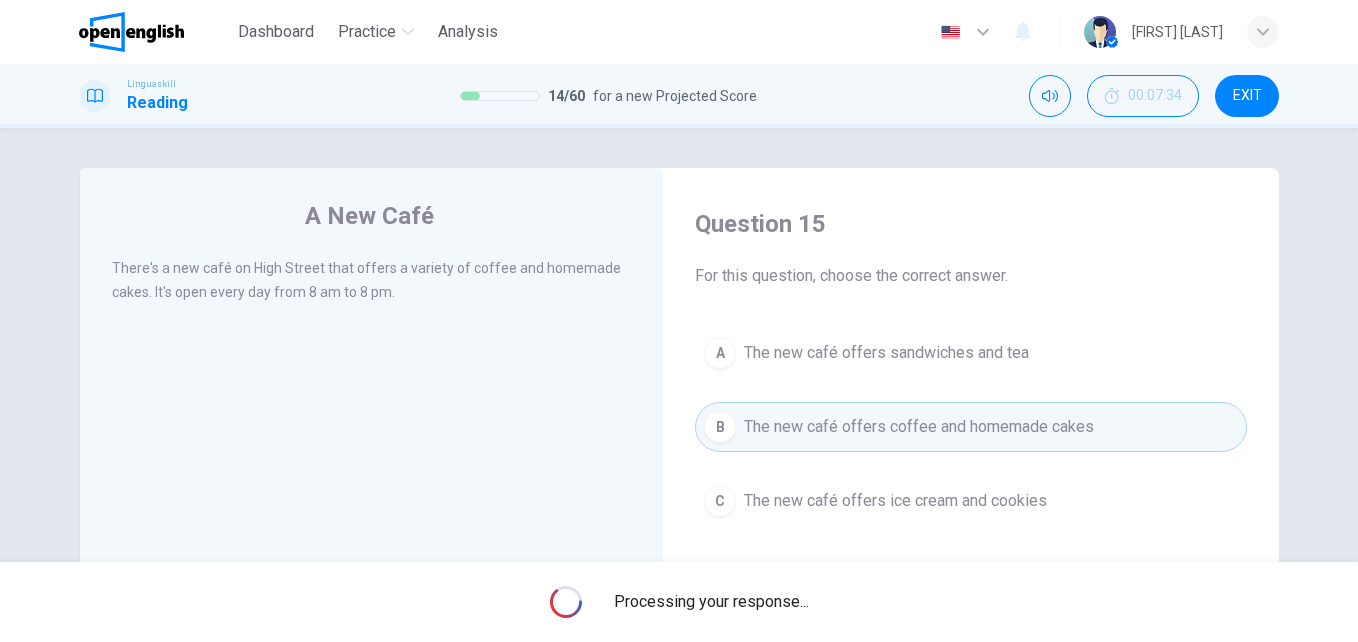 click on "Processing your response..." at bounding box center [679, 602] 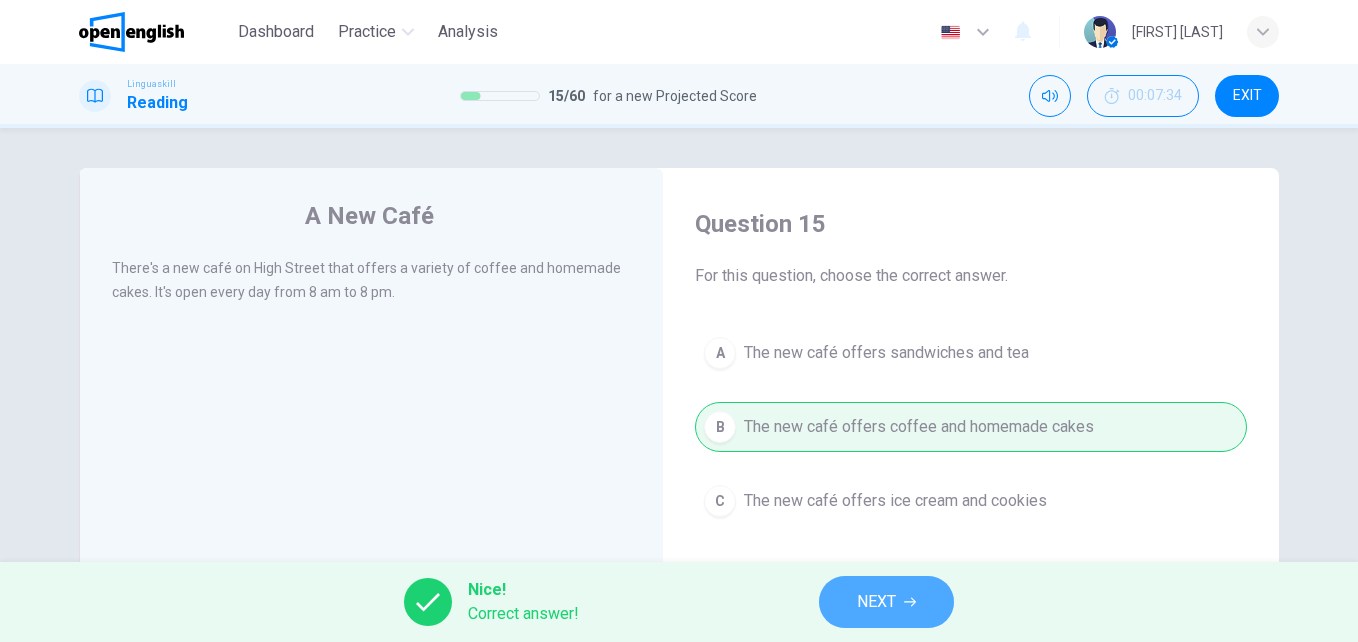 click on "NEXT" at bounding box center [876, 602] 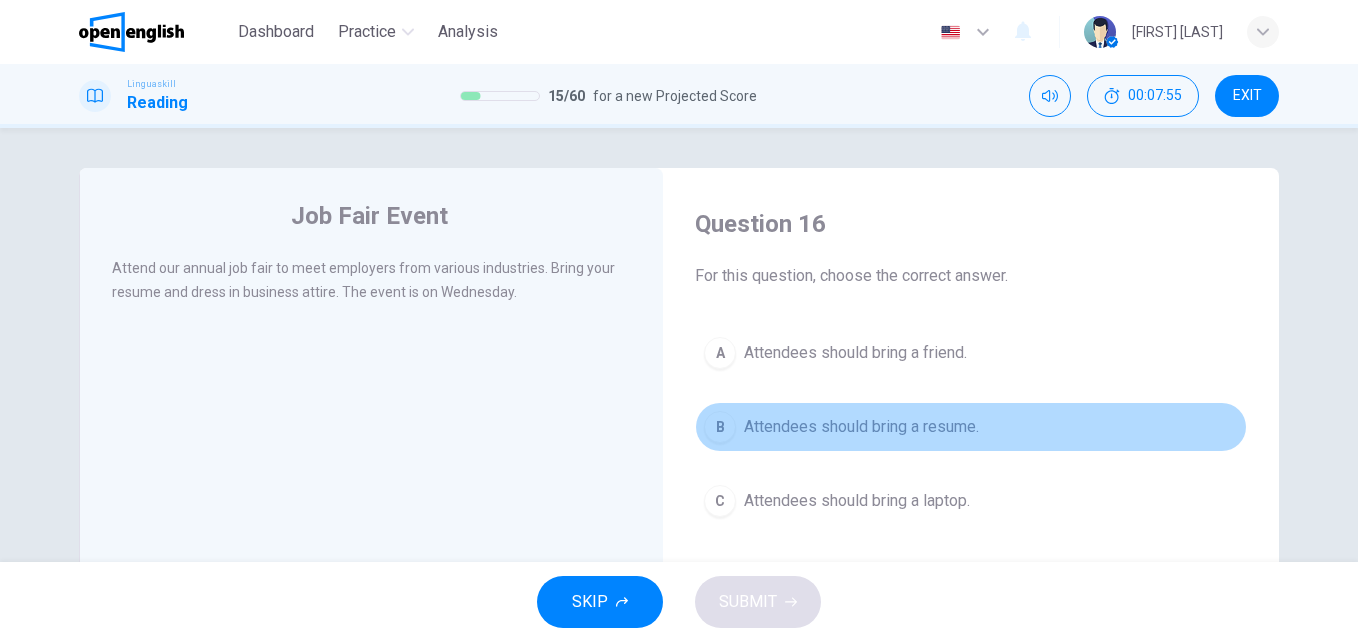 click on "Attendees should bring a resume." at bounding box center (855, 353) 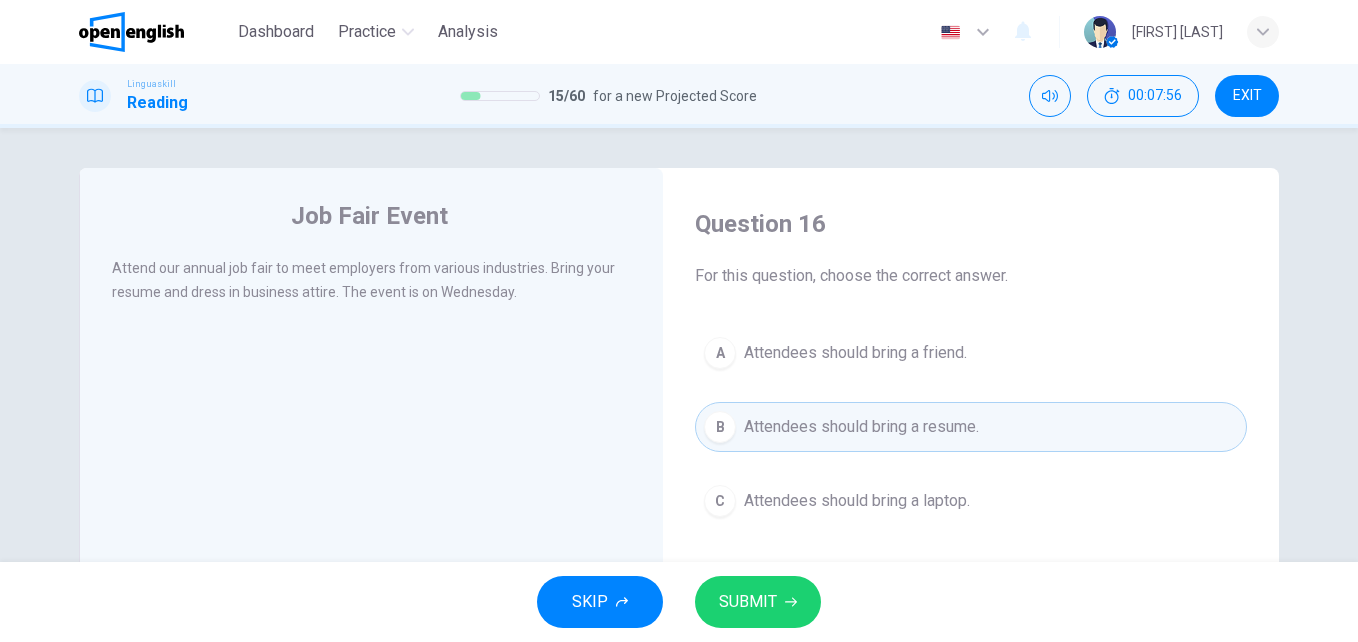 click on "SUBMIT" at bounding box center (748, 602) 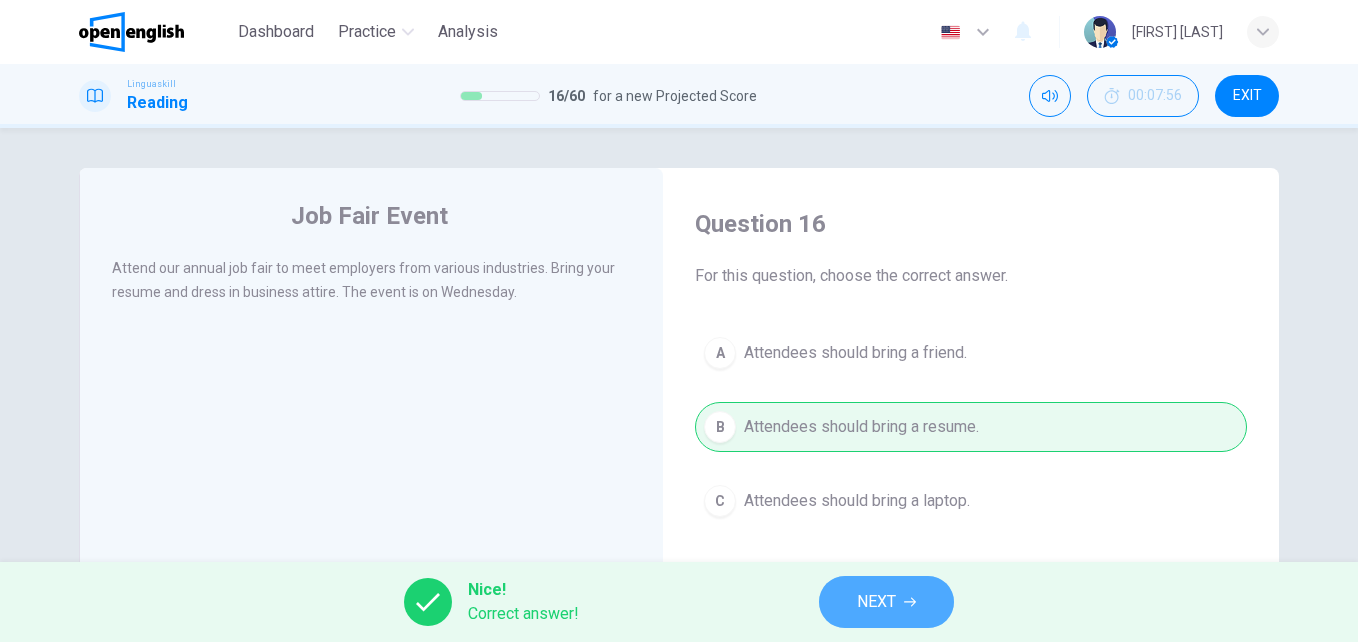 click on "NEXT" at bounding box center [886, 602] 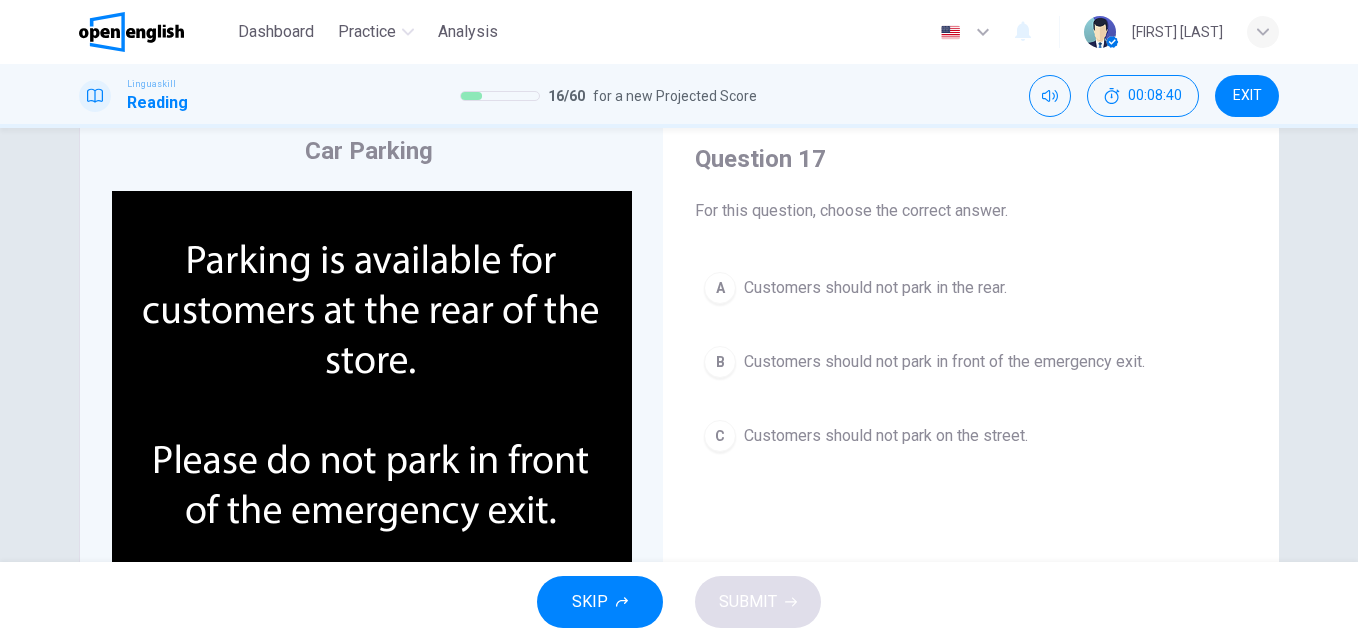 scroll, scrollTop: 82, scrollLeft: 0, axis: vertical 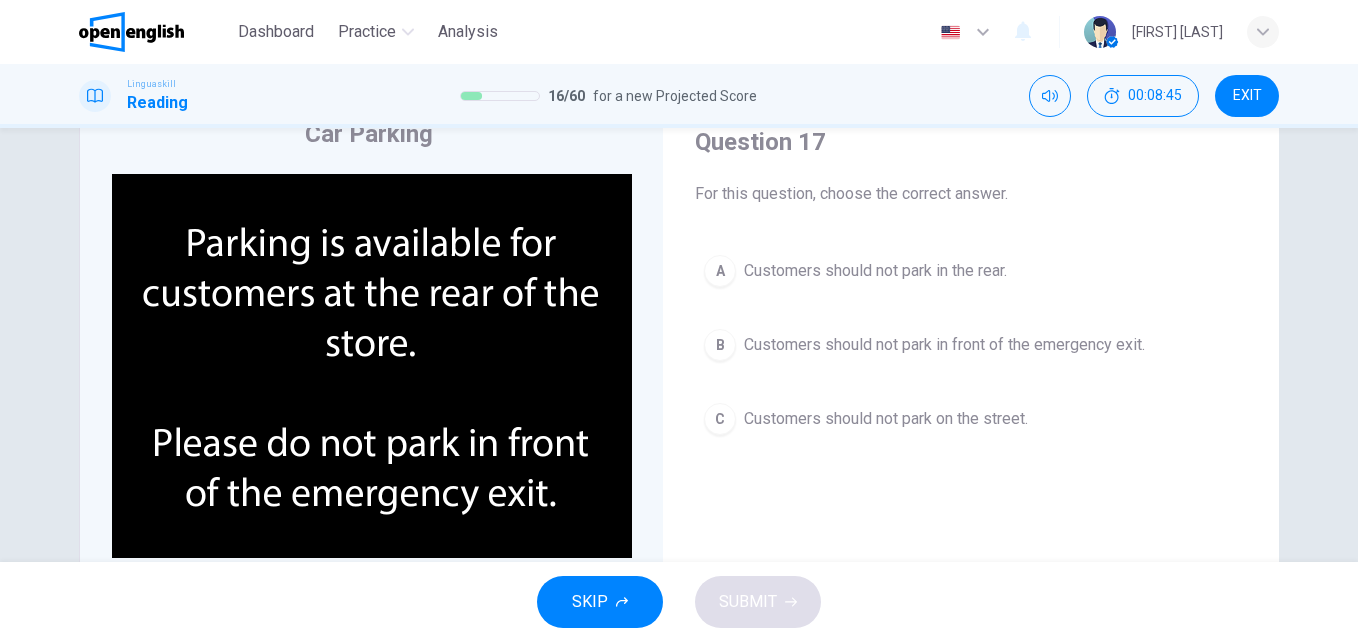 click on "Customers should not park in front of the emergency exit." at bounding box center (875, 271) 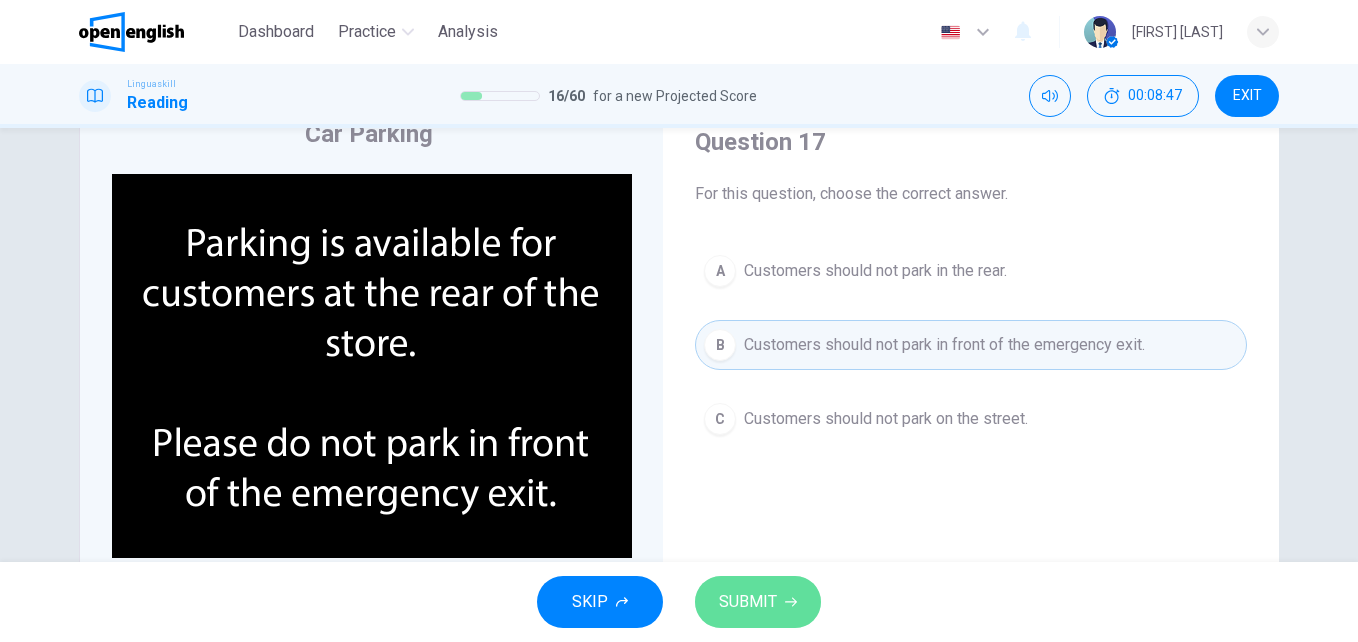 click on "SUBMIT" at bounding box center [748, 602] 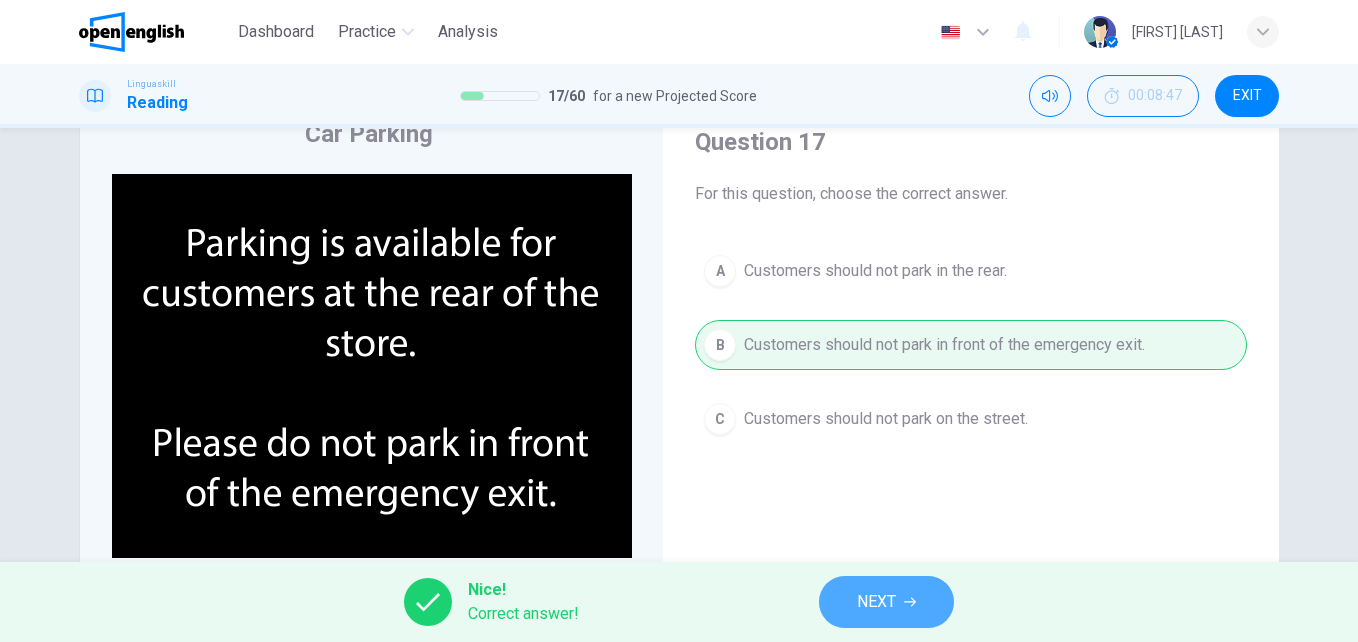 click on "NEXT" at bounding box center (876, 602) 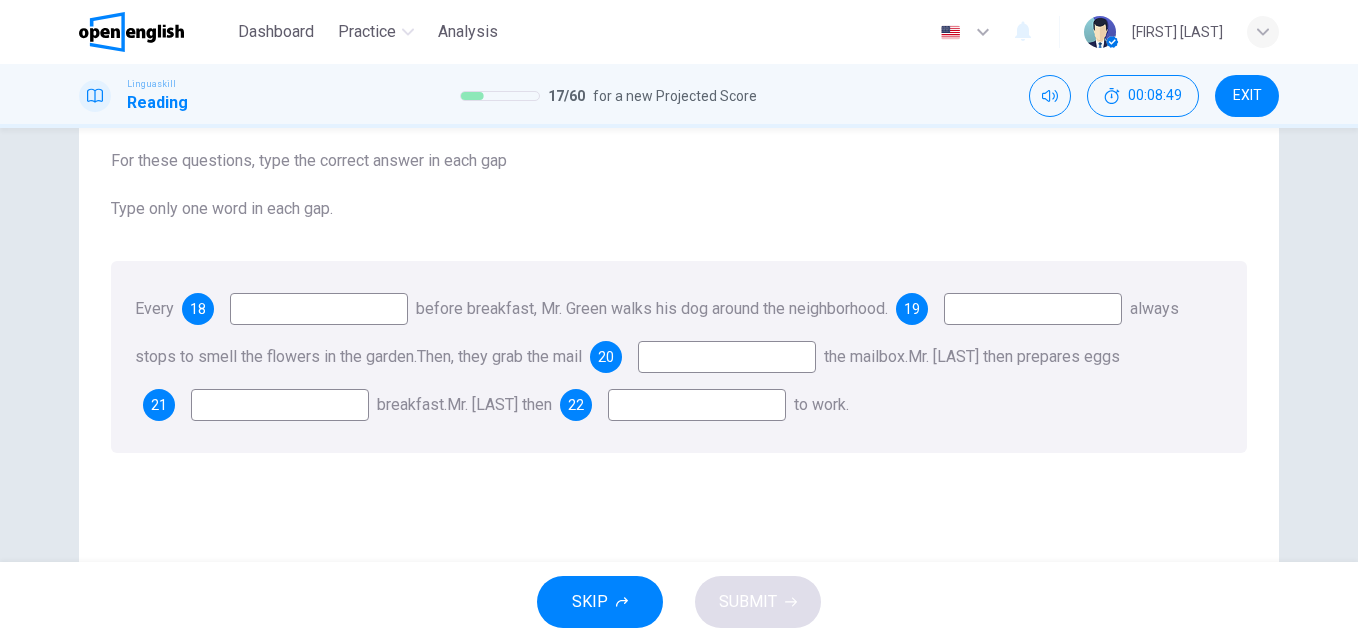 scroll, scrollTop: 125, scrollLeft: 0, axis: vertical 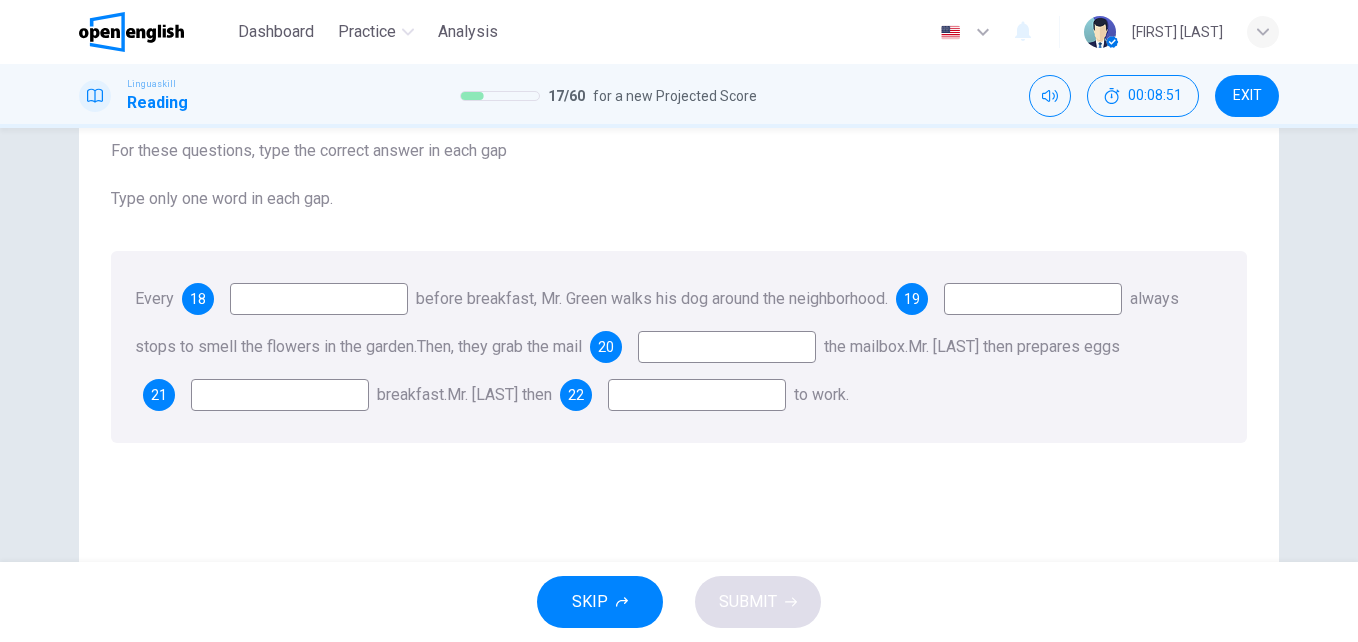 click at bounding box center (319, 299) 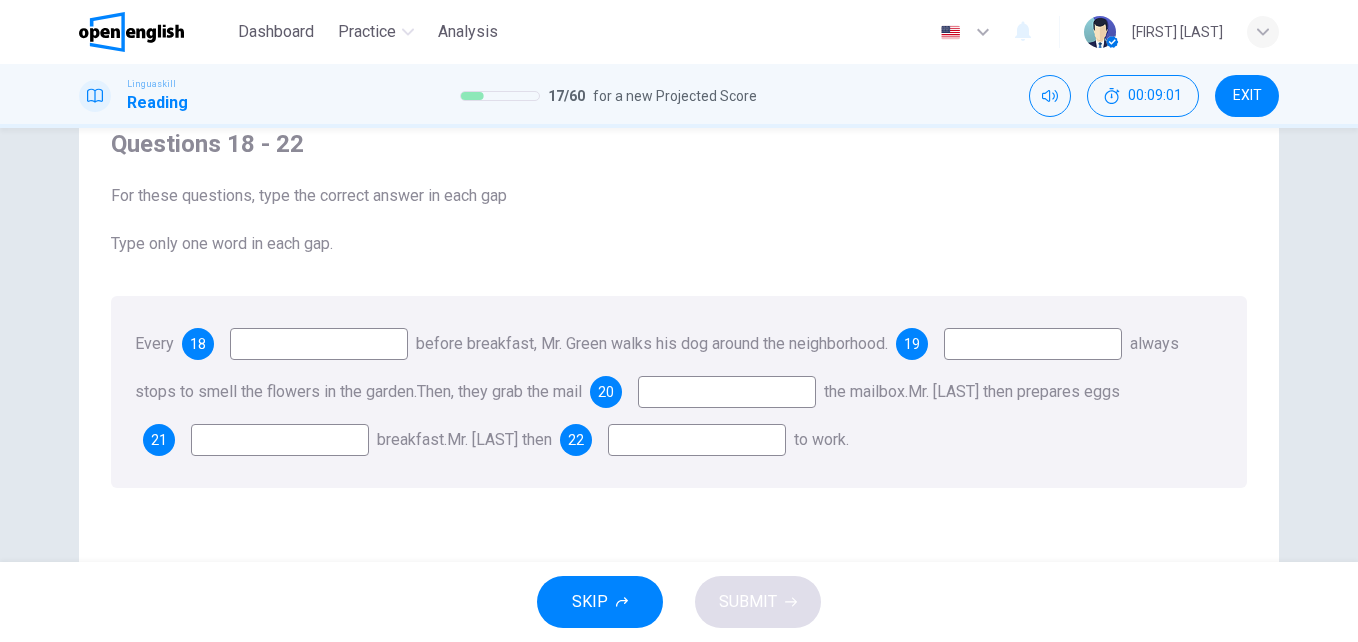 scroll, scrollTop: 92, scrollLeft: 0, axis: vertical 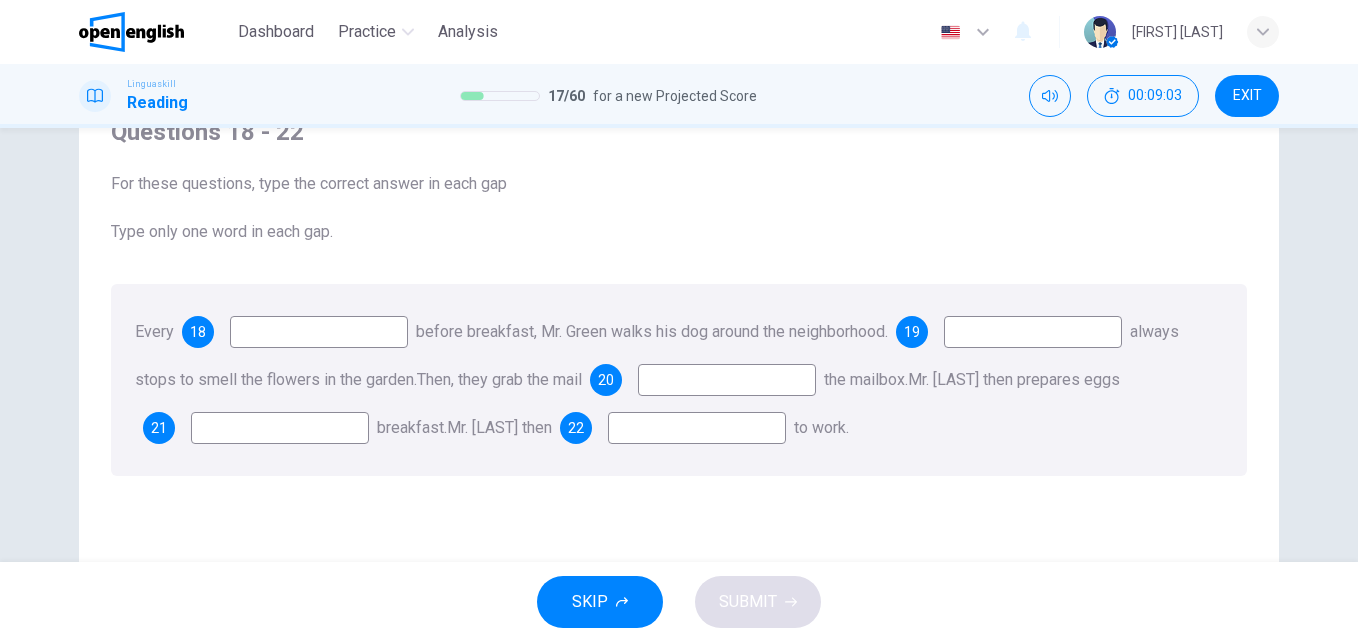 click at bounding box center [319, 332] 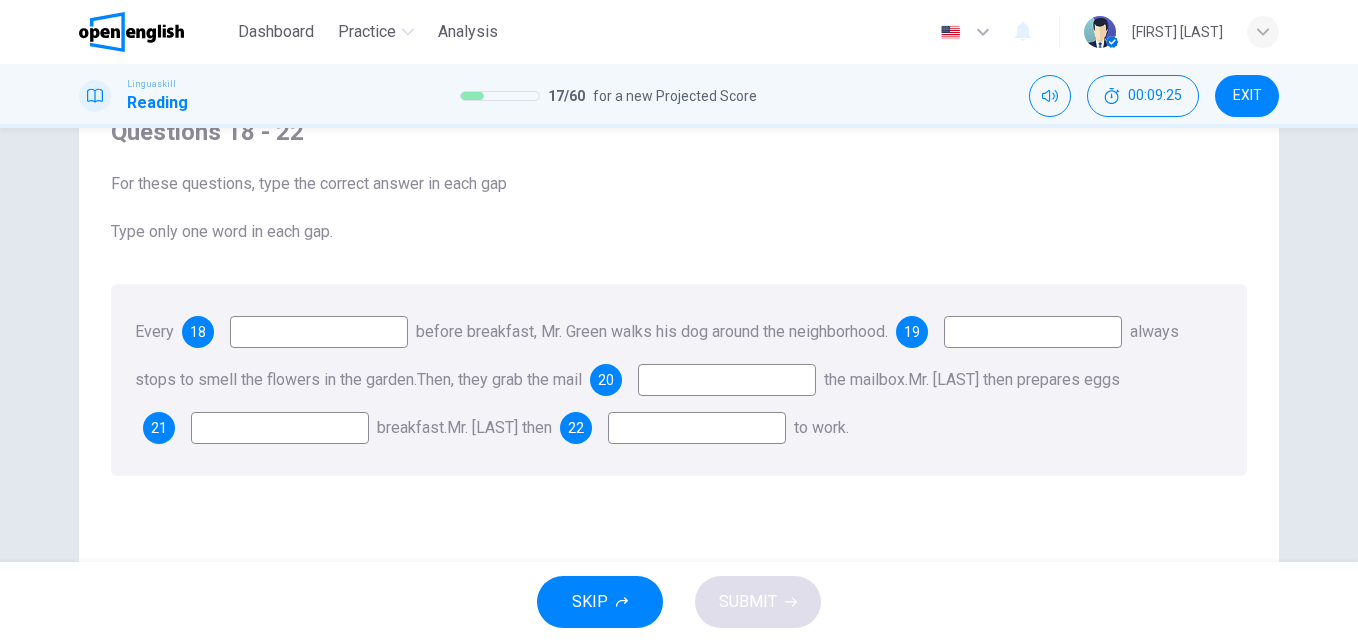 click at bounding box center [319, 332] 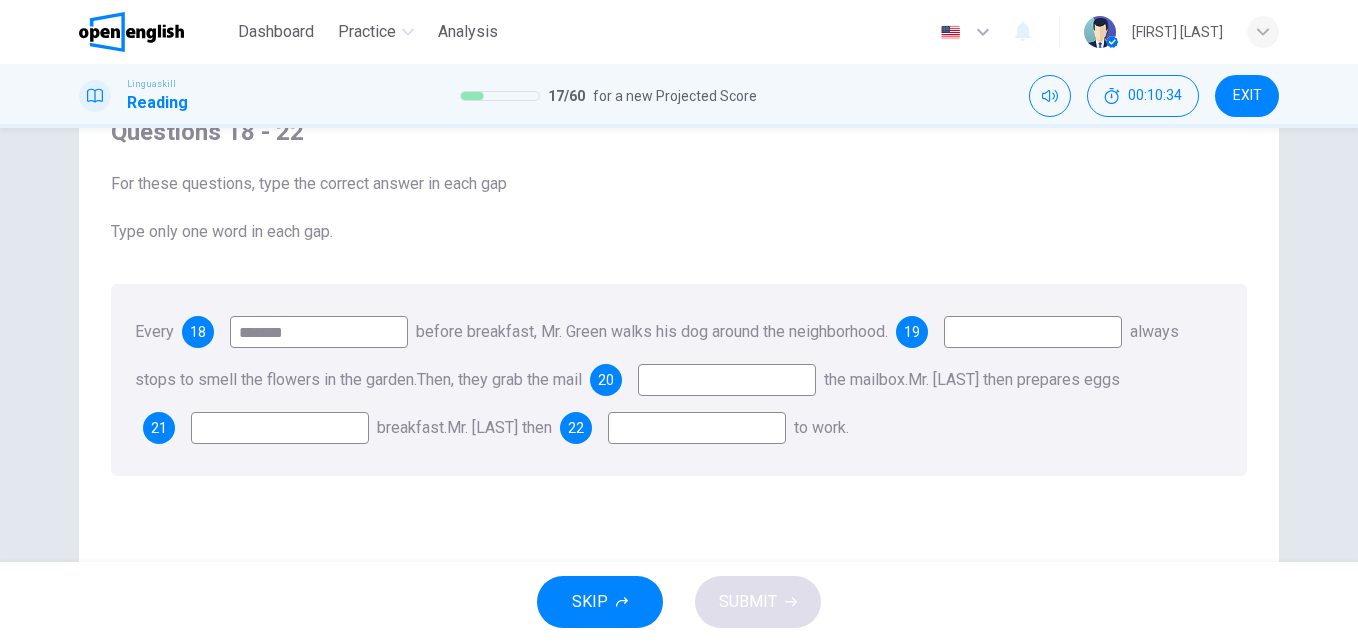 type on "*******" 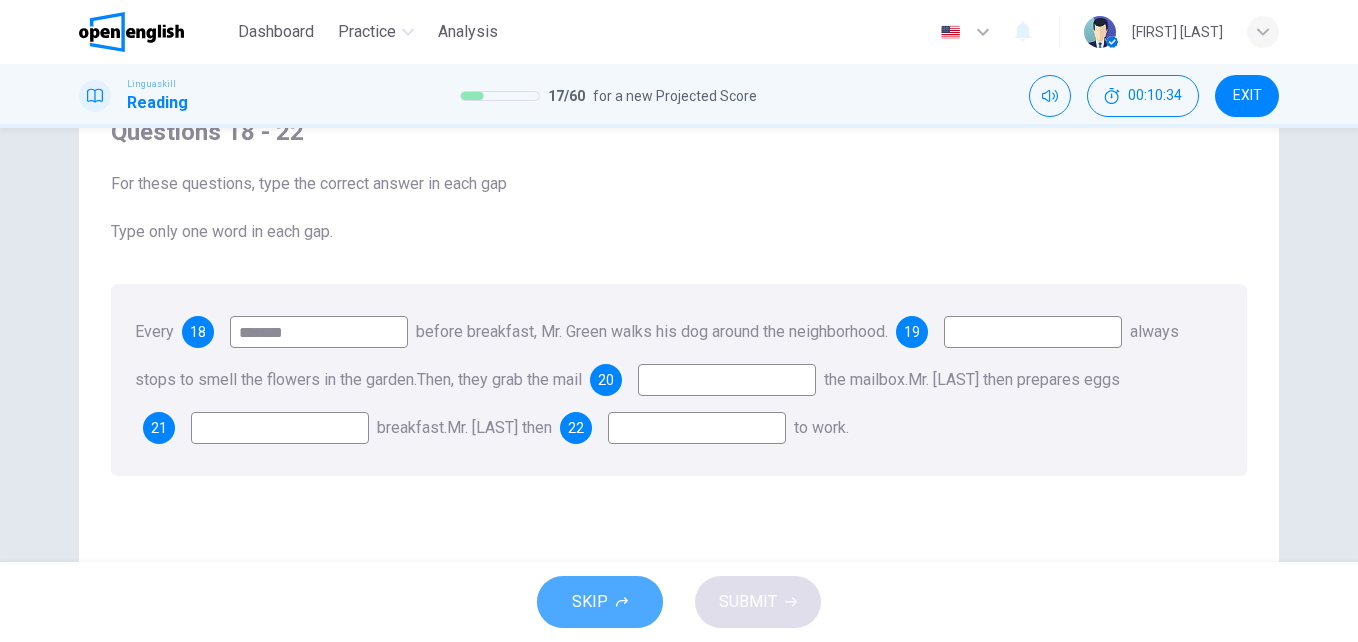 click on "SKIP" at bounding box center (600, 602) 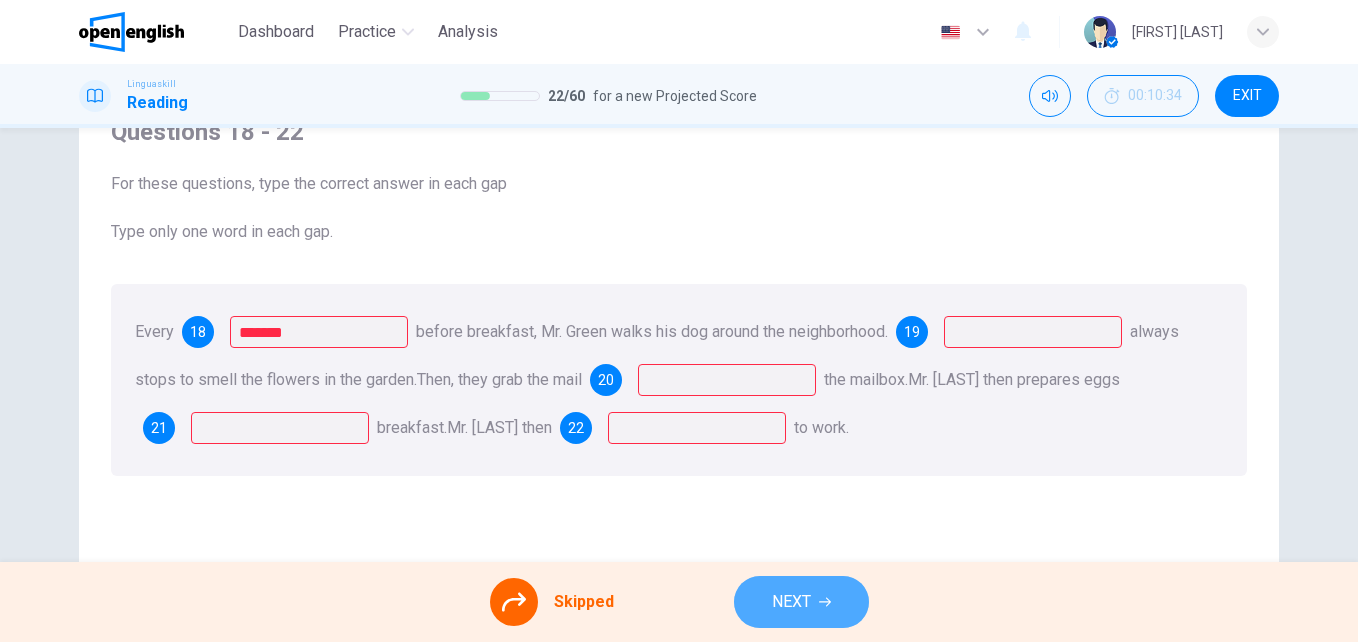click on "NEXT" at bounding box center (791, 602) 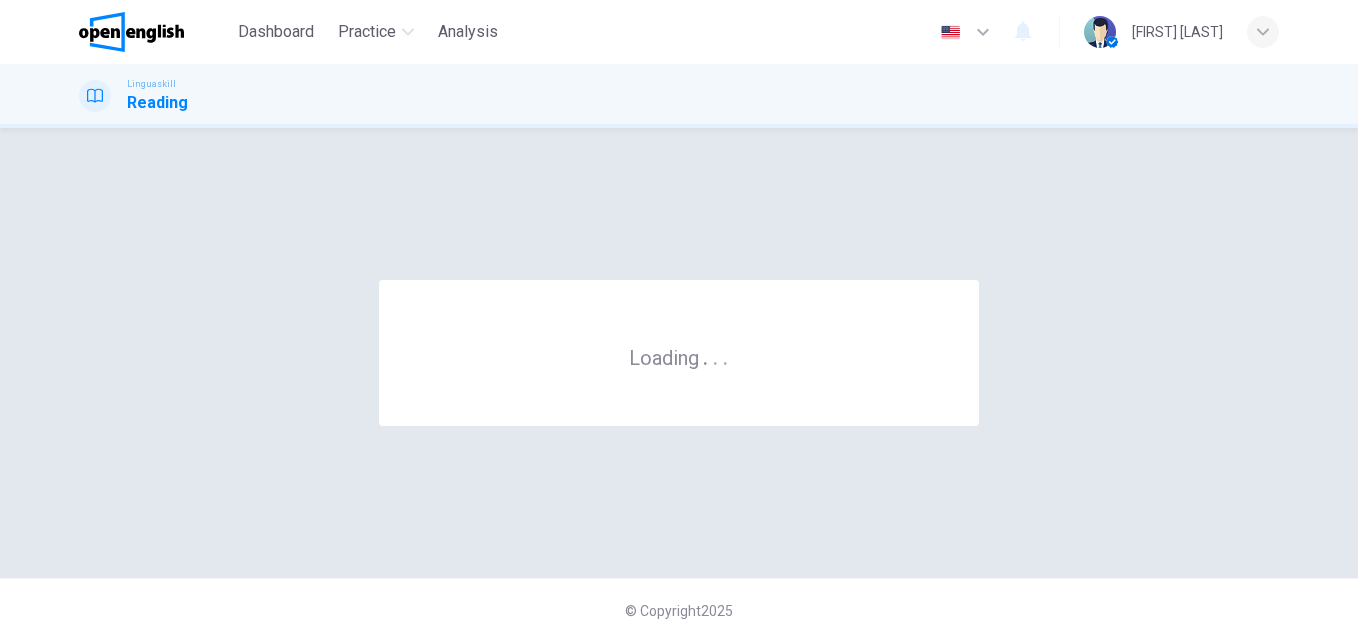 scroll, scrollTop: 0, scrollLeft: 0, axis: both 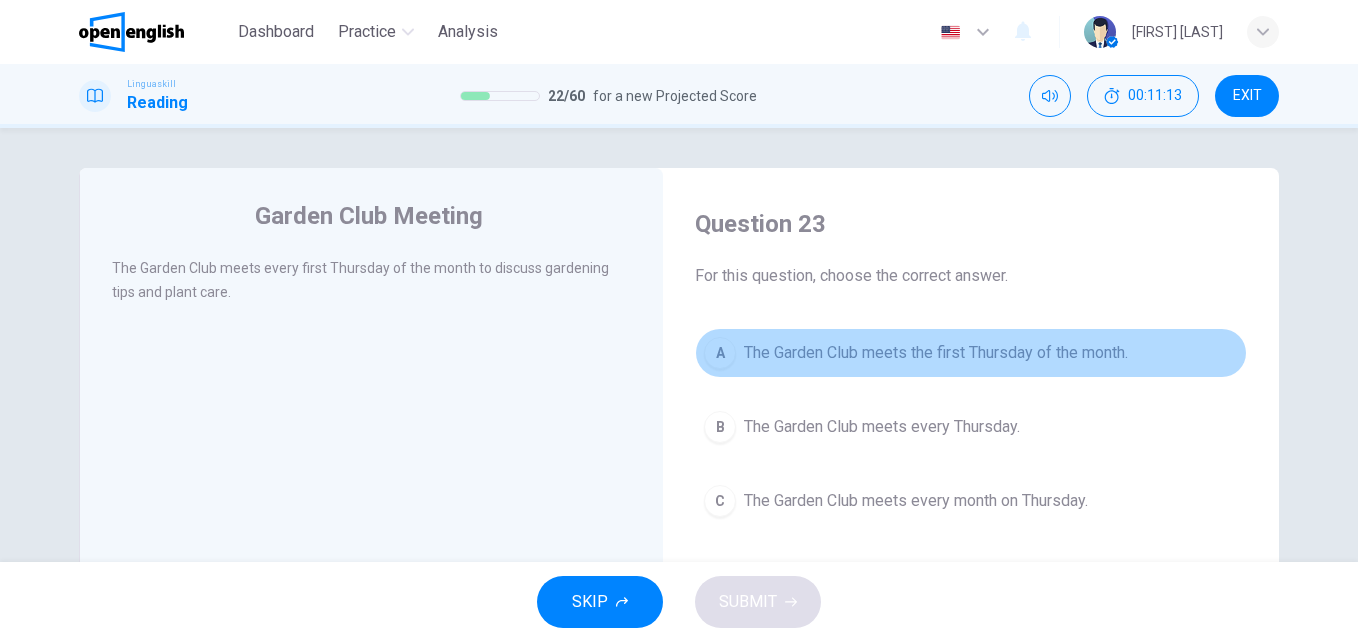 click on "The Garden Club meets the first Thursday of the month." at bounding box center [936, 353] 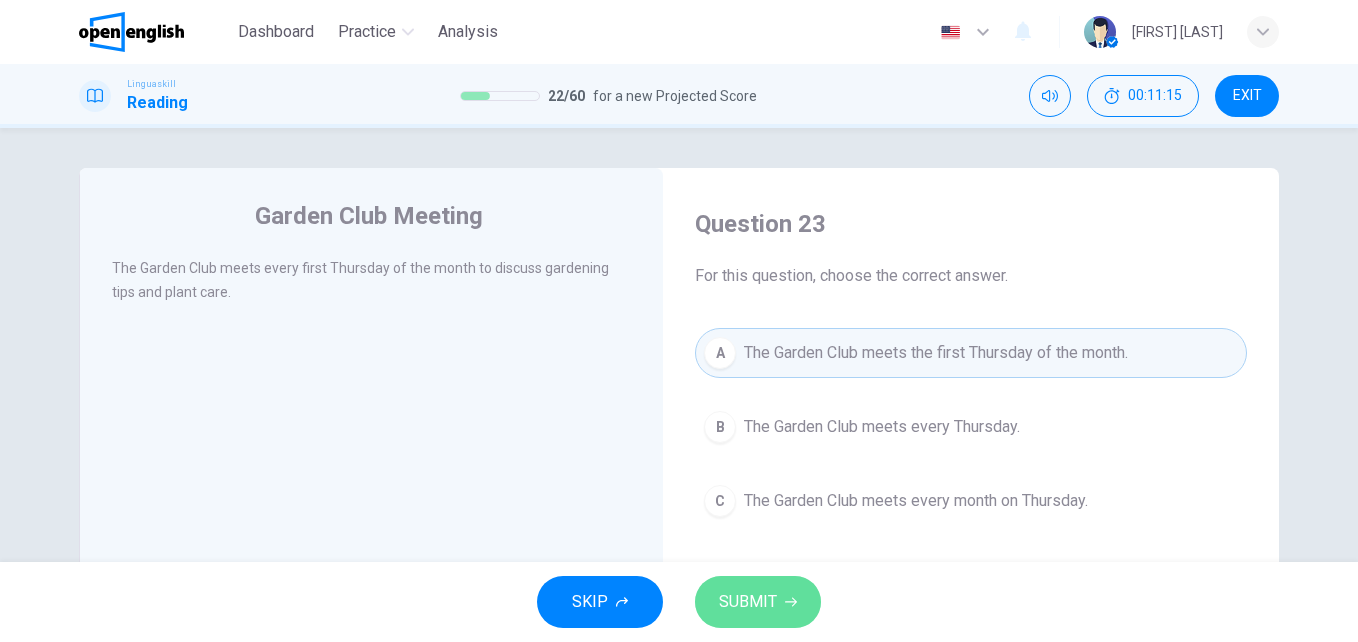 click on "SUBMIT" at bounding box center (748, 602) 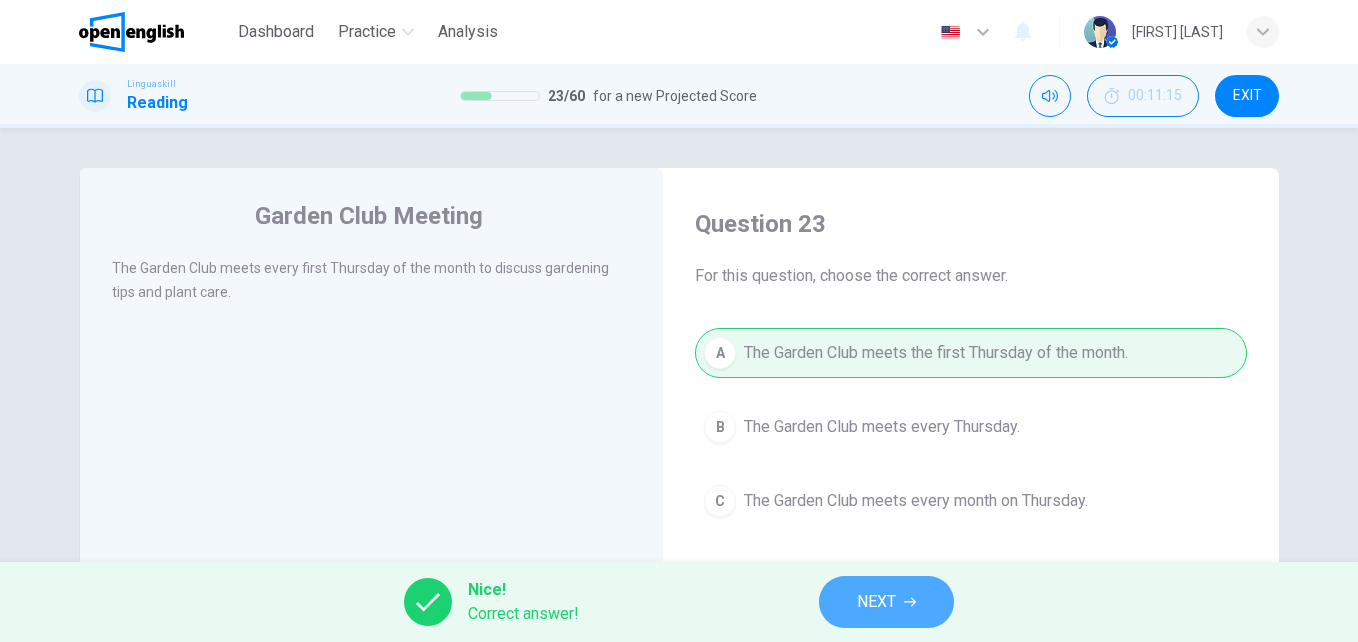 click on "NEXT" at bounding box center [876, 602] 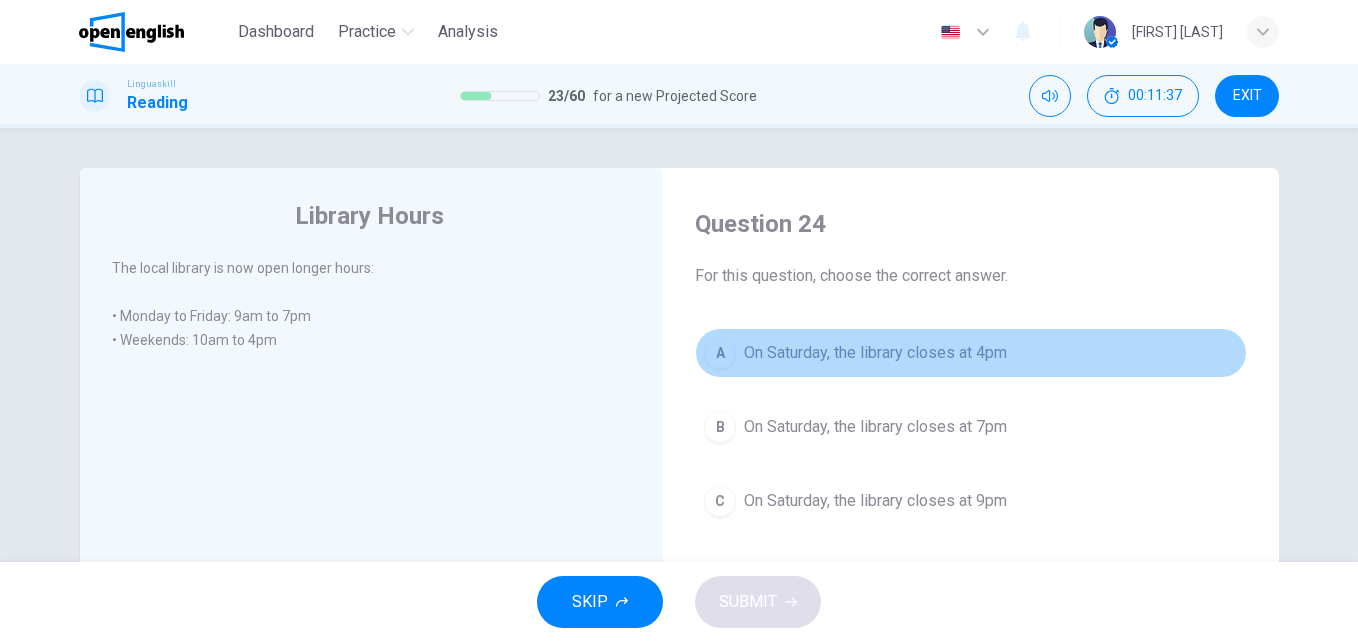 click on "On Saturday, the library closes at 4pm" at bounding box center [875, 353] 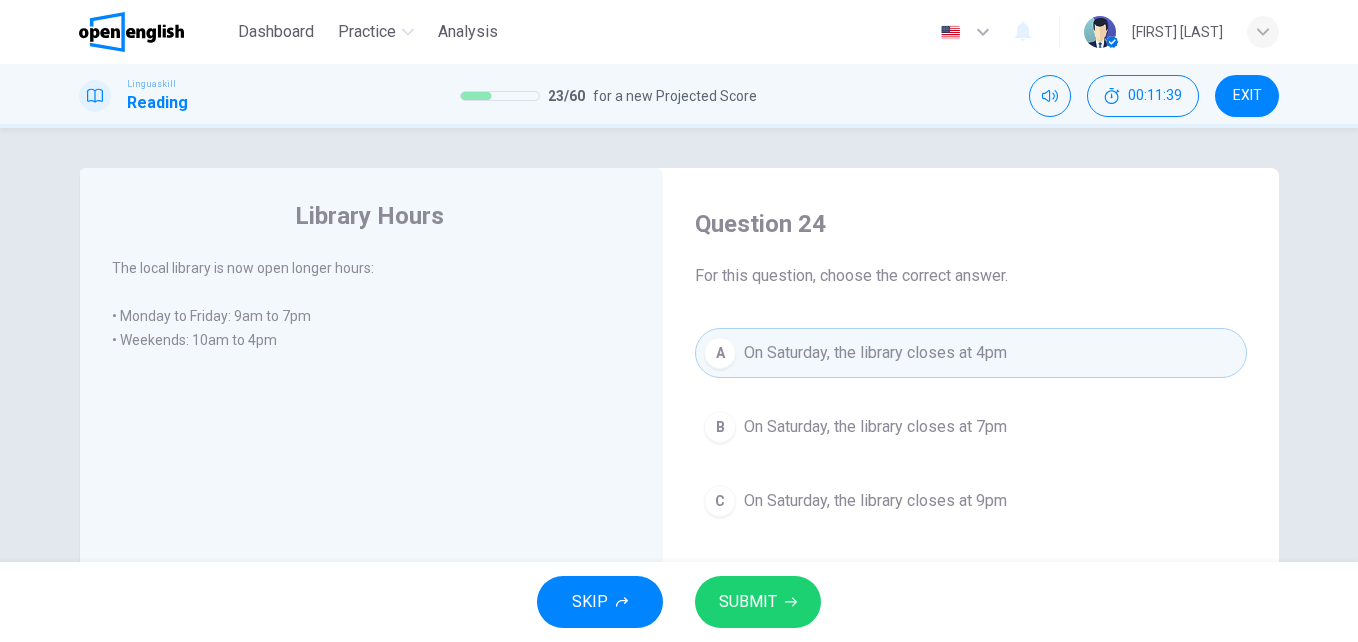 click on "SUBMIT" at bounding box center [758, 602] 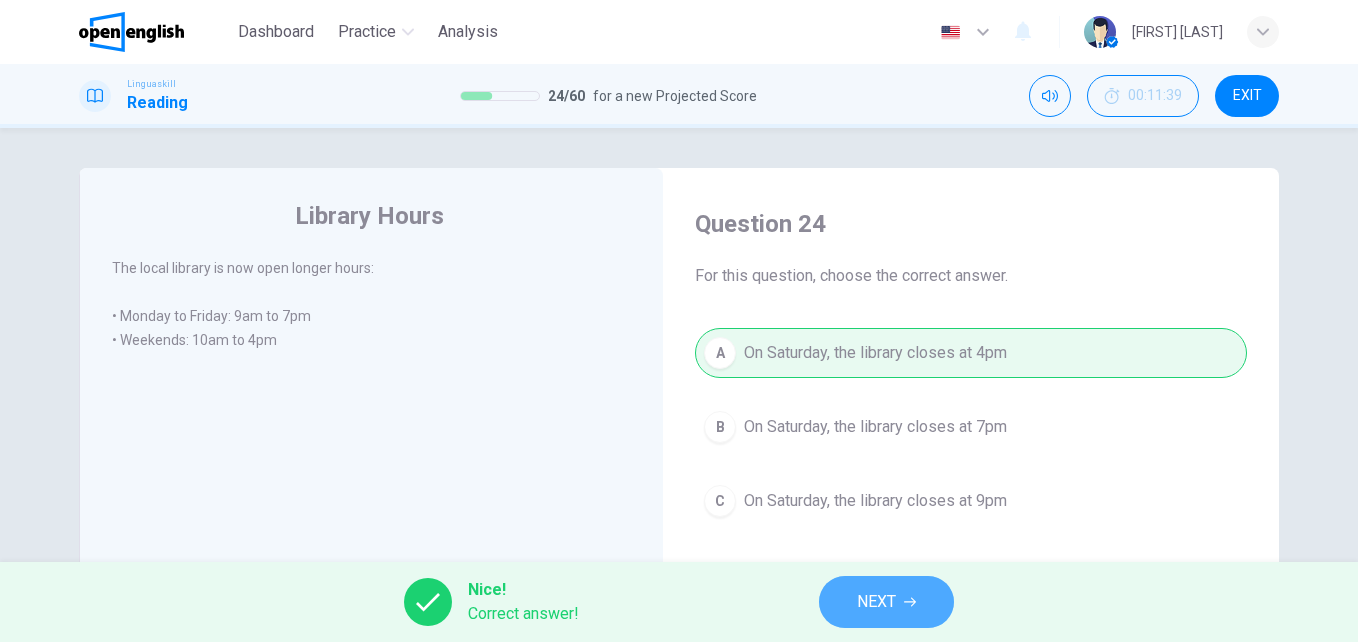 click on "NEXT" at bounding box center [886, 602] 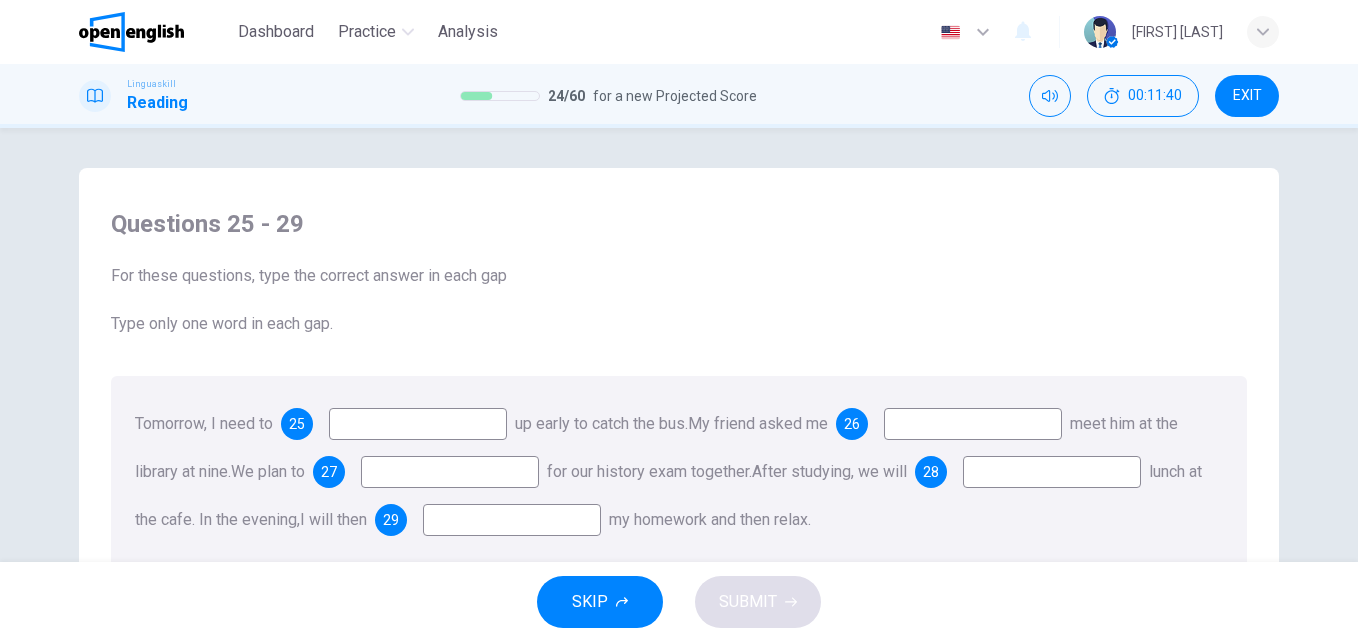 click at bounding box center [418, 424] 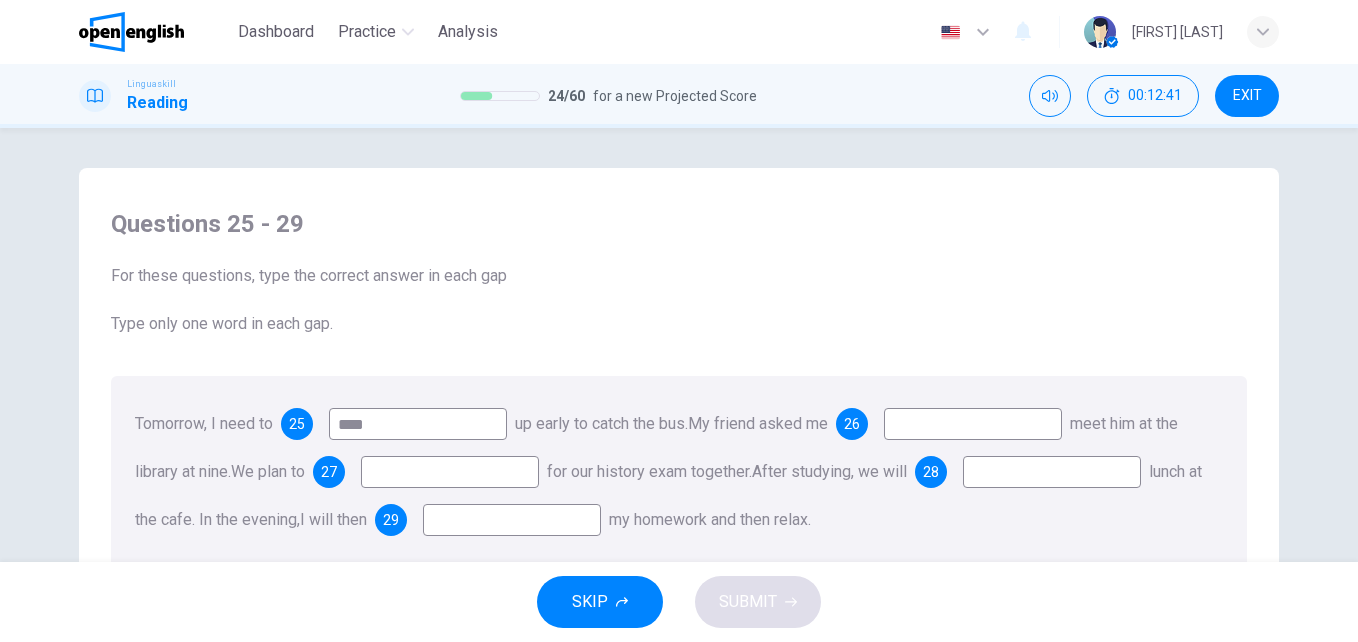type on "****" 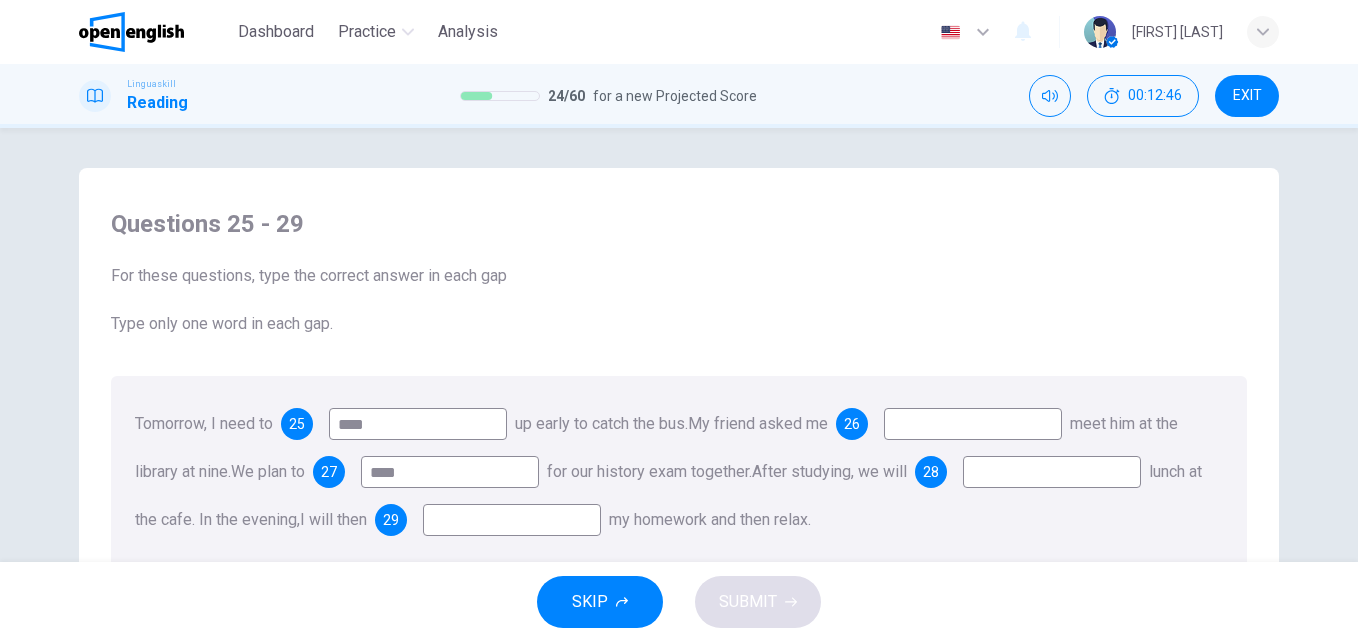 type on "****" 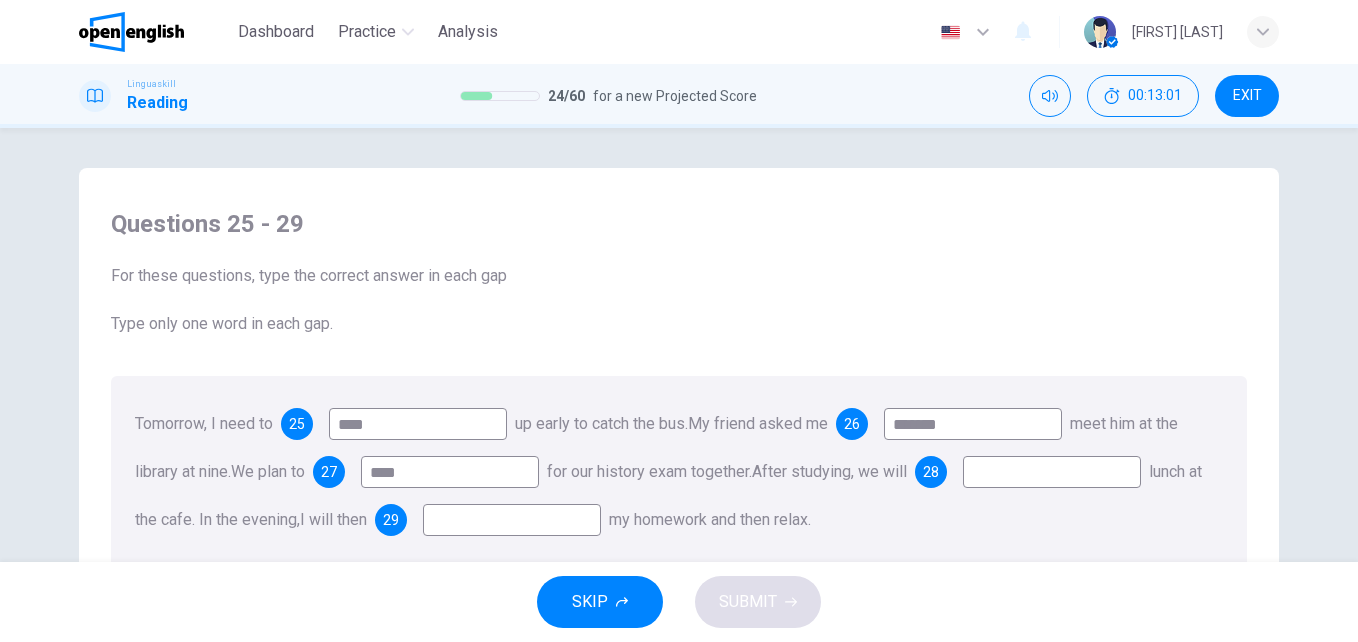 click on "*******" at bounding box center (418, 424) 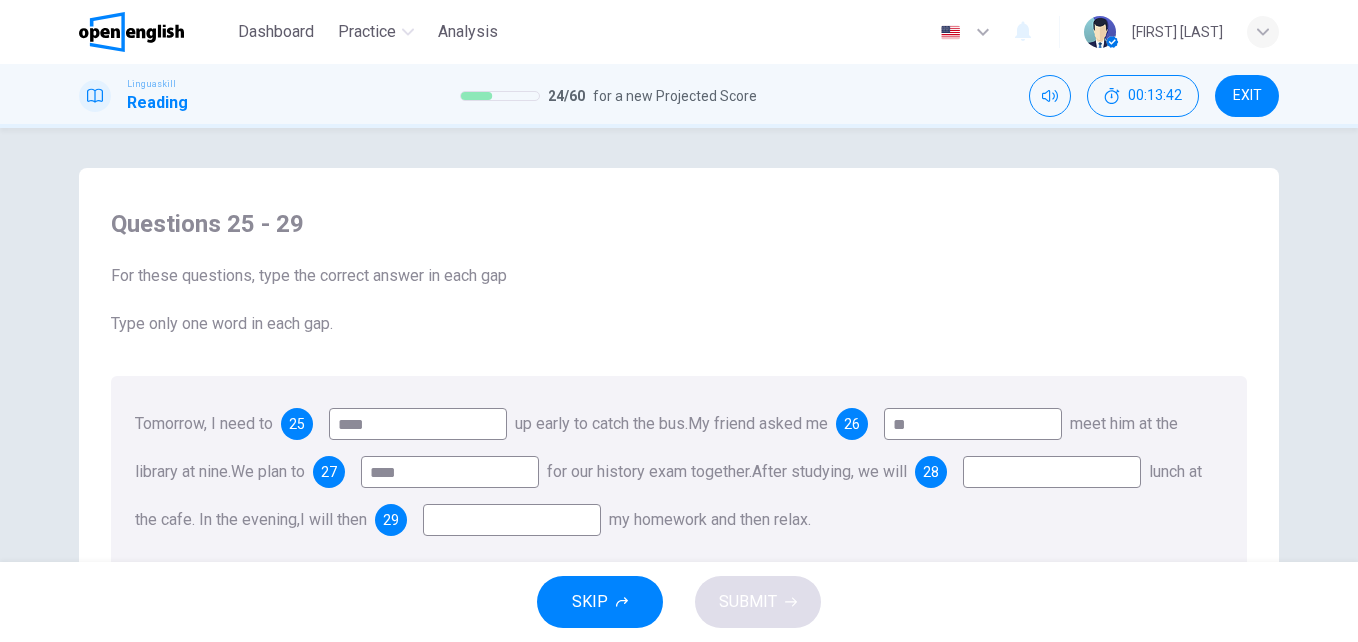 type on "**" 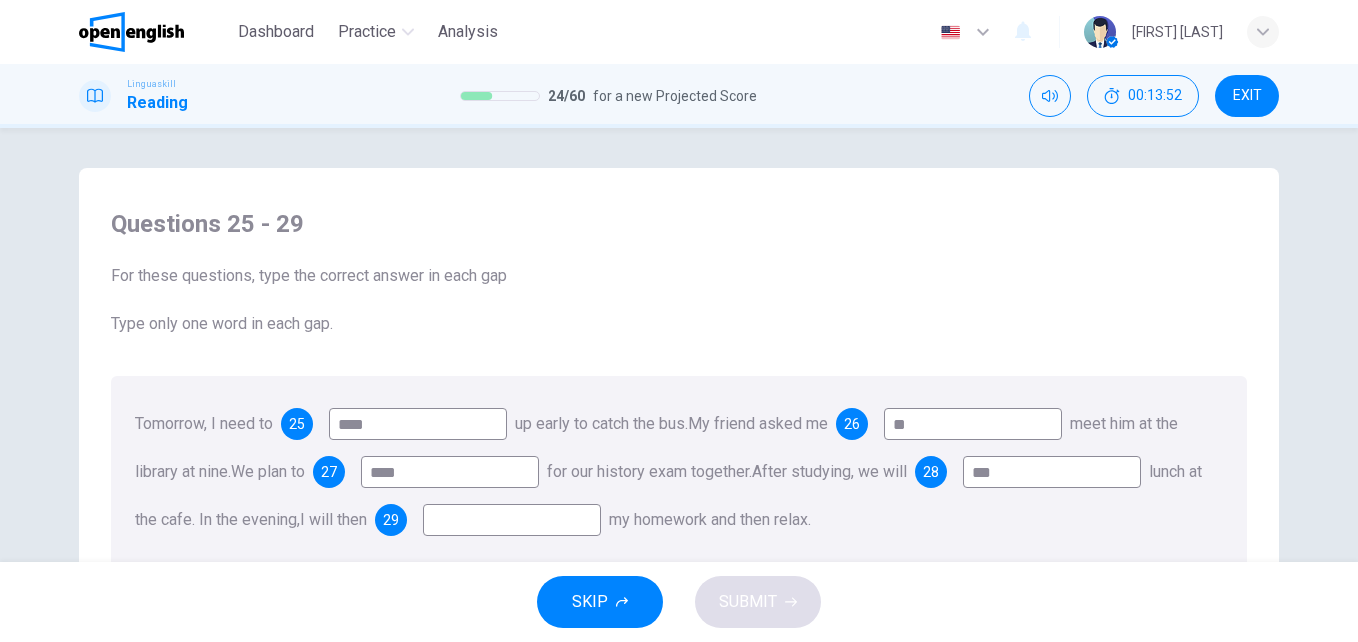 type on "***" 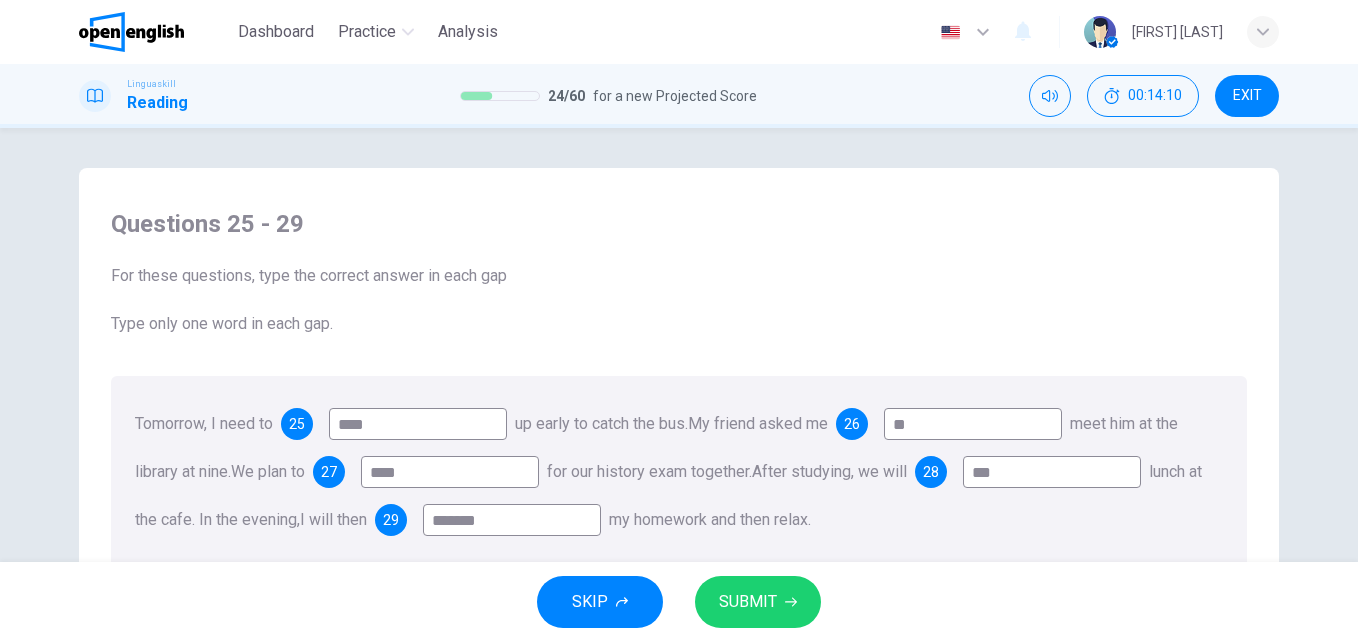 type on "*******" 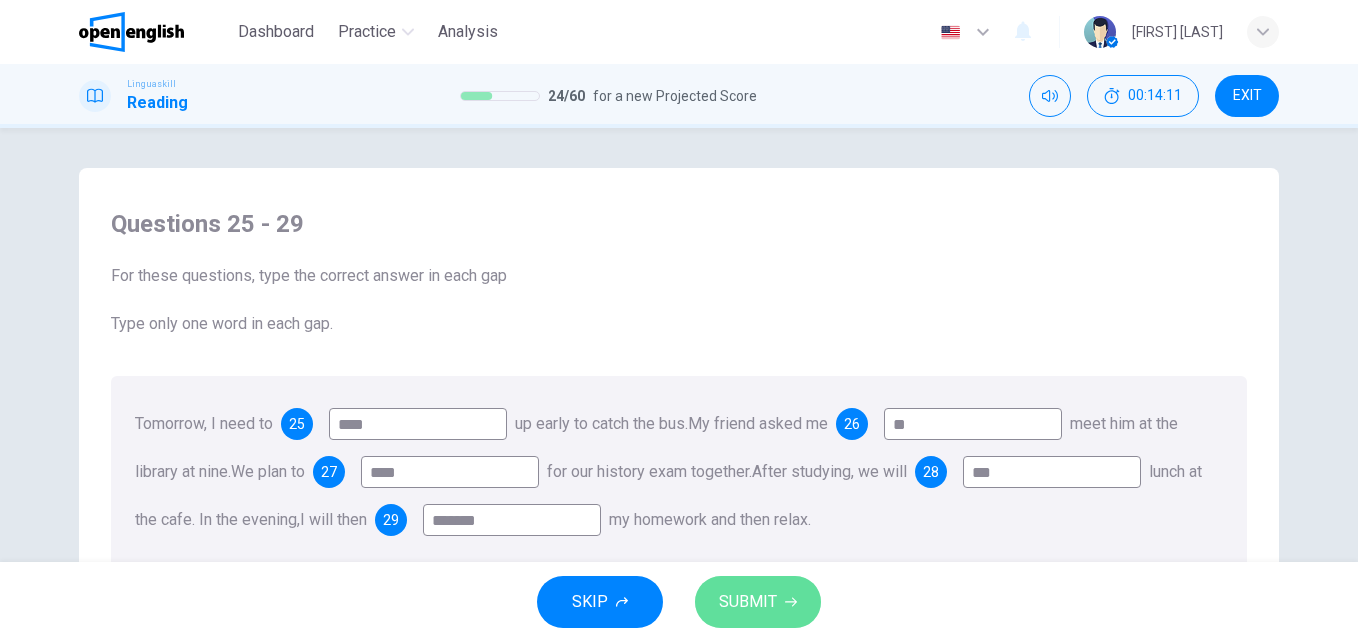 click on "SUBMIT" at bounding box center (758, 602) 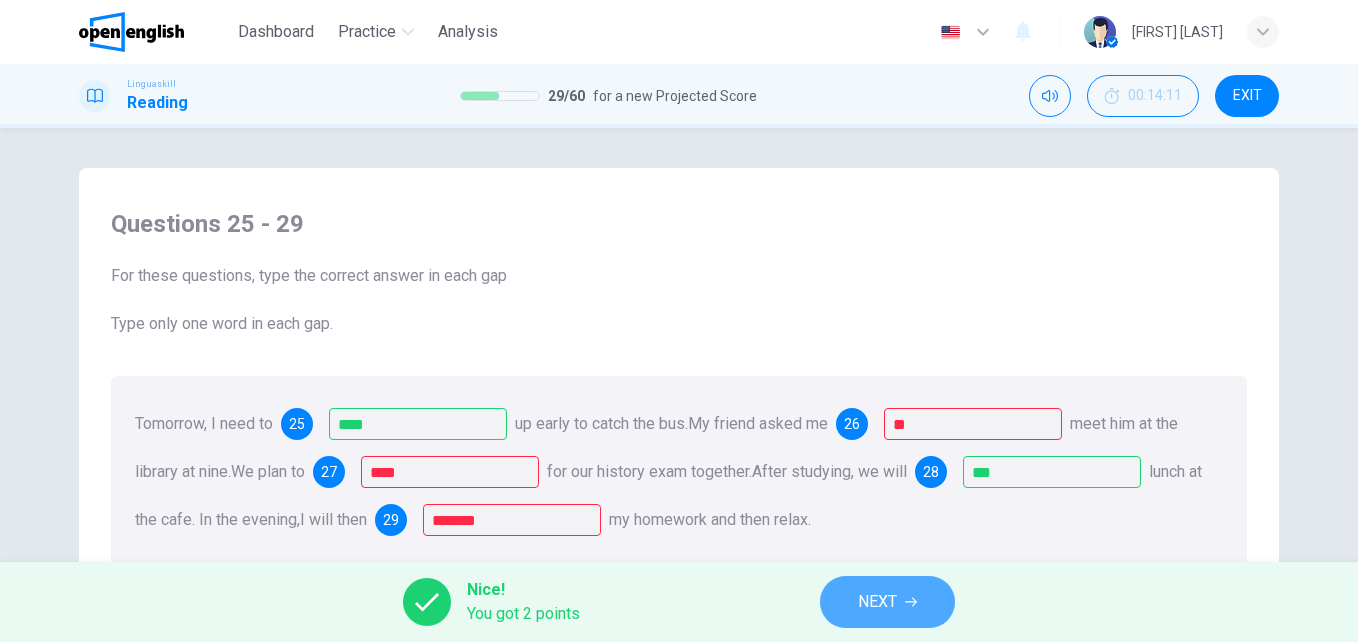 click on "NEXT" at bounding box center [877, 602] 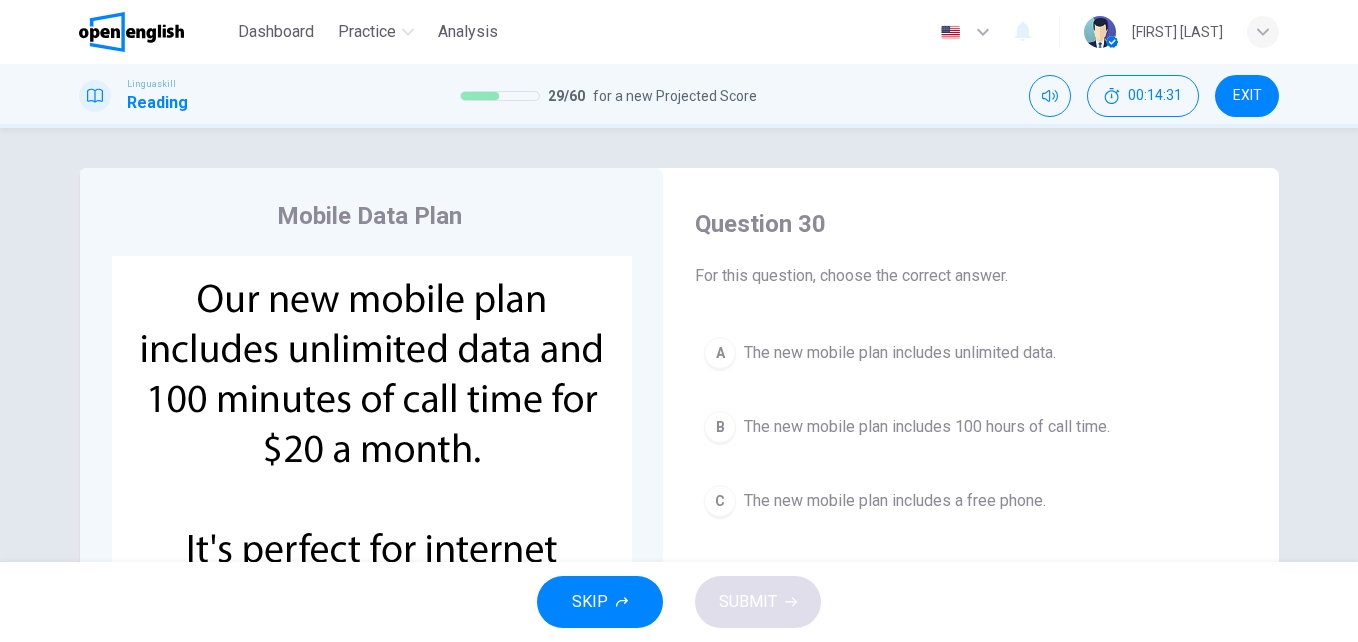 click on "The new mobile plan includes unlimited data." at bounding box center (900, 353) 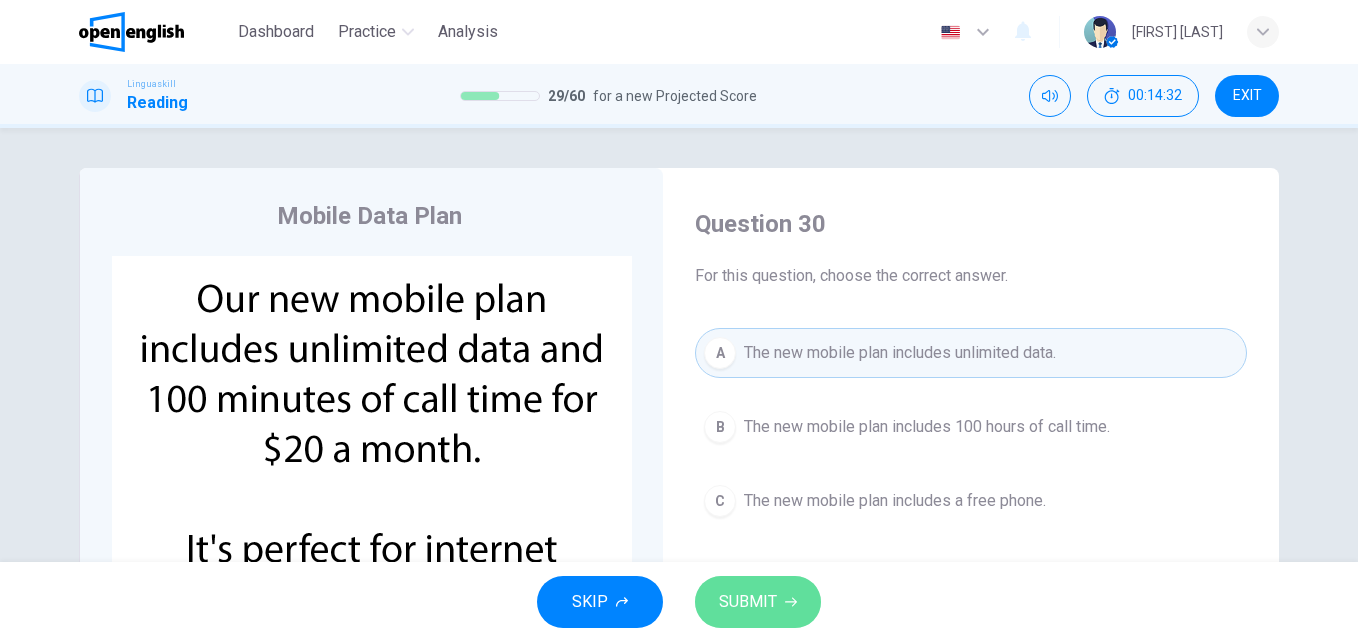 click on "SUBMIT" at bounding box center (748, 602) 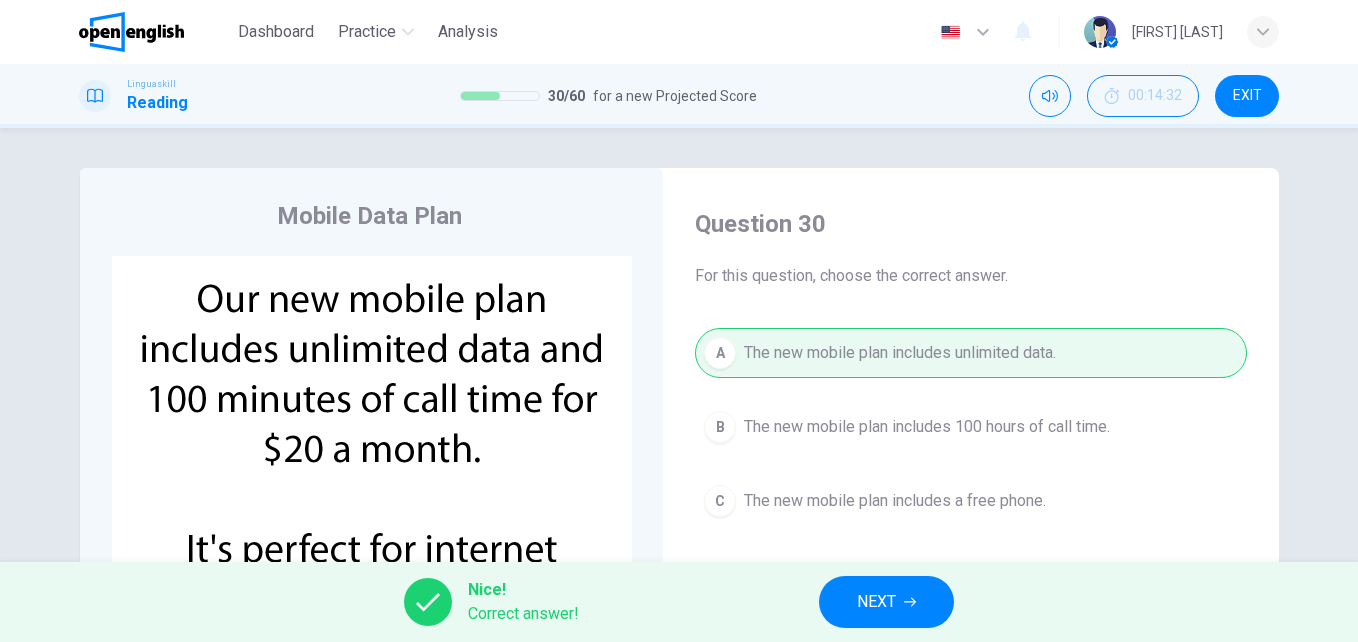 click on "NEXT" at bounding box center (876, 602) 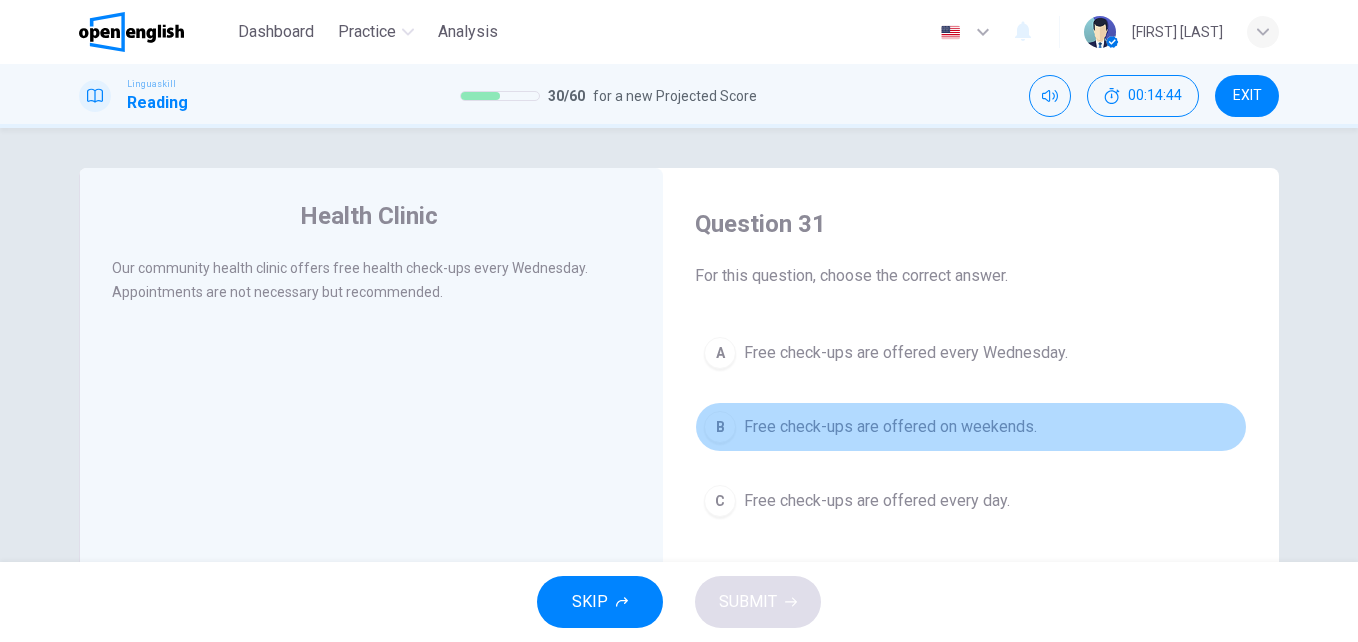 click on "Free check-ups are offered on weekends." at bounding box center (906, 353) 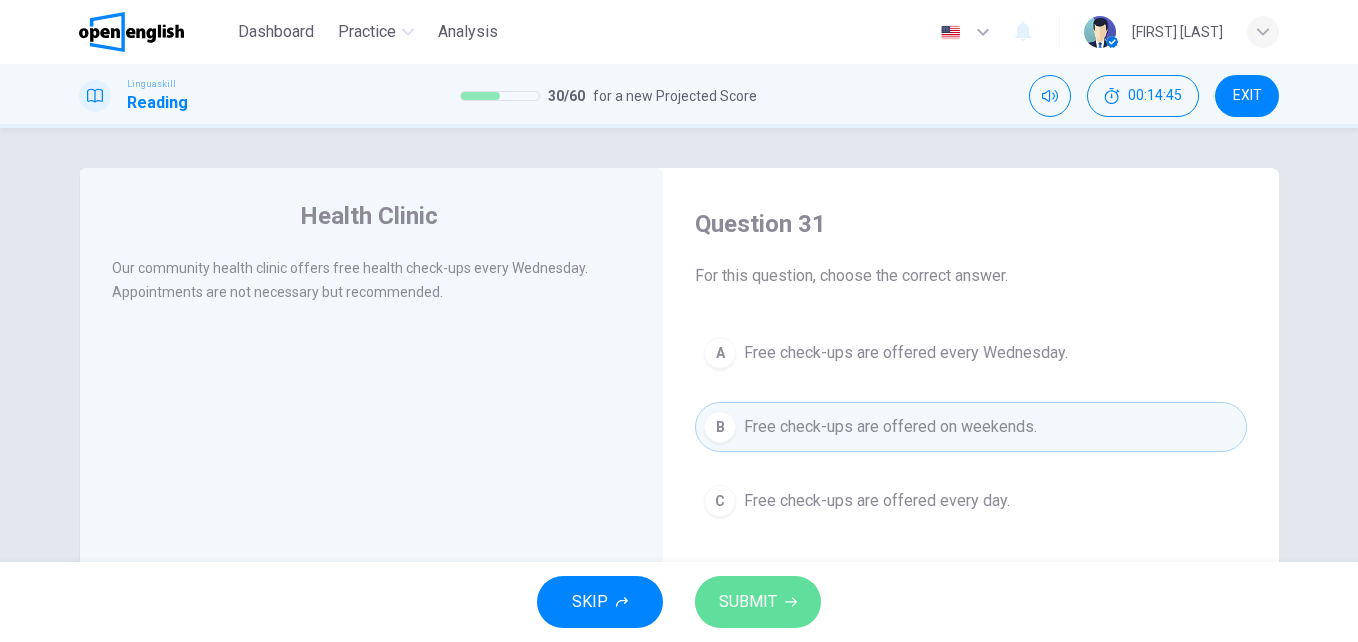 click on "SUBMIT" at bounding box center [748, 602] 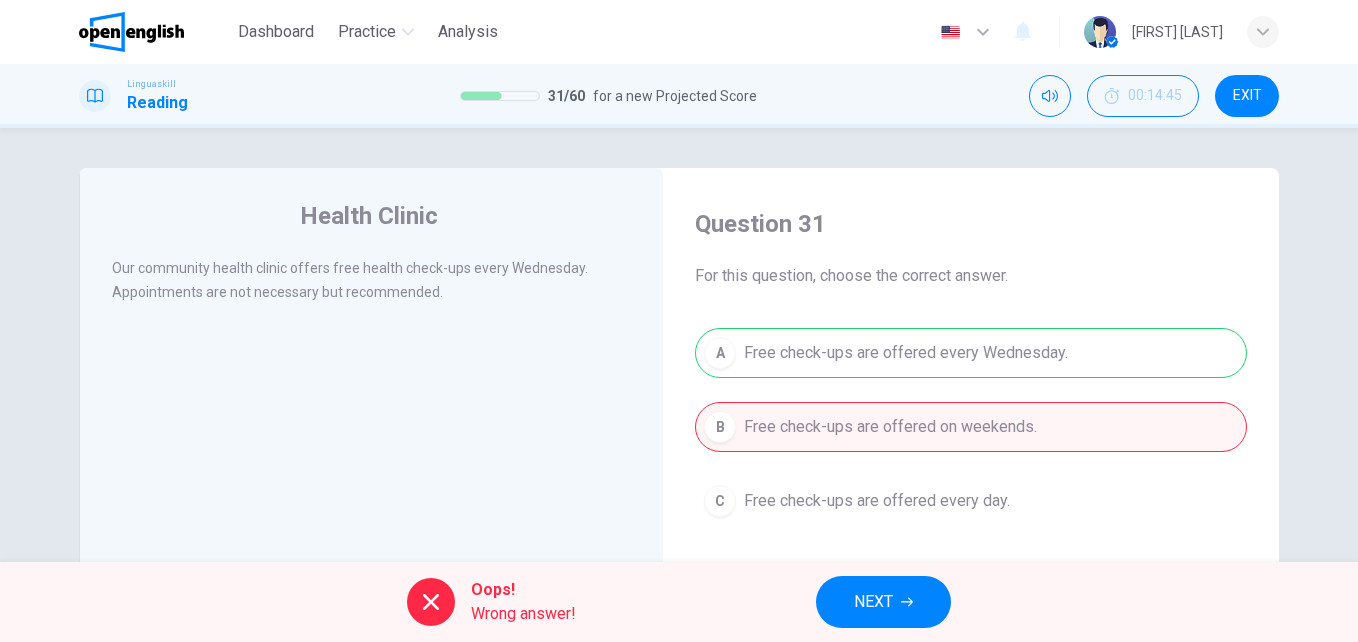 click on "NEXT" at bounding box center [873, 602] 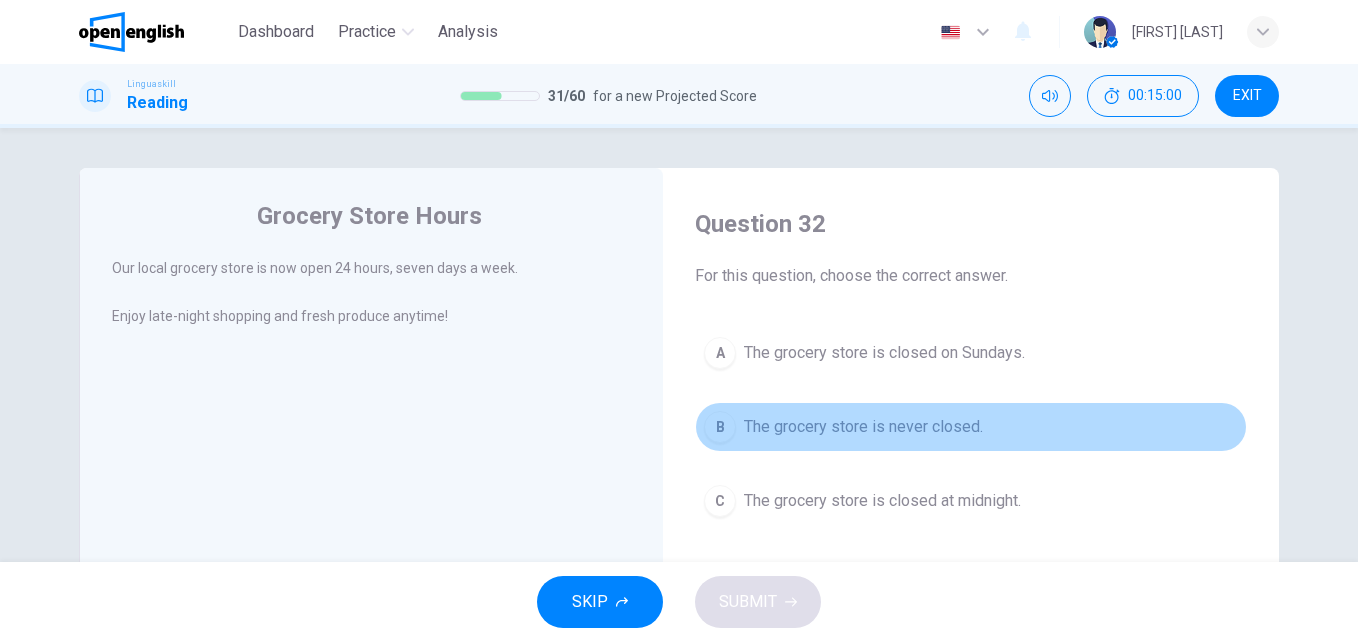 click on "The grocery store is never closed." at bounding box center [884, 353] 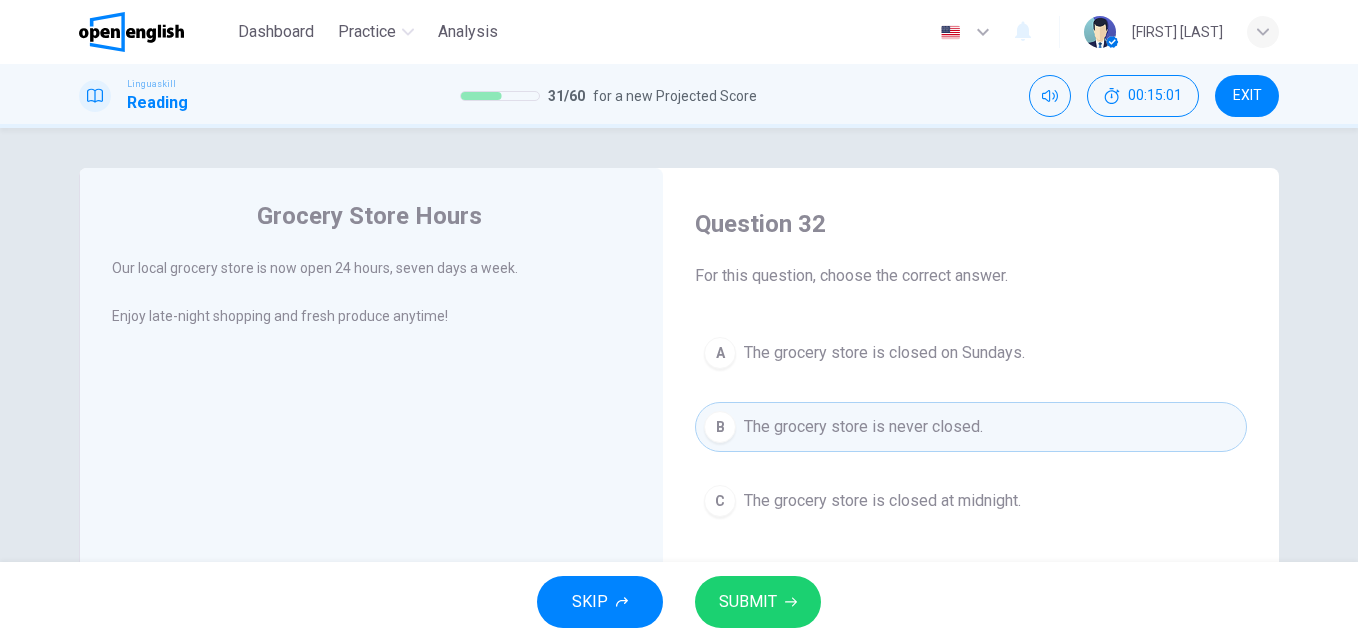 click on "SUBMIT" at bounding box center (748, 602) 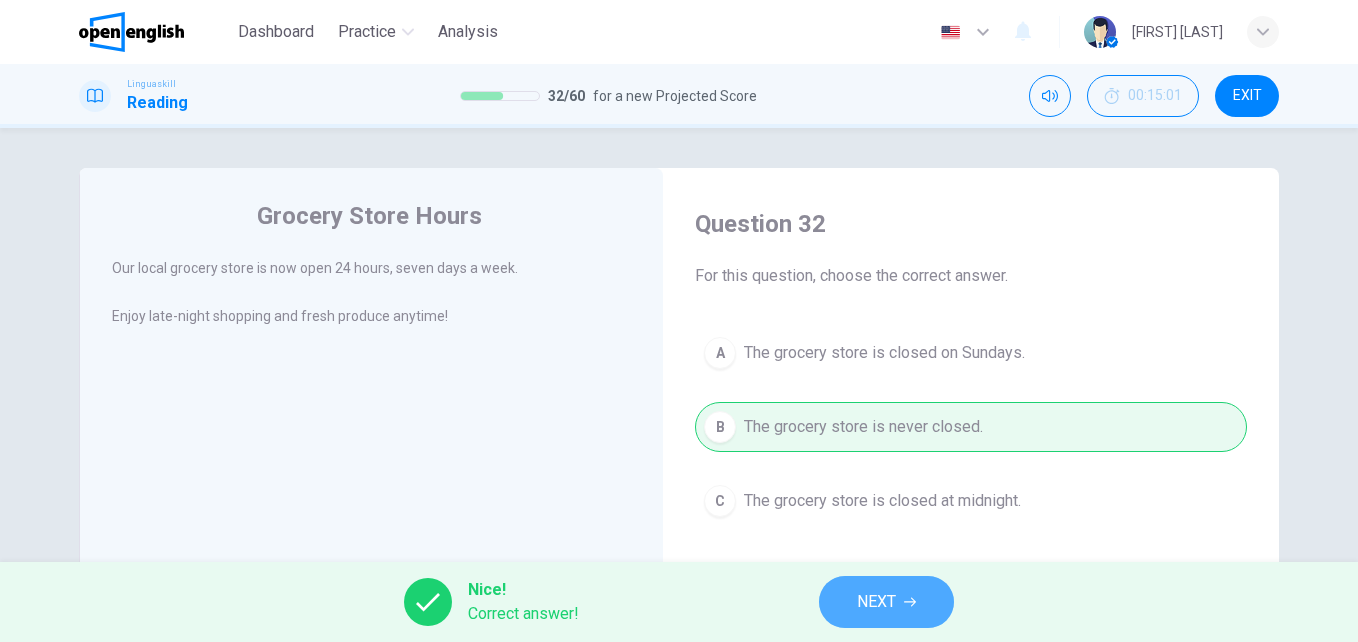 click on "NEXT" at bounding box center [886, 602] 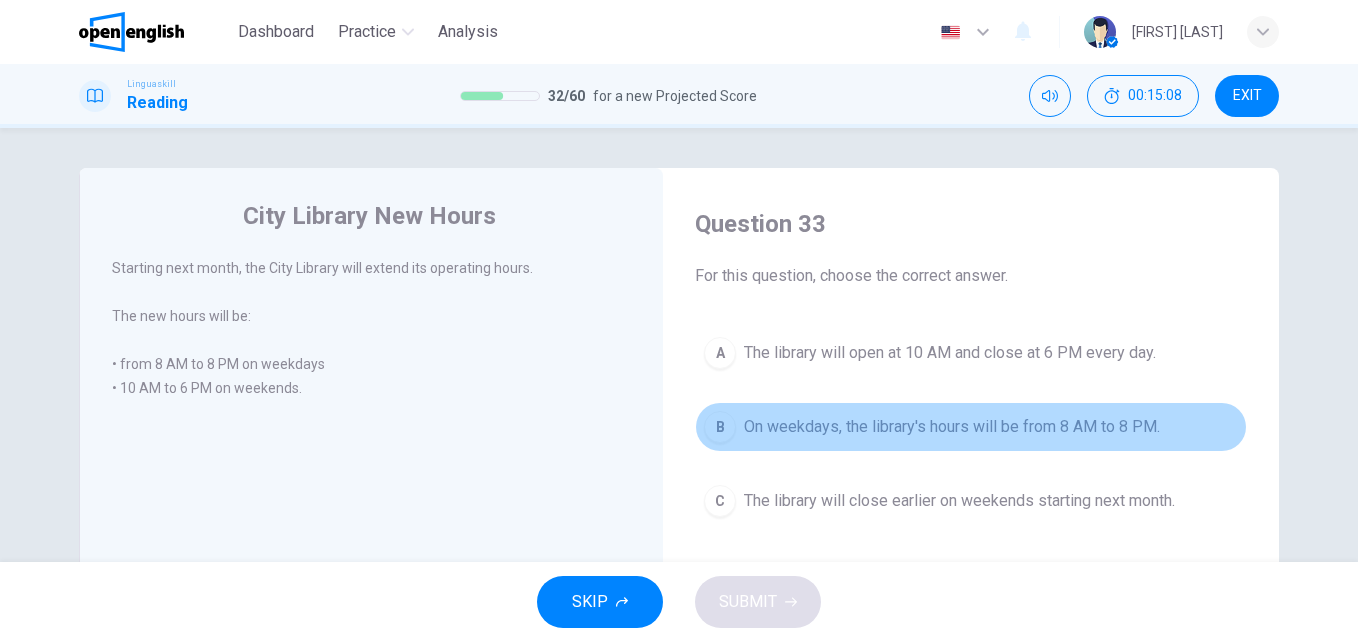 click on "On weekdays, the library's hours will be from 8 AM to 8 PM." at bounding box center (950, 353) 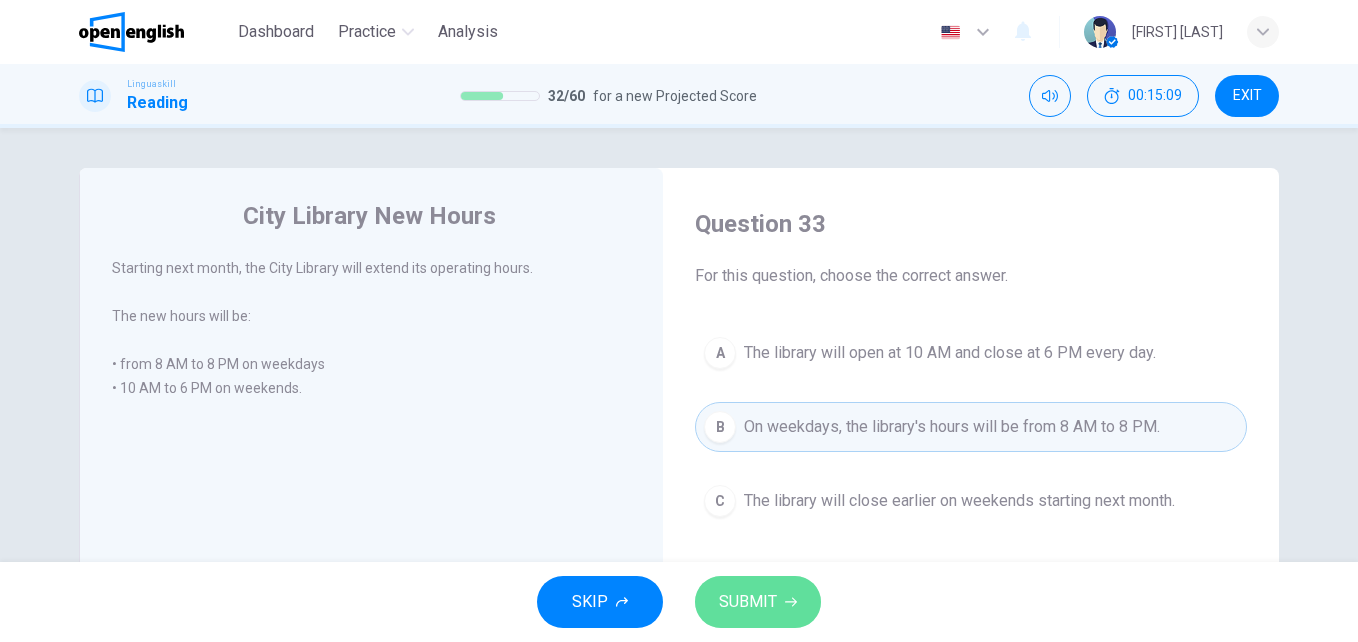 click on "SUBMIT" at bounding box center (748, 602) 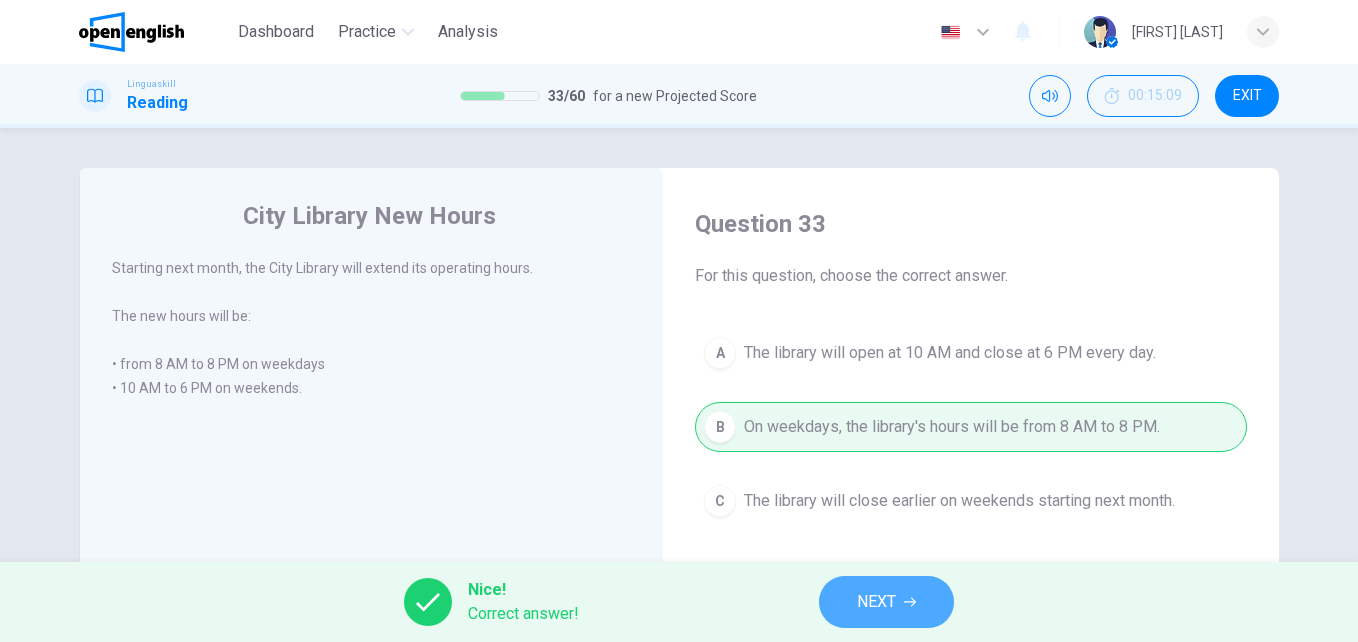 click on "NEXT" at bounding box center (876, 602) 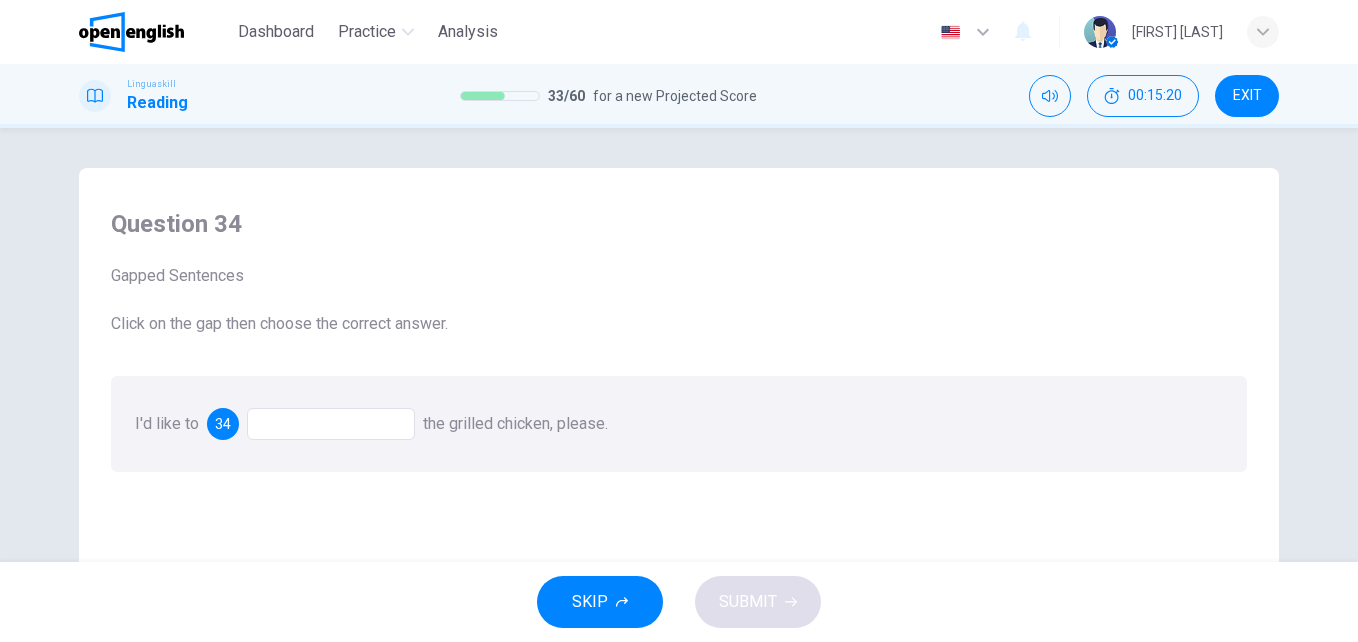 click at bounding box center (331, 424) 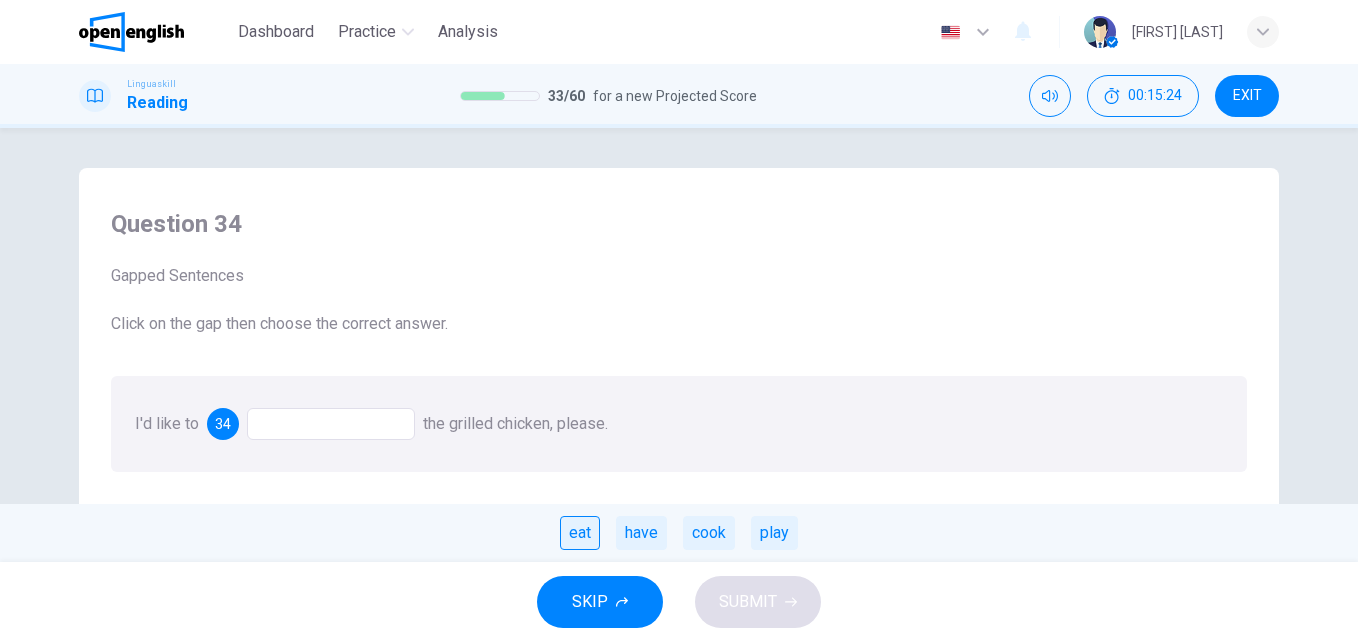 click on "eat" at bounding box center [580, 533] 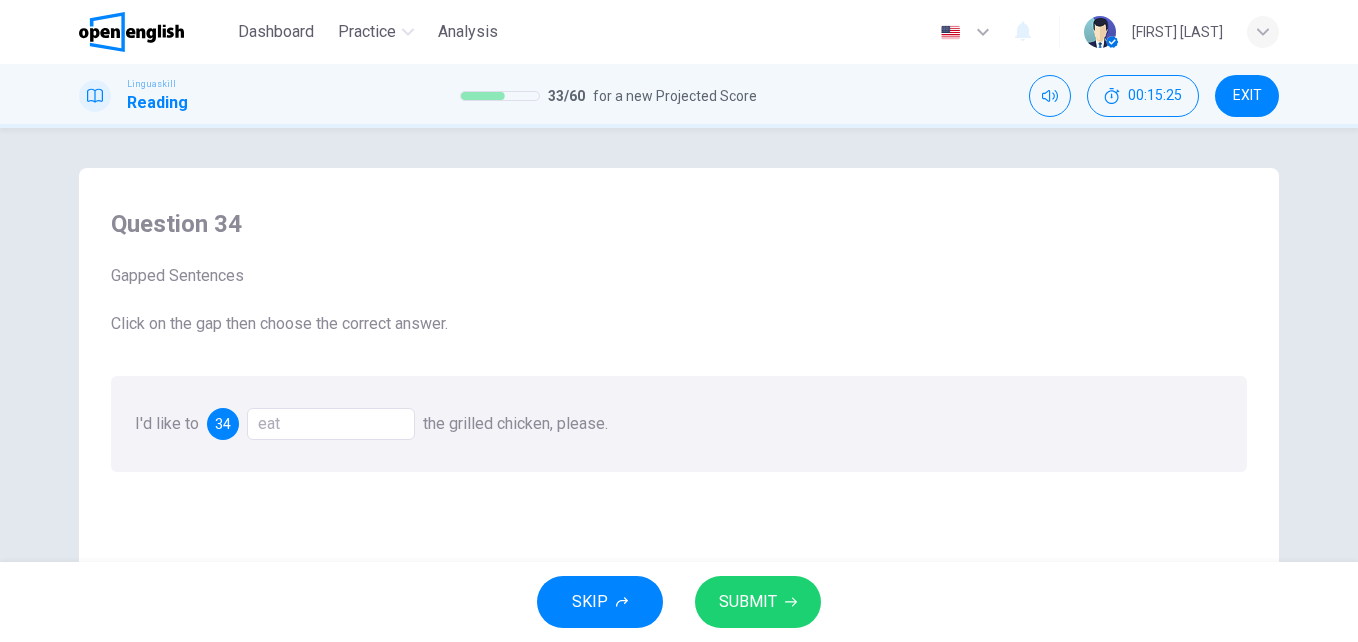 click on "SUBMIT" at bounding box center (748, 602) 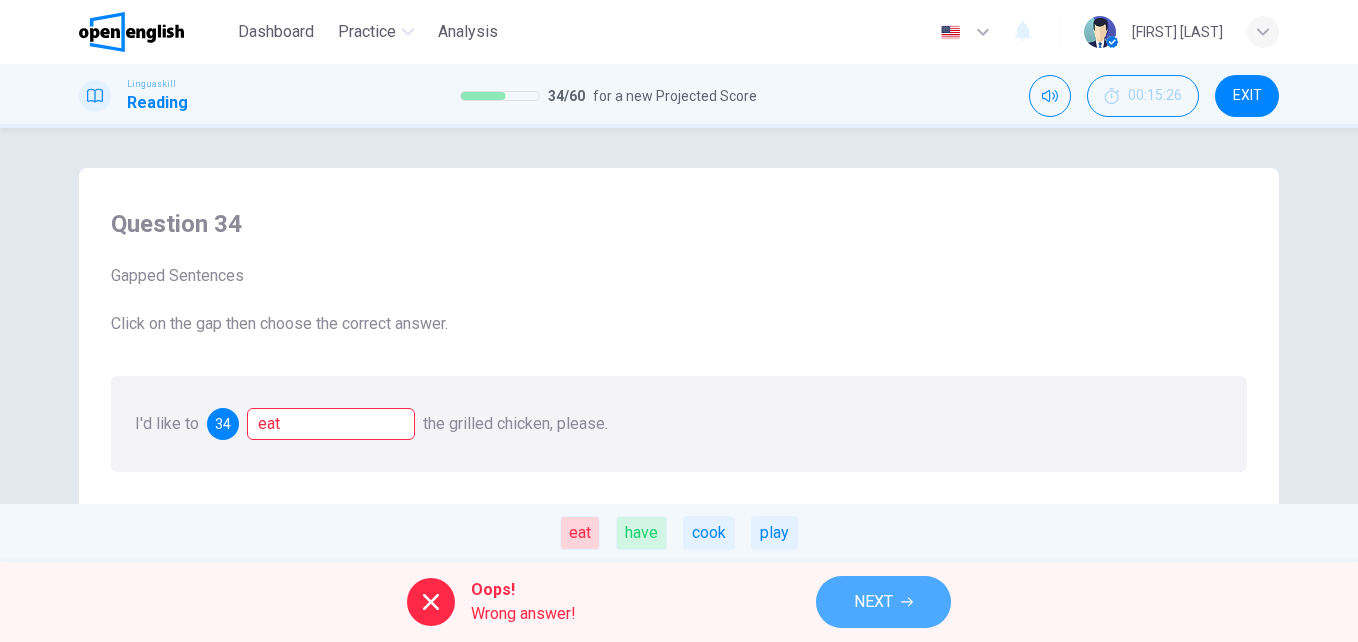 click on "NEXT" at bounding box center [883, 602] 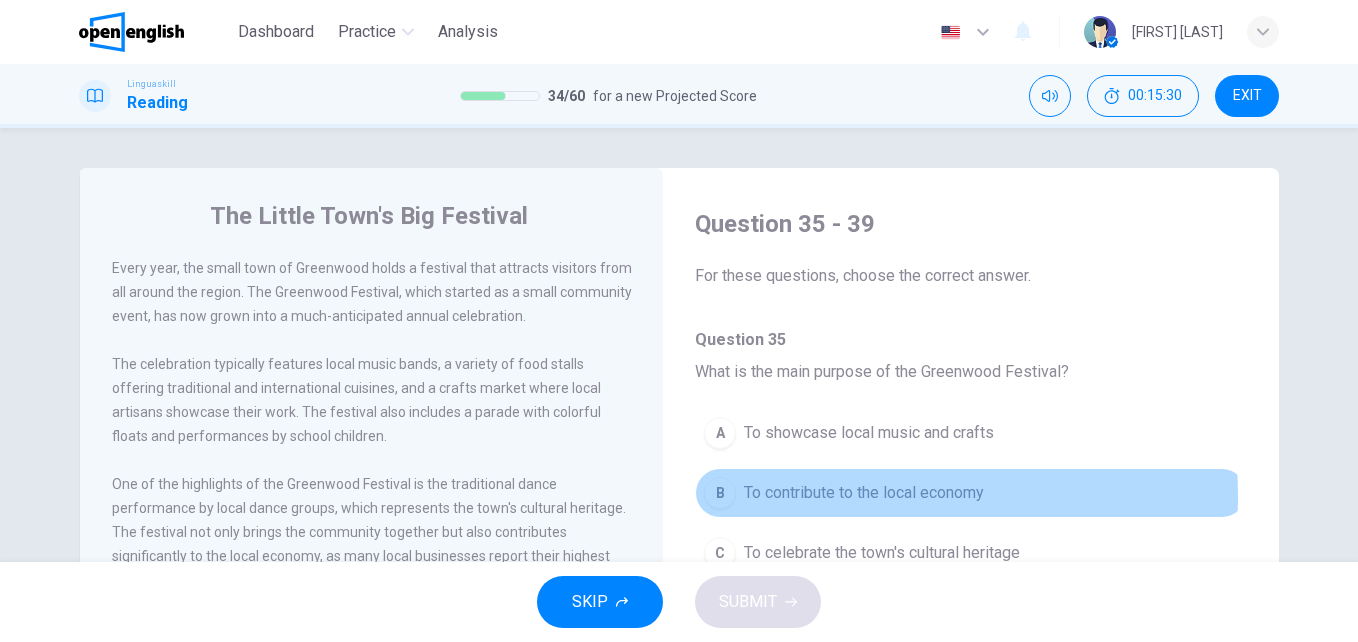 click on "To contribute to the local economy" at bounding box center [869, 433] 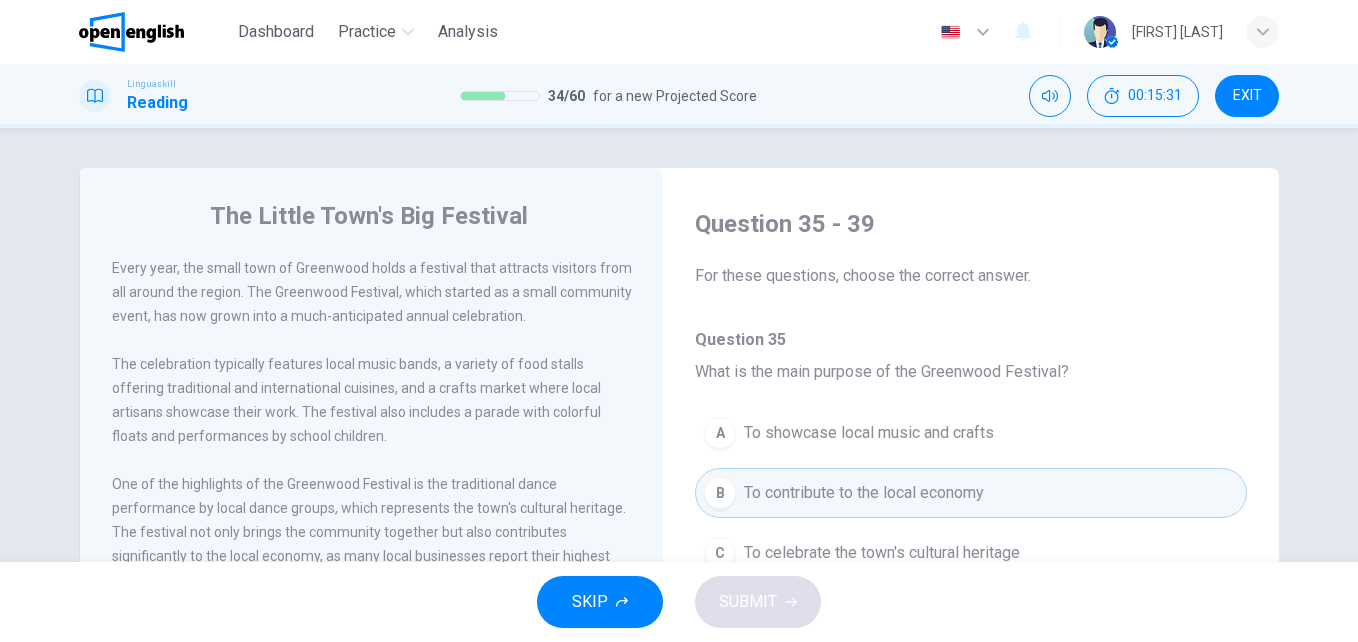 click on "SKIP" at bounding box center [590, 602] 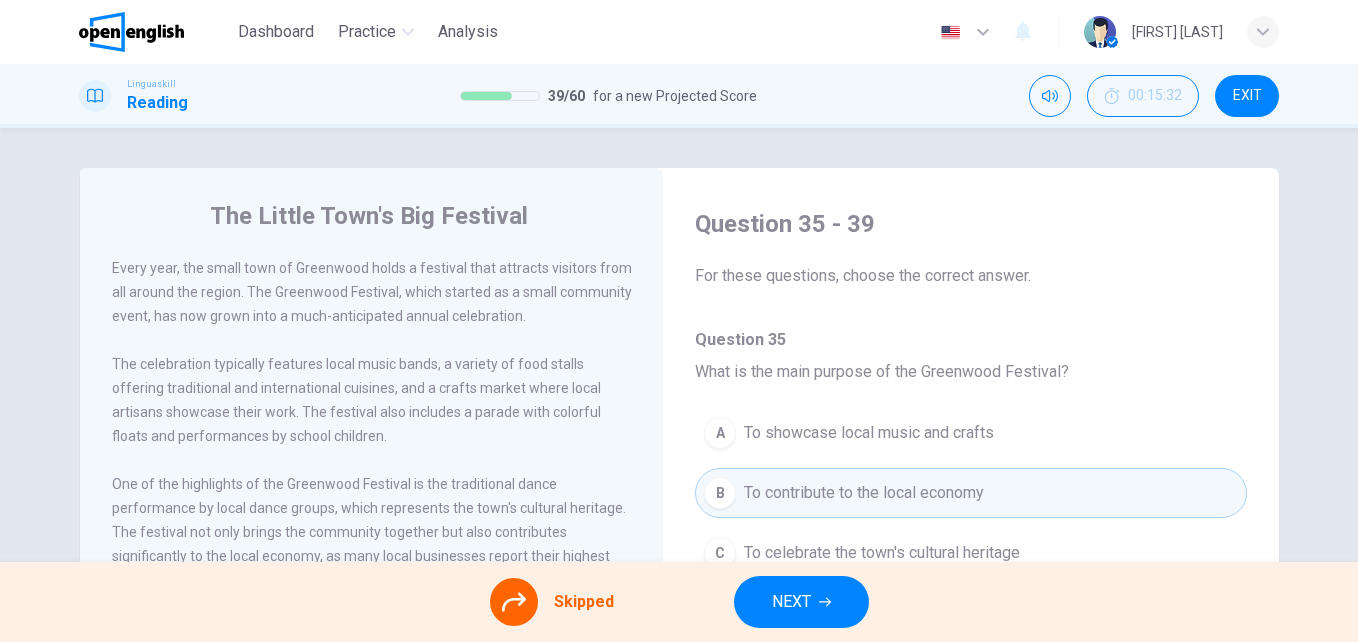 click on "A To showcase local music and crafts B To contribute to the local economy C To celebrate the [TOWN]'s cultural heritage
D All of the above" at bounding box center (971, 533) 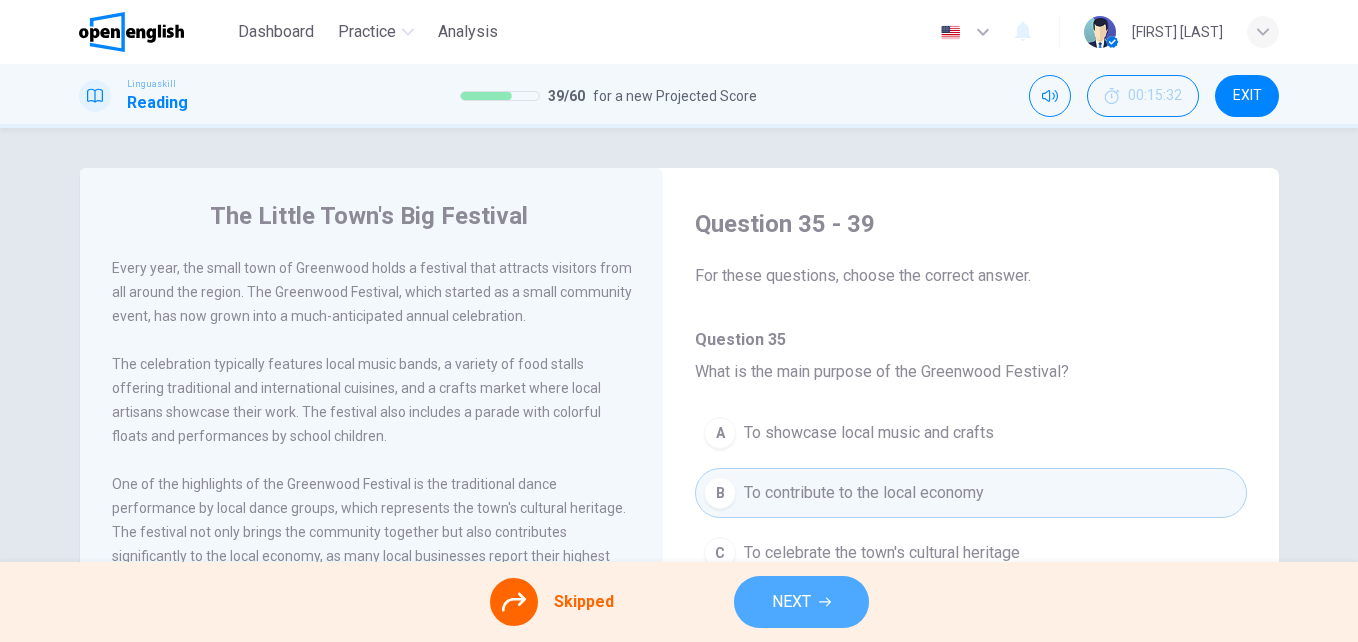 click on "NEXT" at bounding box center (791, 602) 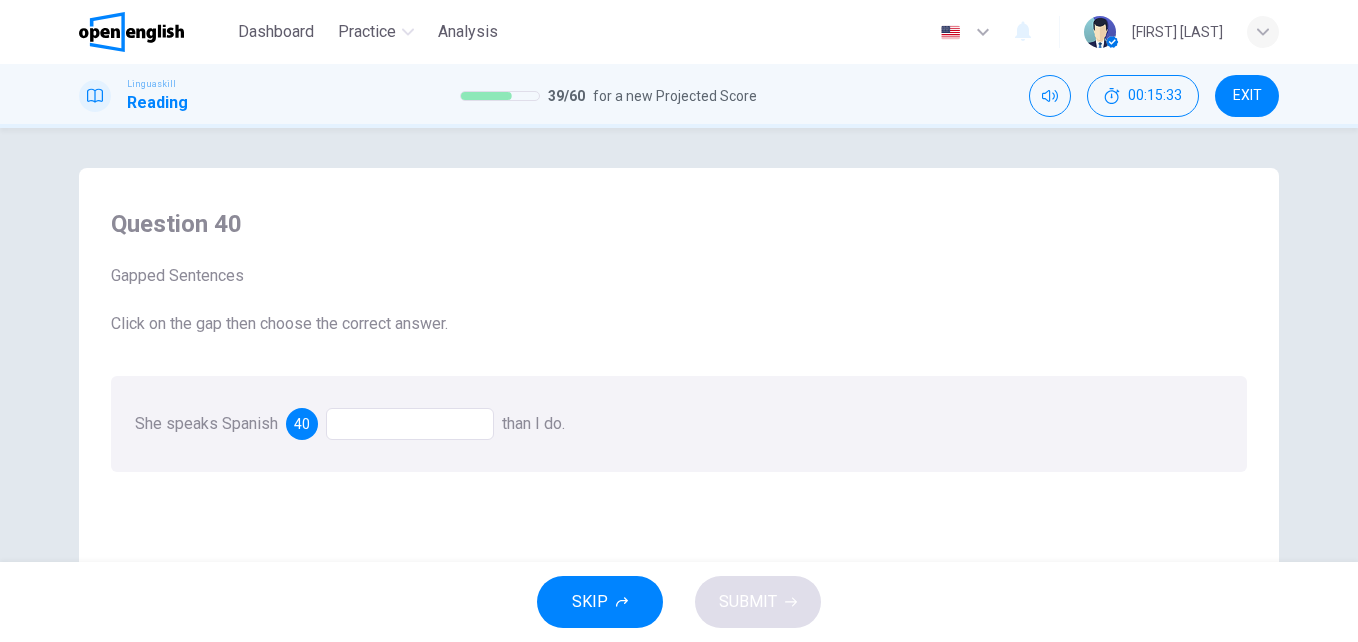 click at bounding box center [410, 424] 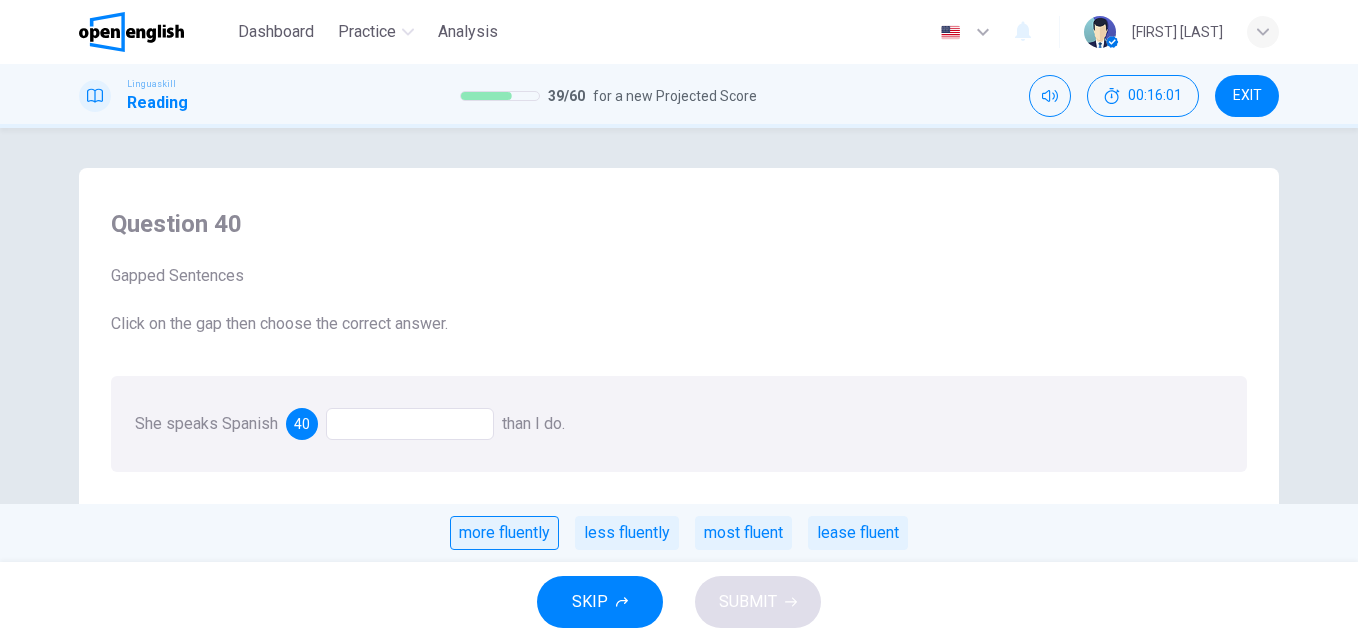 click on "more fluently" at bounding box center [504, 533] 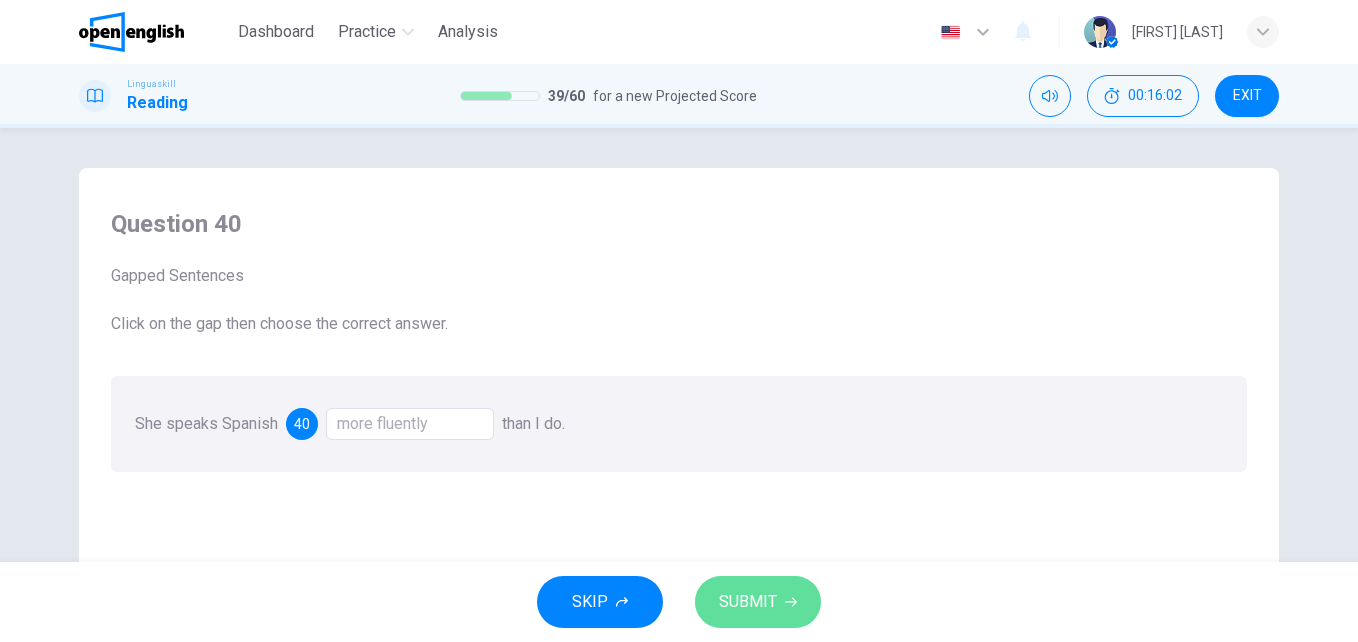 click on "SUBMIT" at bounding box center [758, 602] 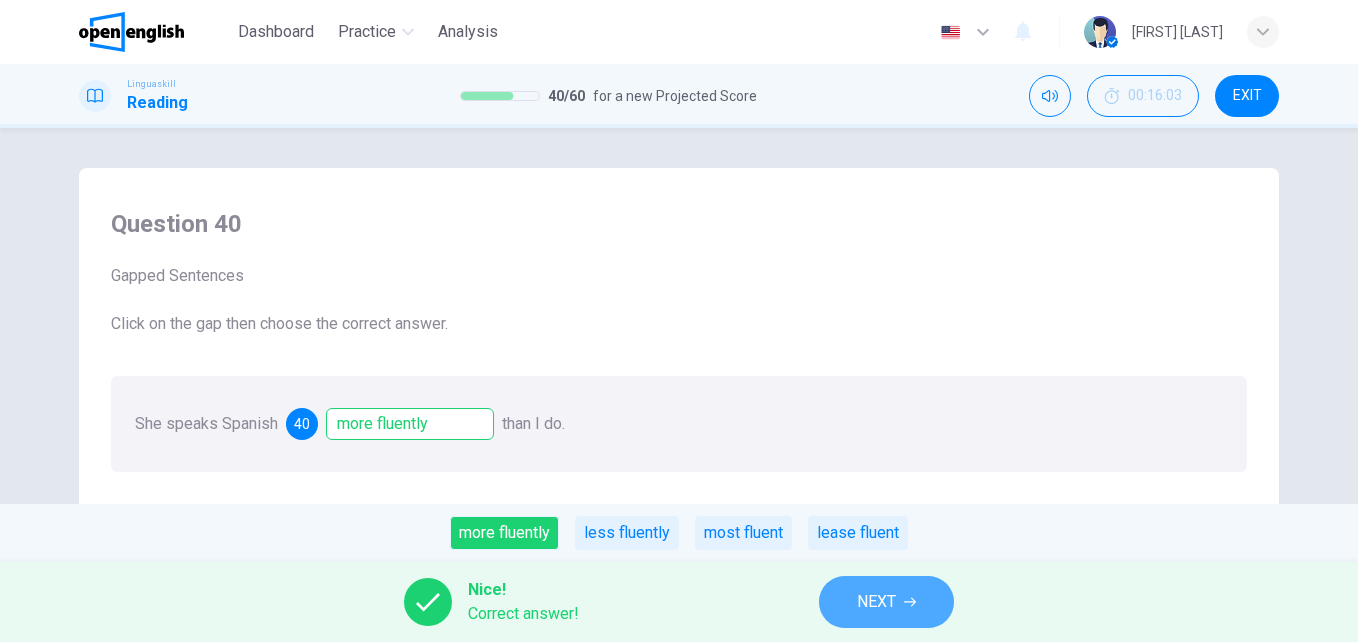 click on "NEXT" at bounding box center (886, 602) 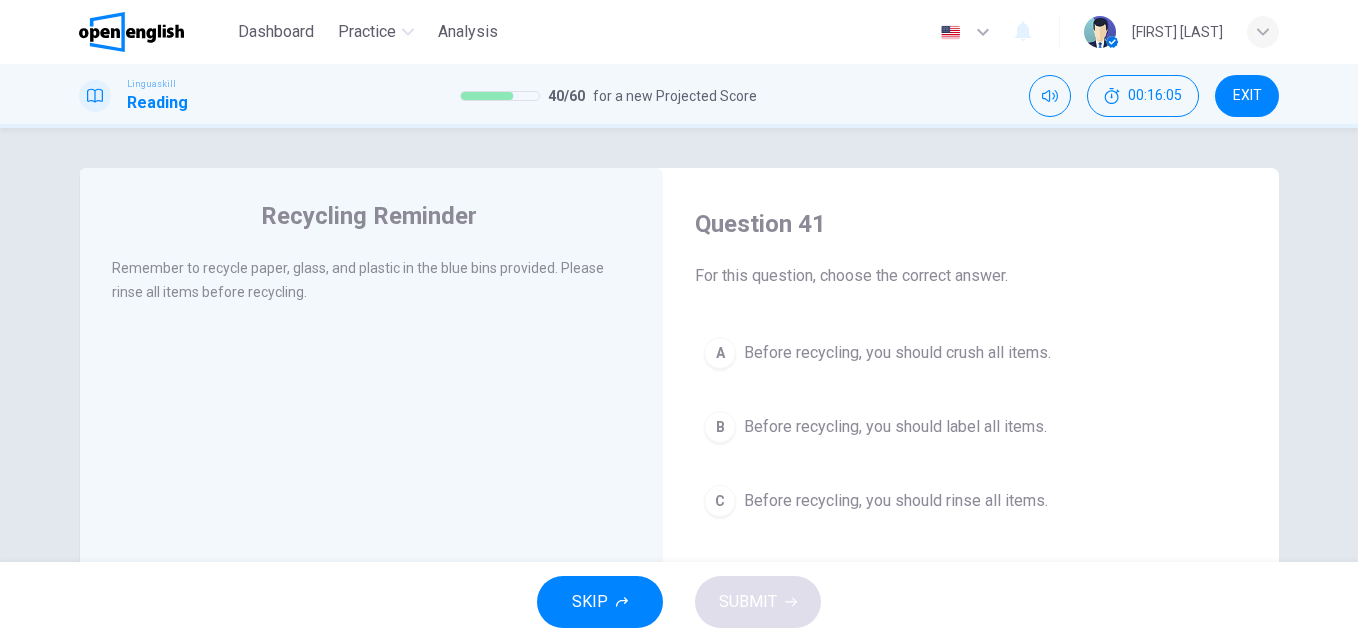 click on "Before recycling, you should label all items." at bounding box center (897, 353) 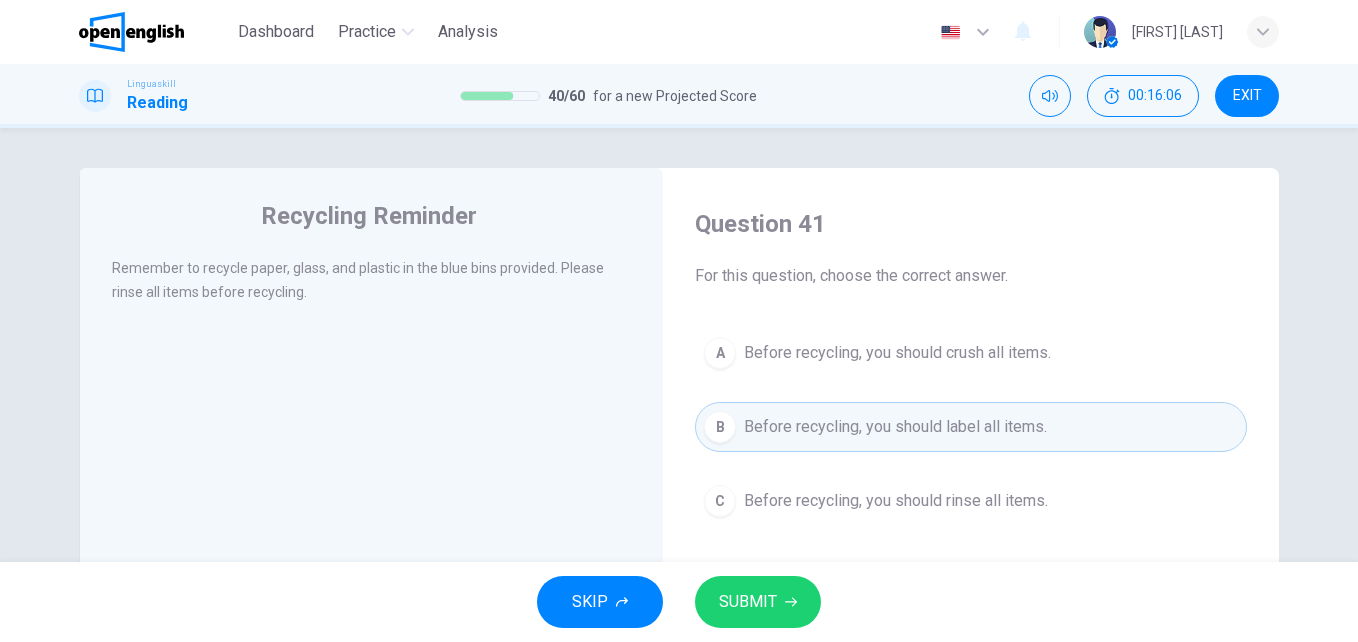 click on "SUBMIT" at bounding box center (748, 602) 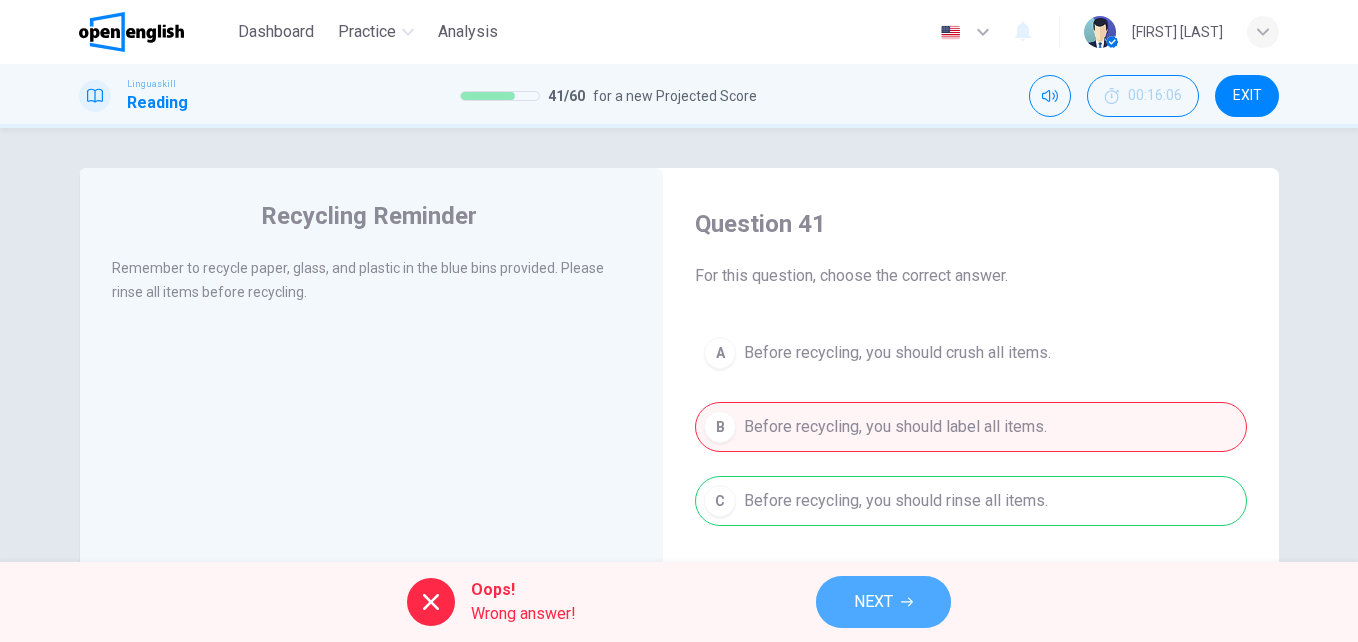 click on "NEXT" at bounding box center (883, 602) 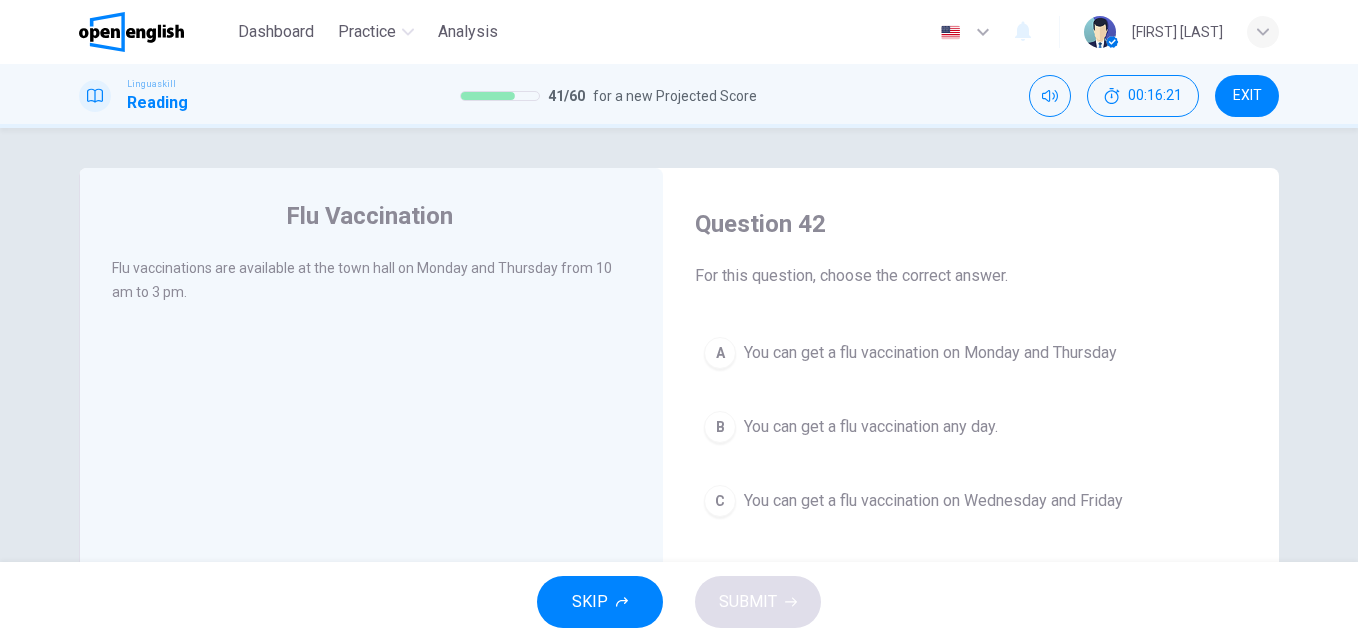 click on "You can get a flu vaccination on Monday and Thursday" at bounding box center (930, 353) 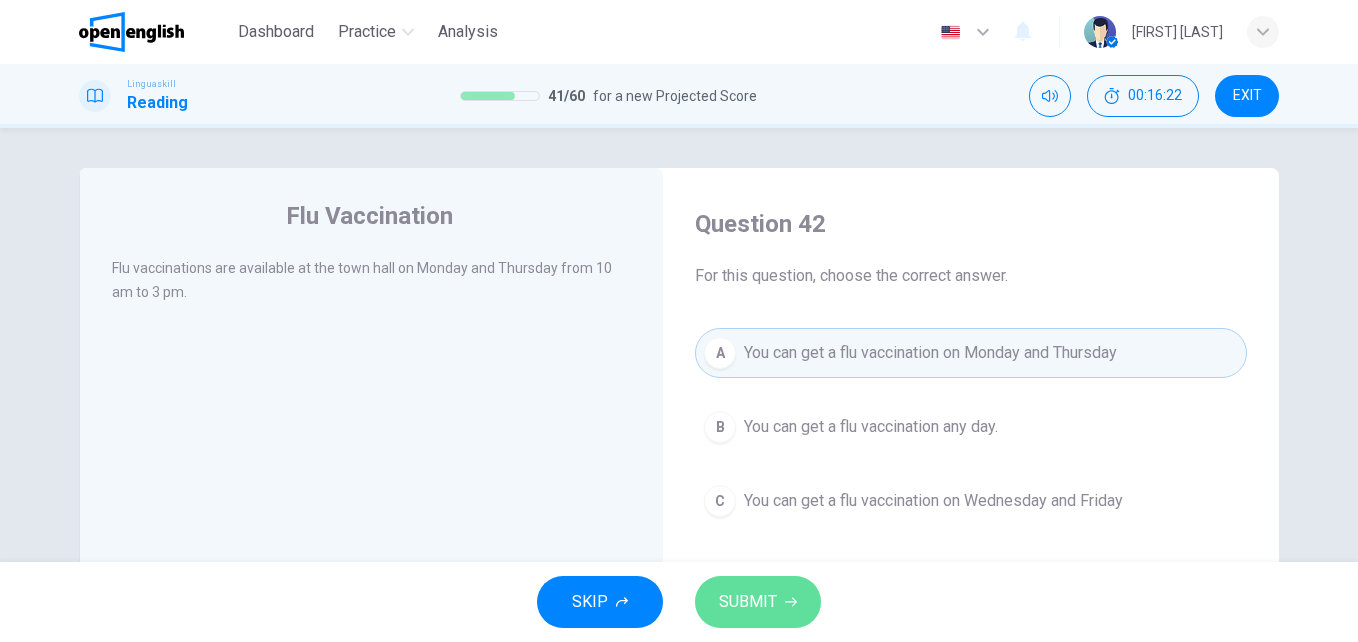 click on "SUBMIT" at bounding box center (758, 602) 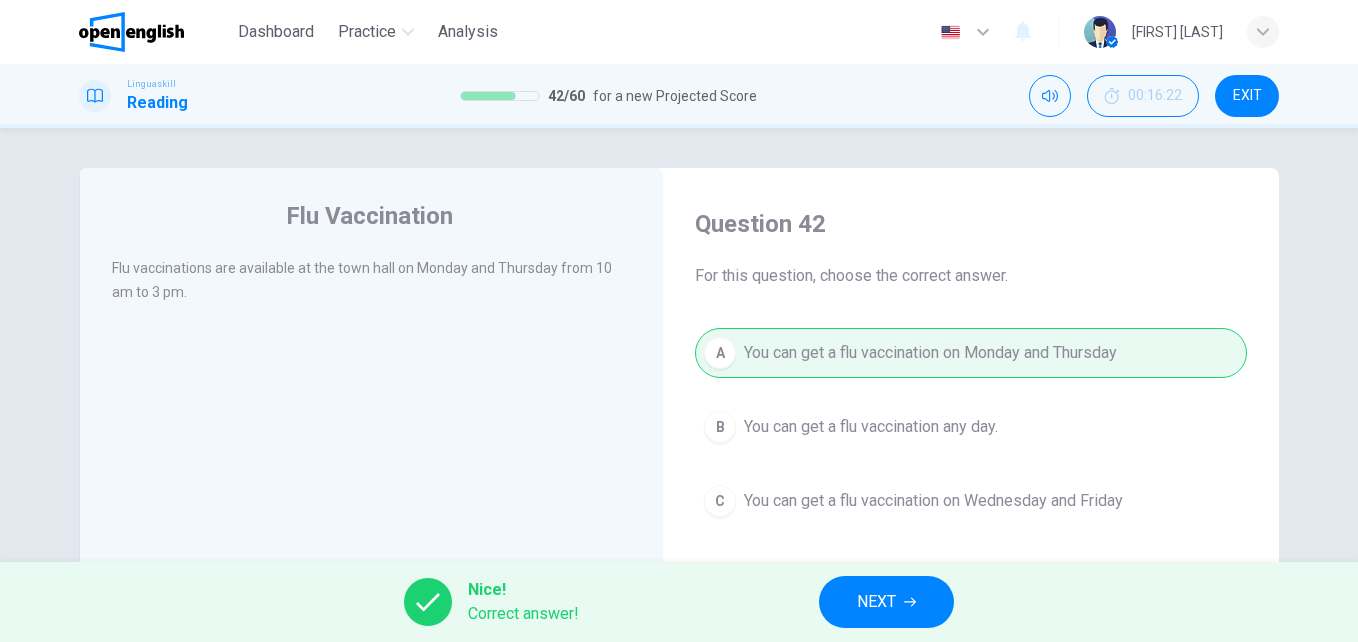 click on "NEXT" at bounding box center (876, 602) 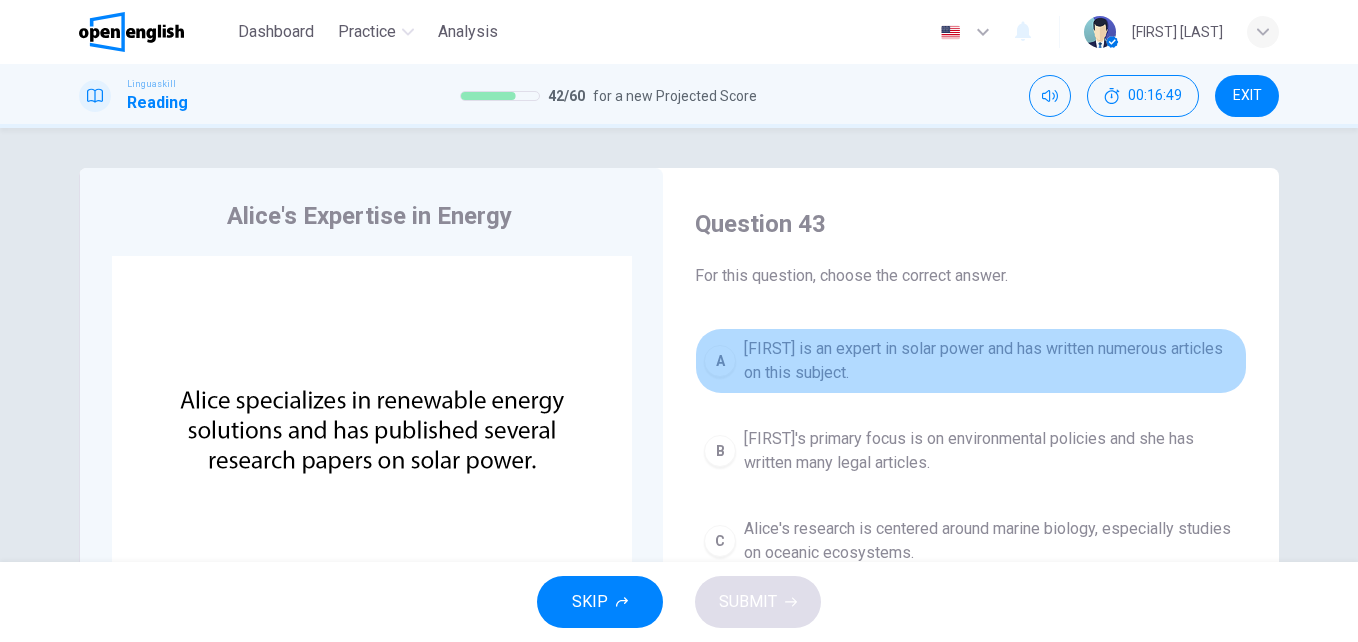 click on "[FIRST] is an expert in solar power and has written numerous articles on this subject." at bounding box center (991, 361) 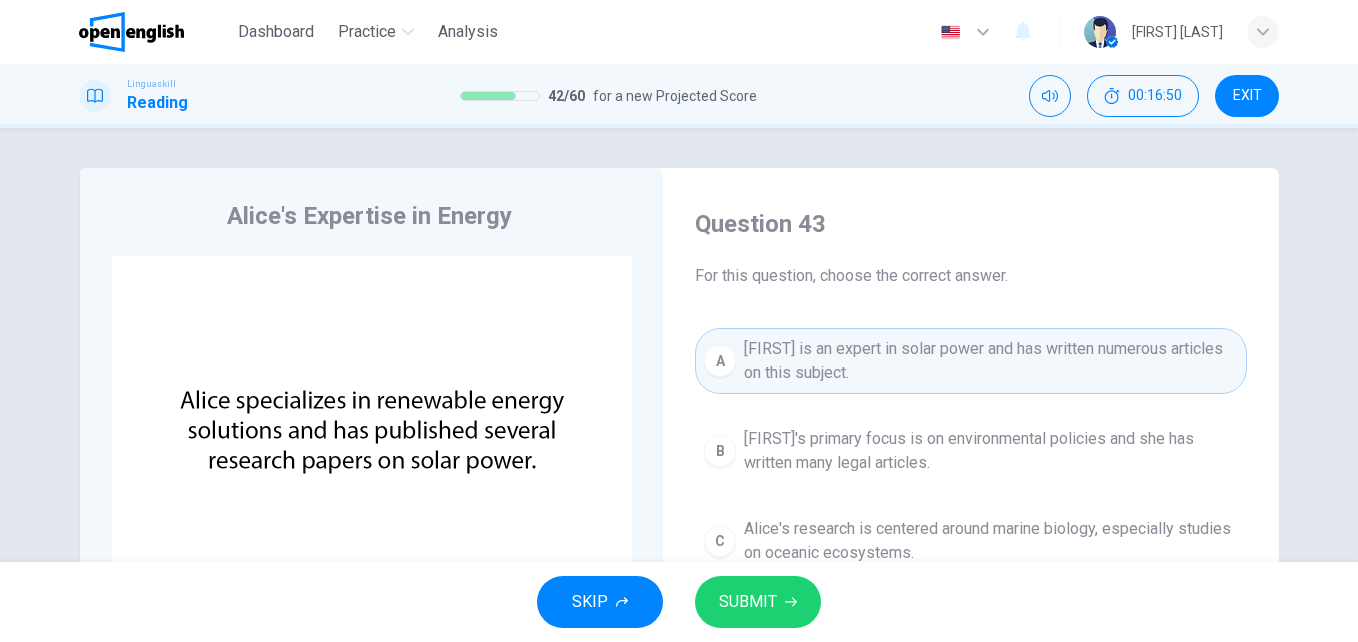 click on "SUBMIT" at bounding box center [748, 602] 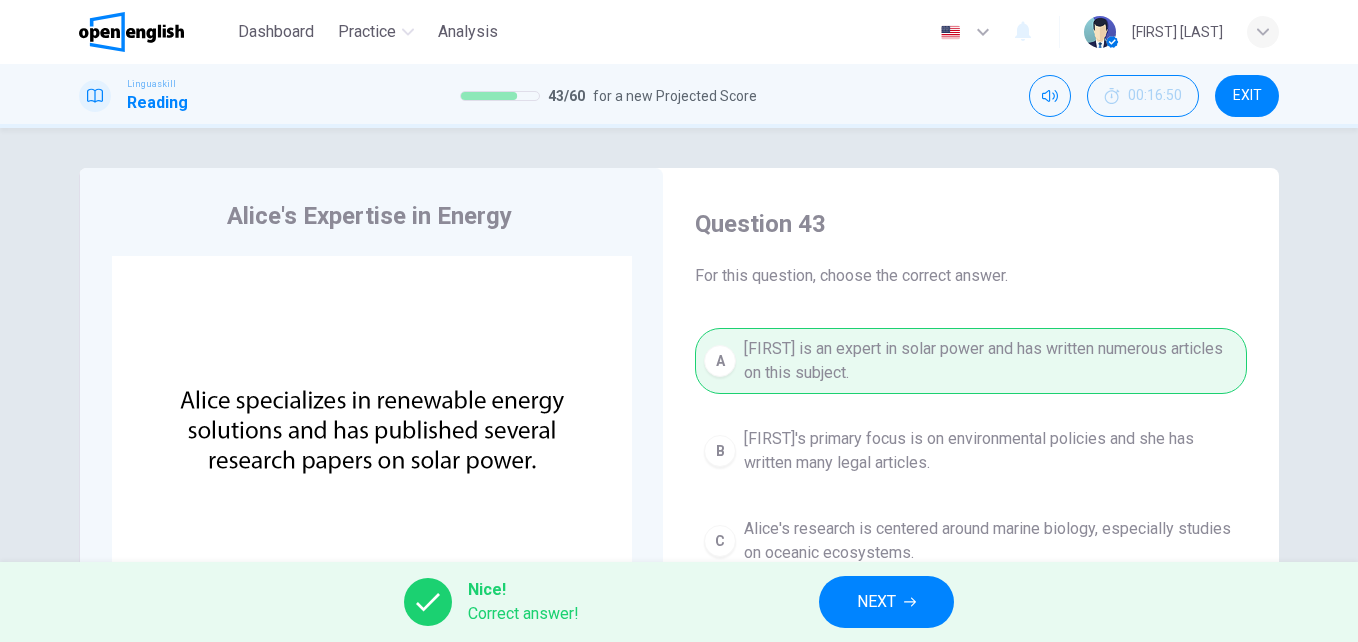 click on "NEXT" at bounding box center [886, 602] 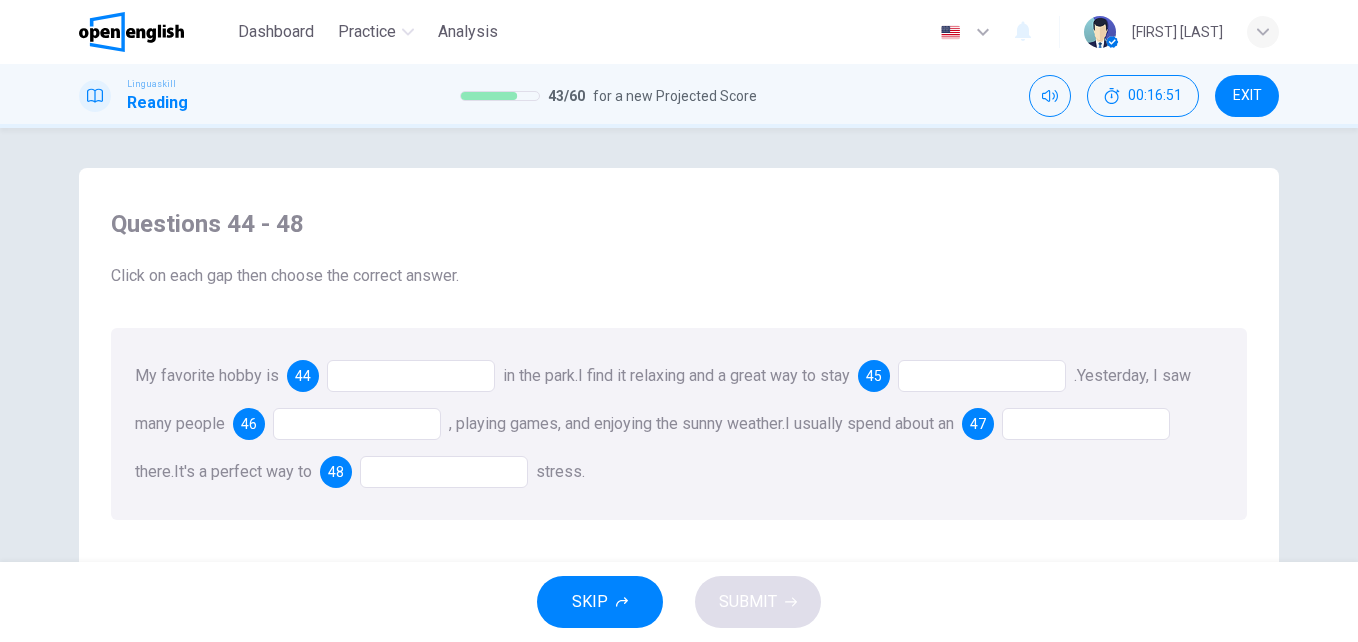 click at bounding box center [411, 376] 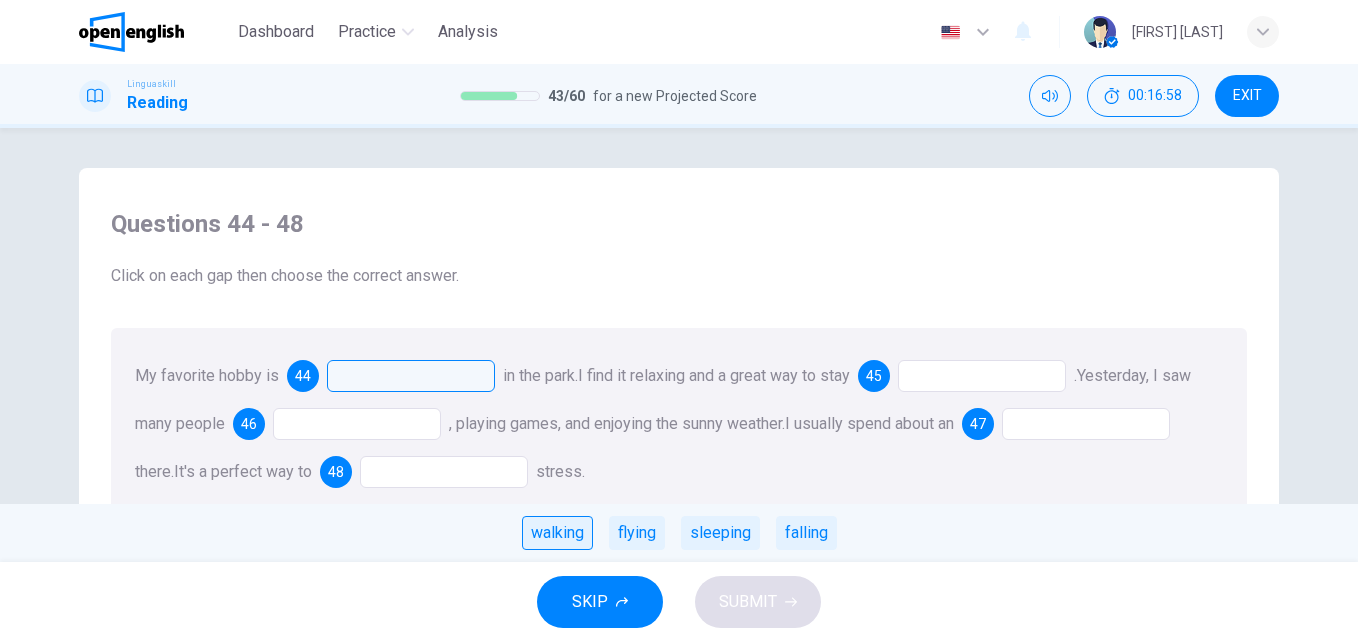 click on "walking" at bounding box center [557, 533] 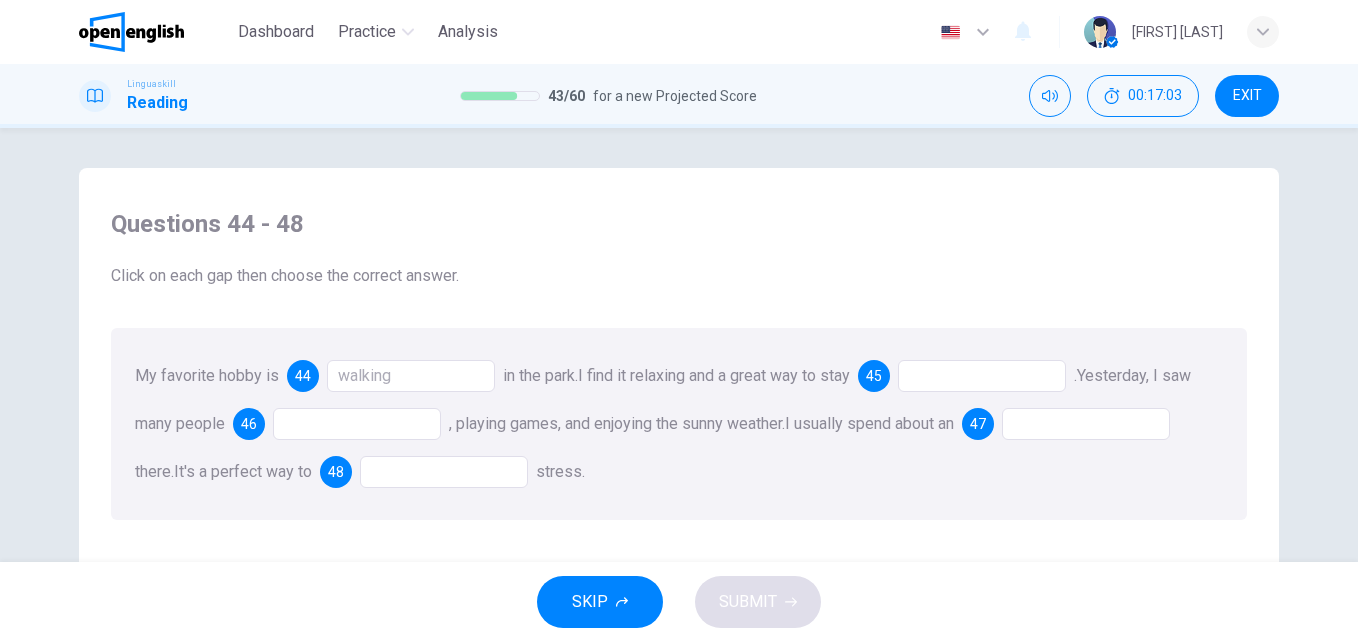 click at bounding box center (411, 376) 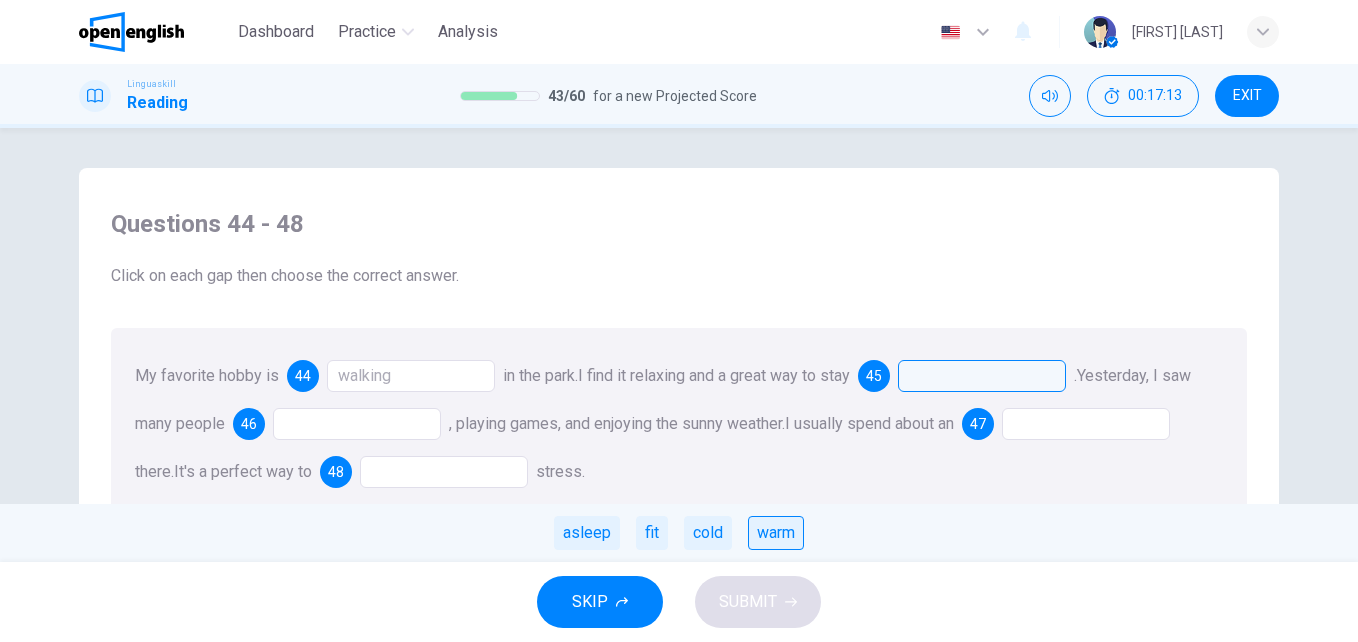 click on "warm" at bounding box center [776, 533] 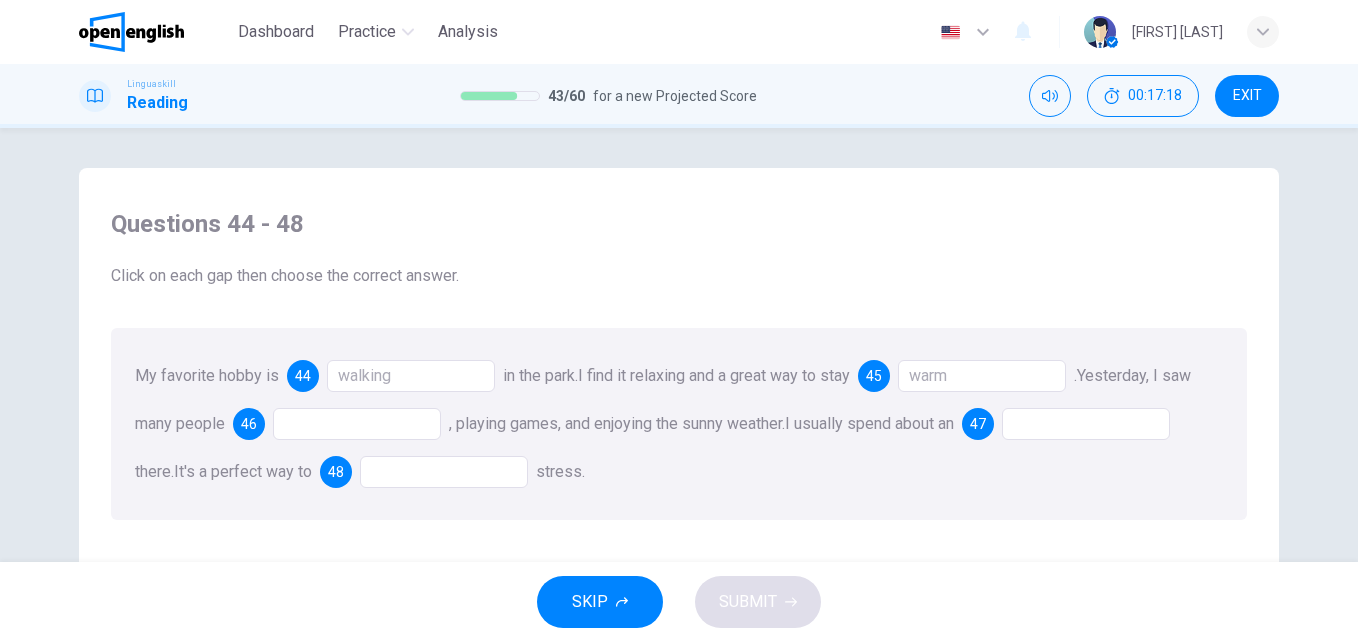 click at bounding box center (411, 376) 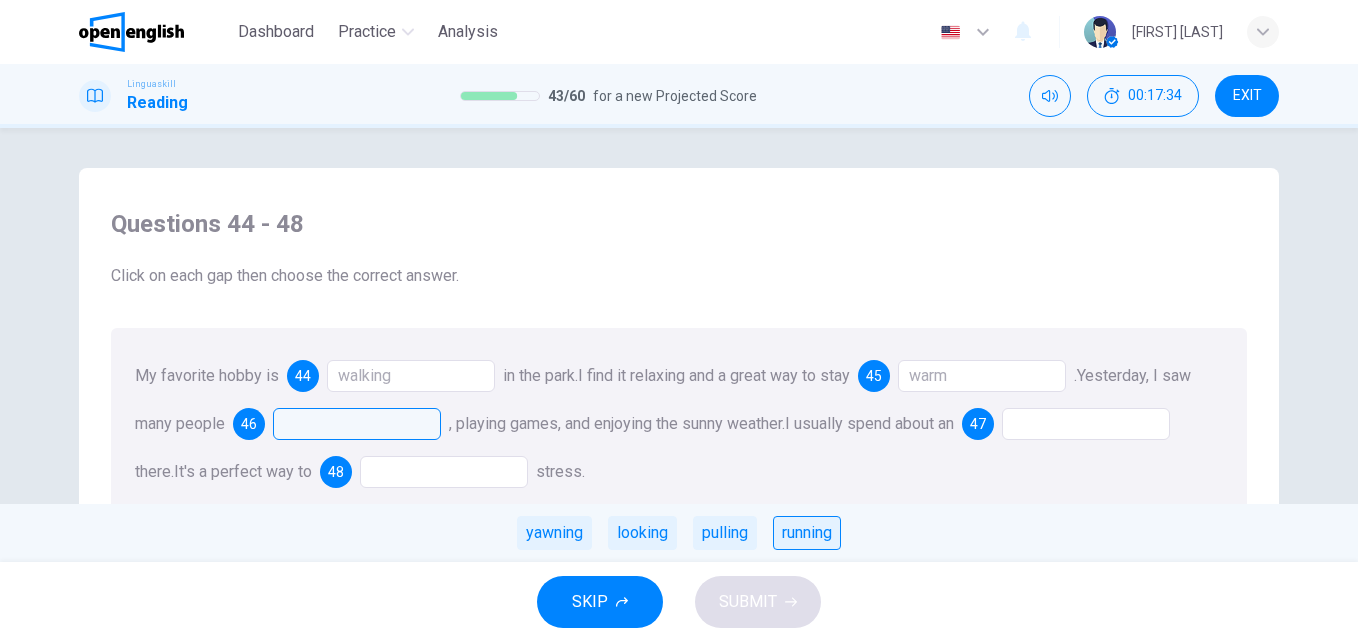click on "running" at bounding box center (807, 533) 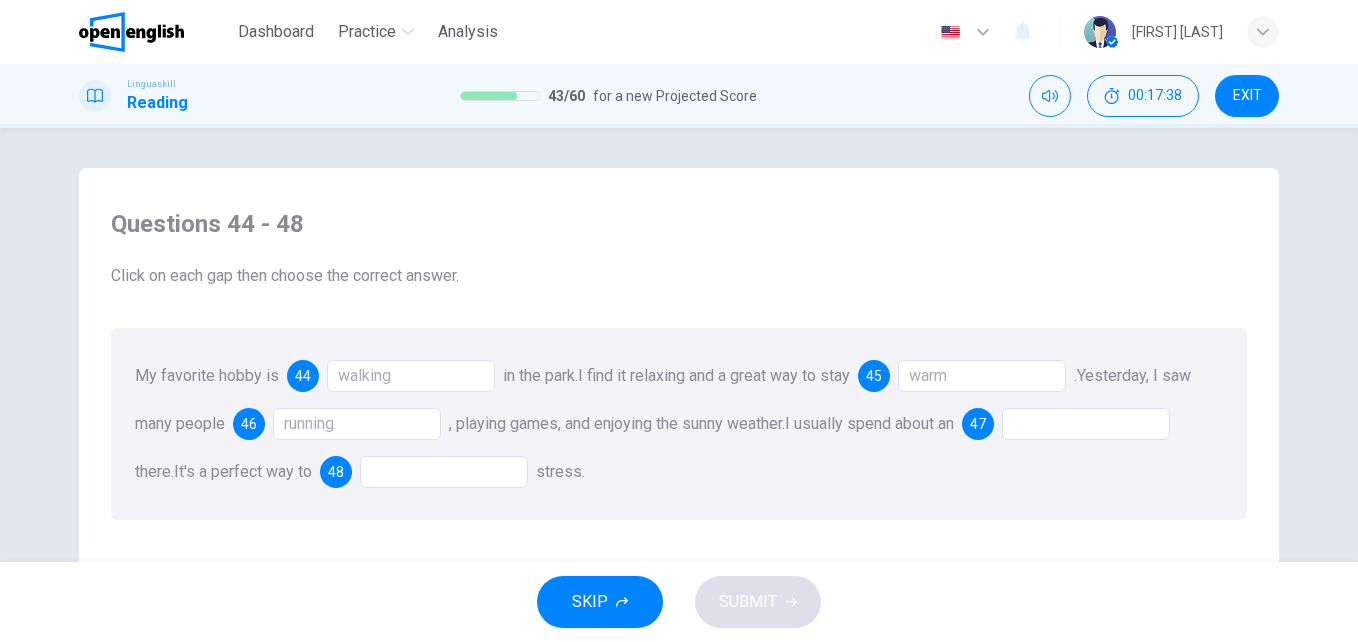 click at bounding box center (411, 376) 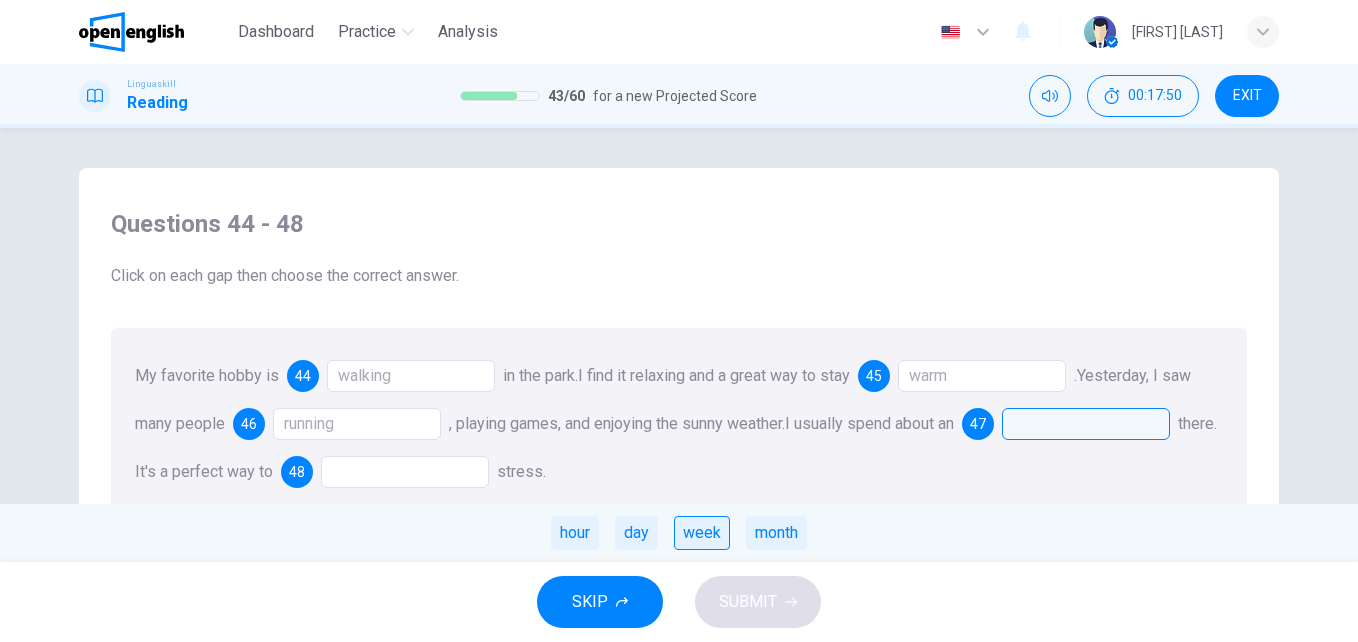 click on "week" at bounding box center (702, 533) 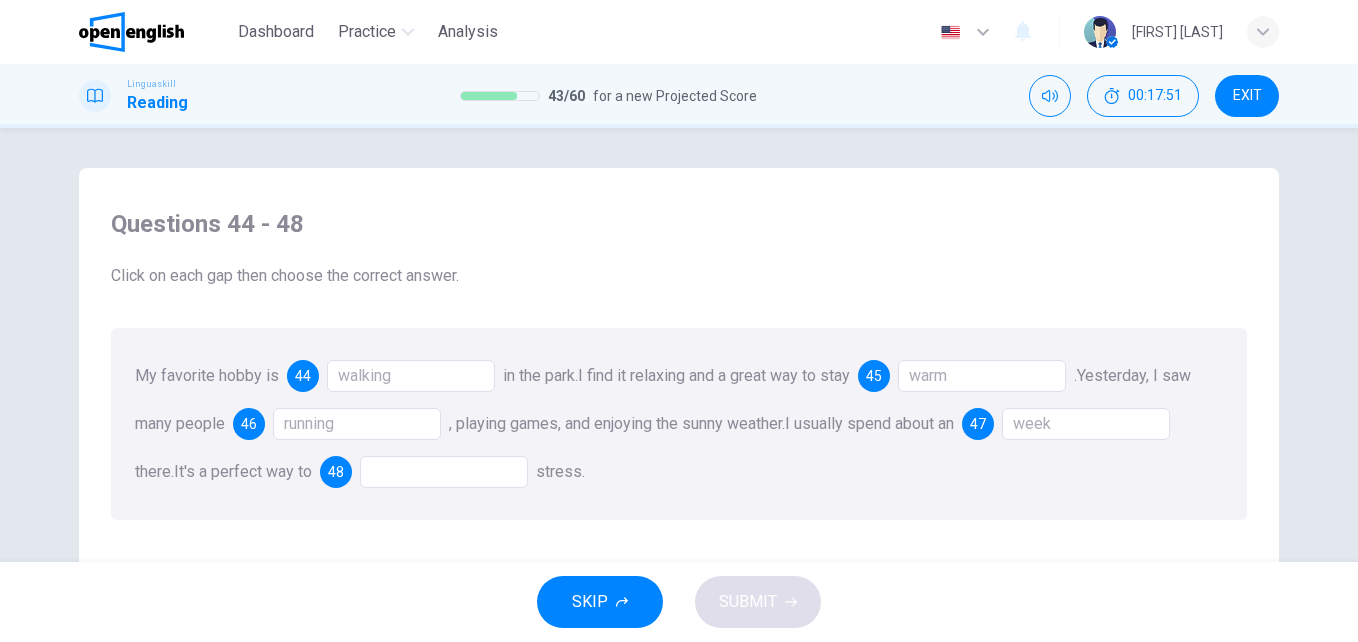 click at bounding box center [411, 376] 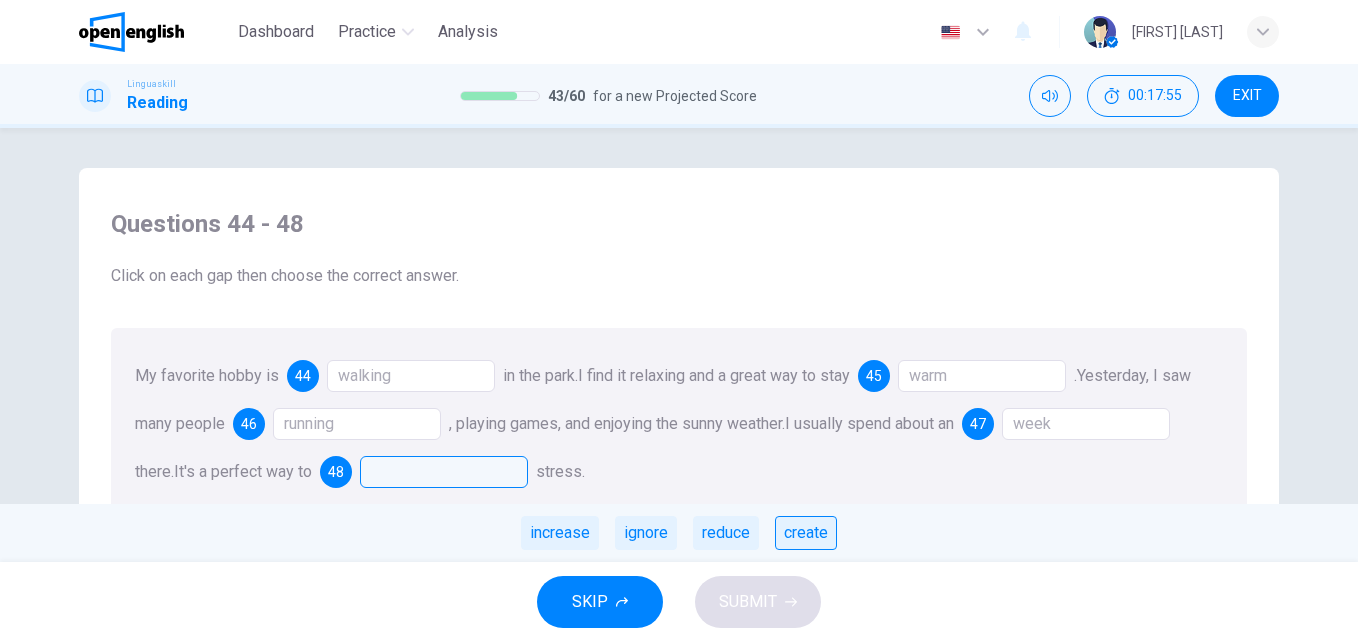 click on "create" at bounding box center (806, 533) 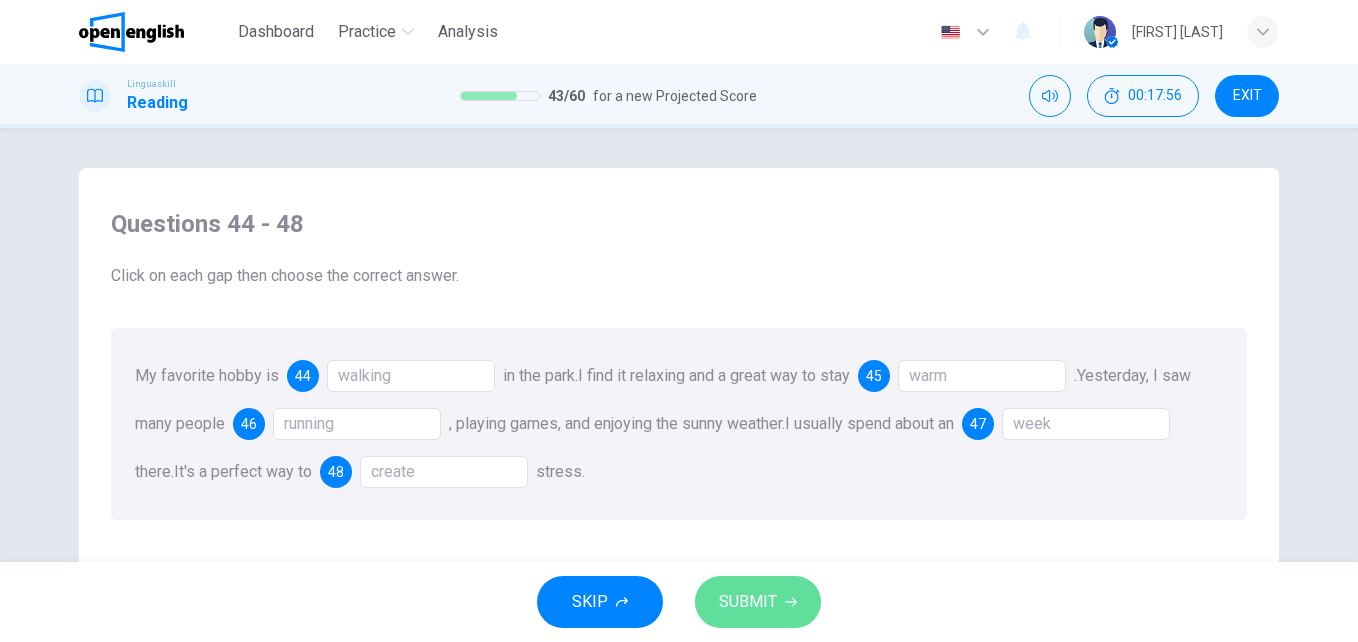 click on "SUBMIT" at bounding box center (758, 602) 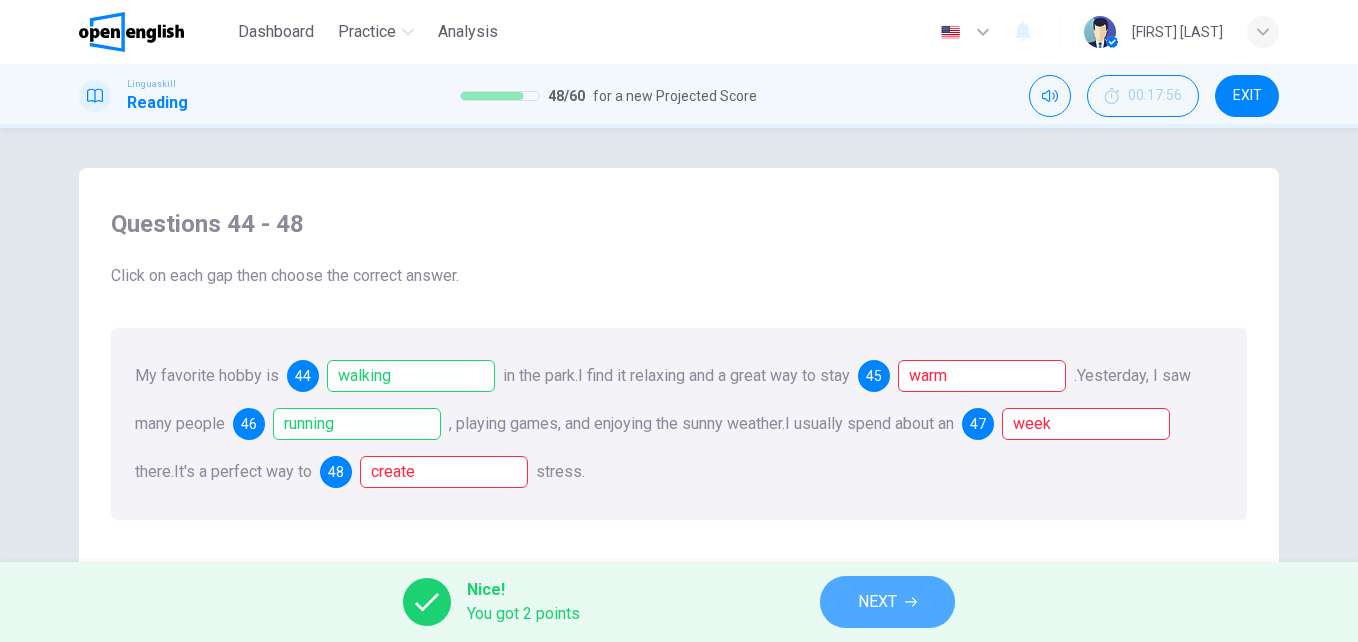 click on "NEXT" at bounding box center (877, 602) 